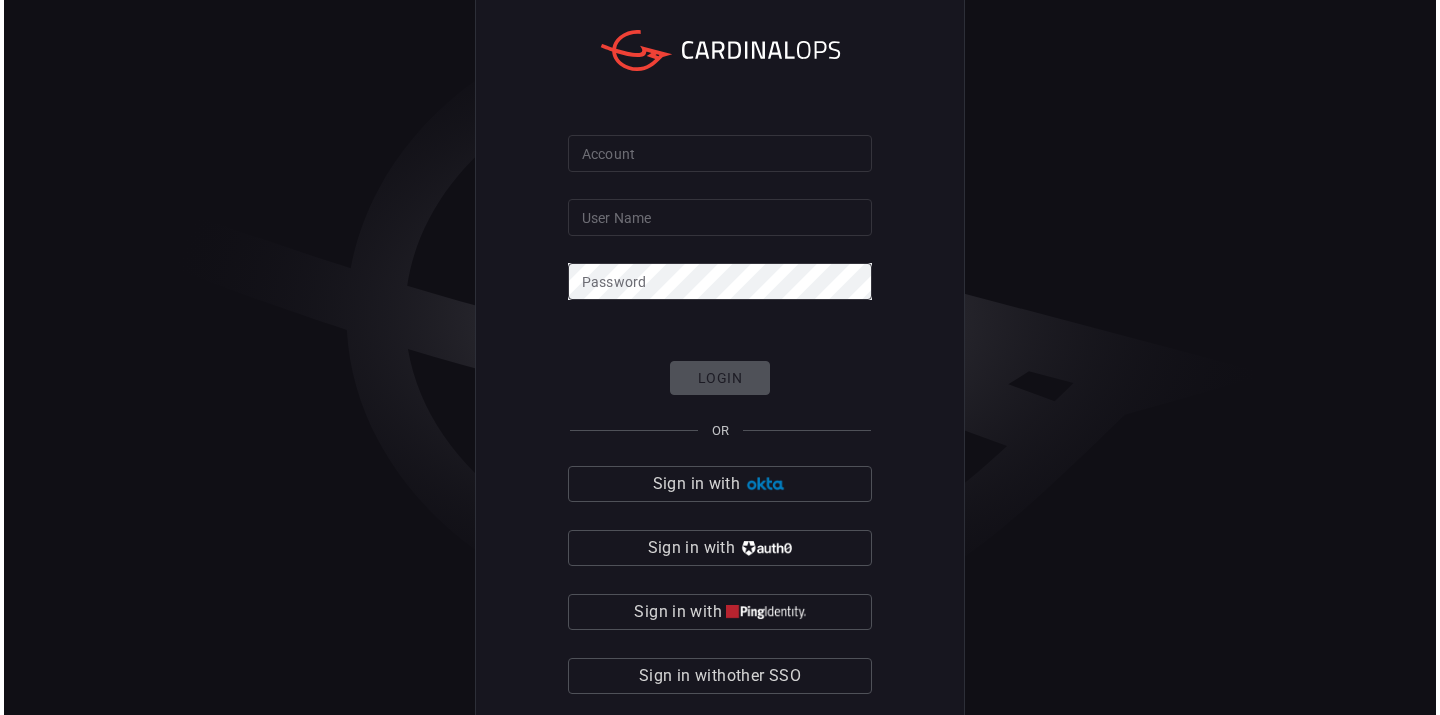 scroll, scrollTop: 0, scrollLeft: 0, axis: both 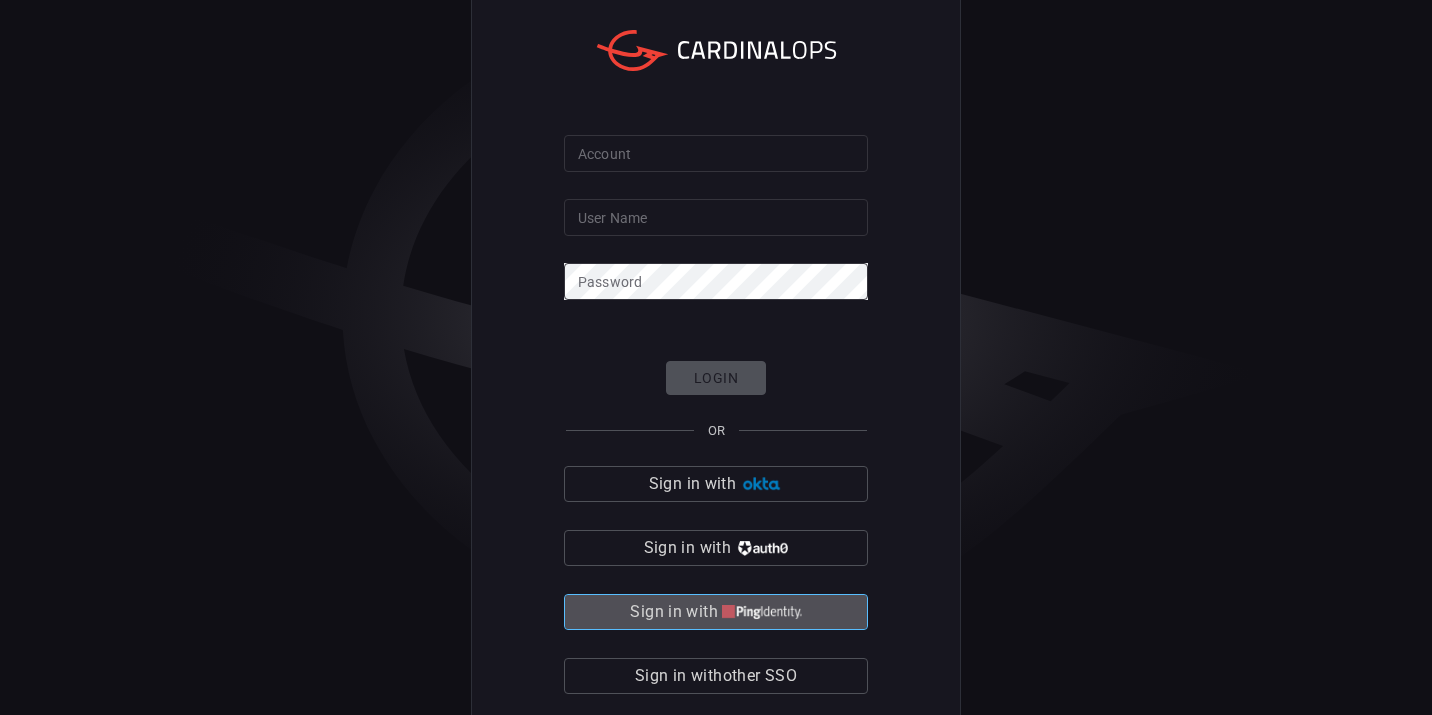 click on "Sign in with" at bounding box center (673, 612) 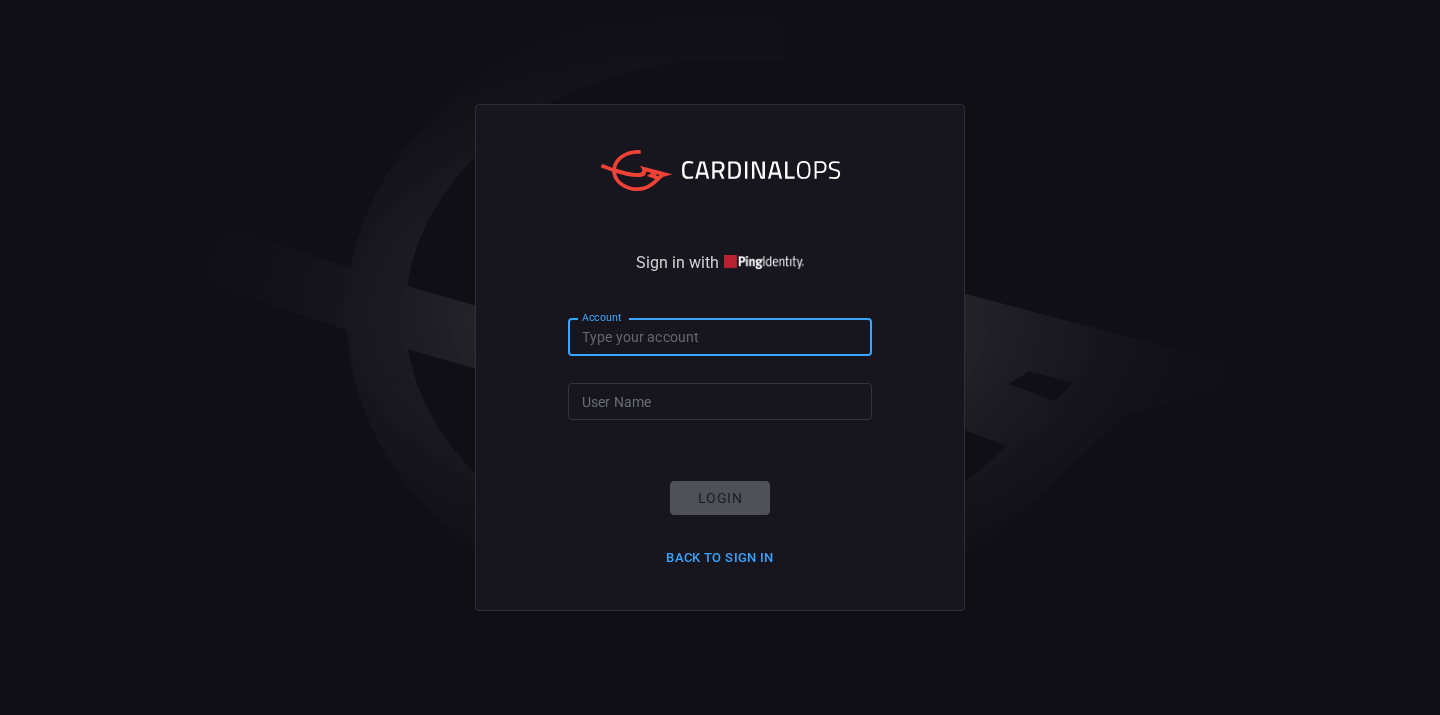 click on "Account" at bounding box center [720, 337] 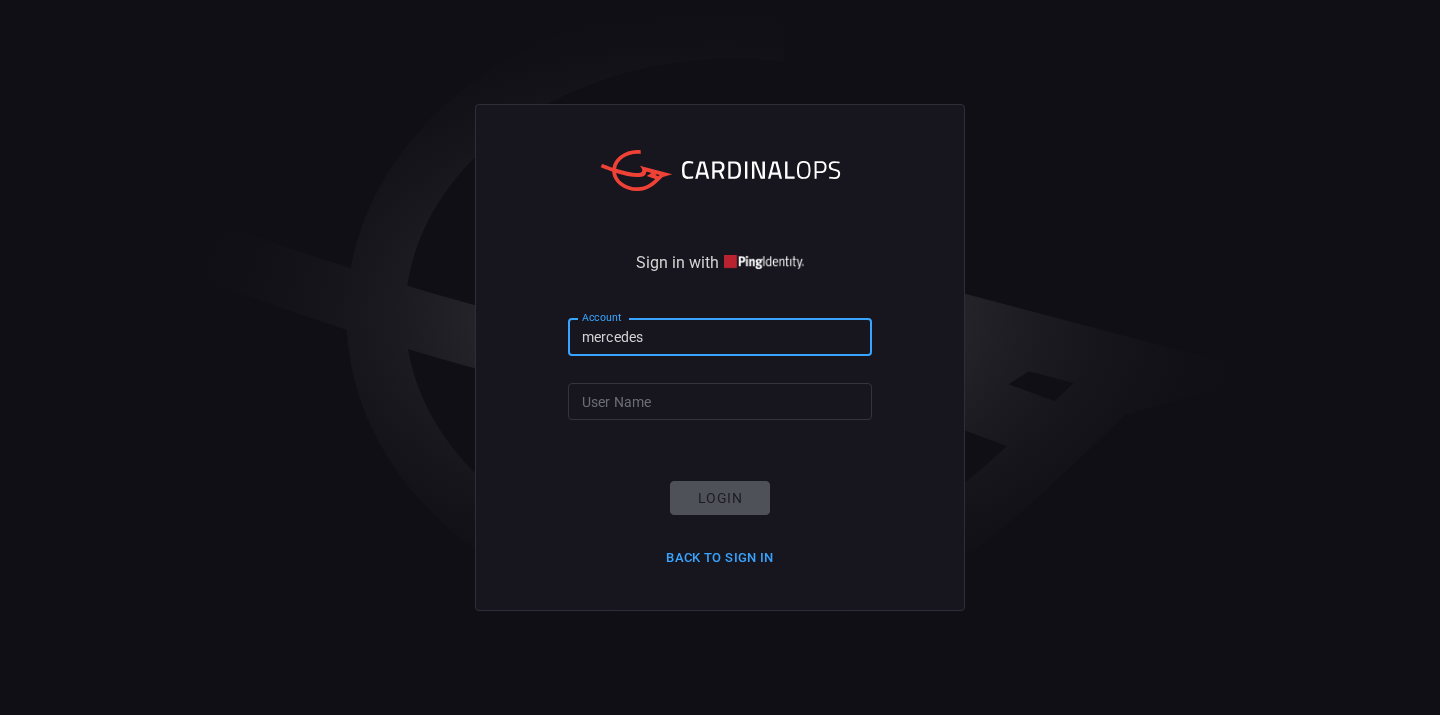 type on "mercedes" 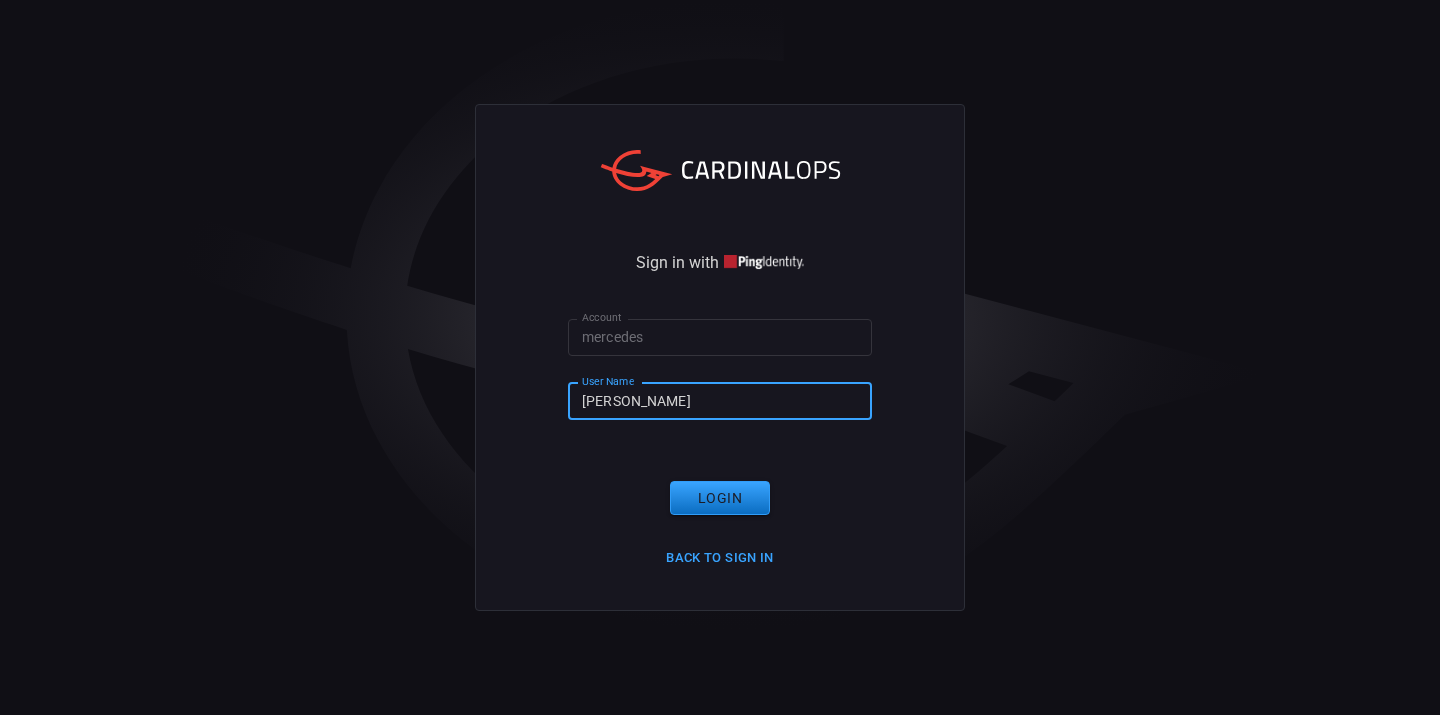 type on "haenels" 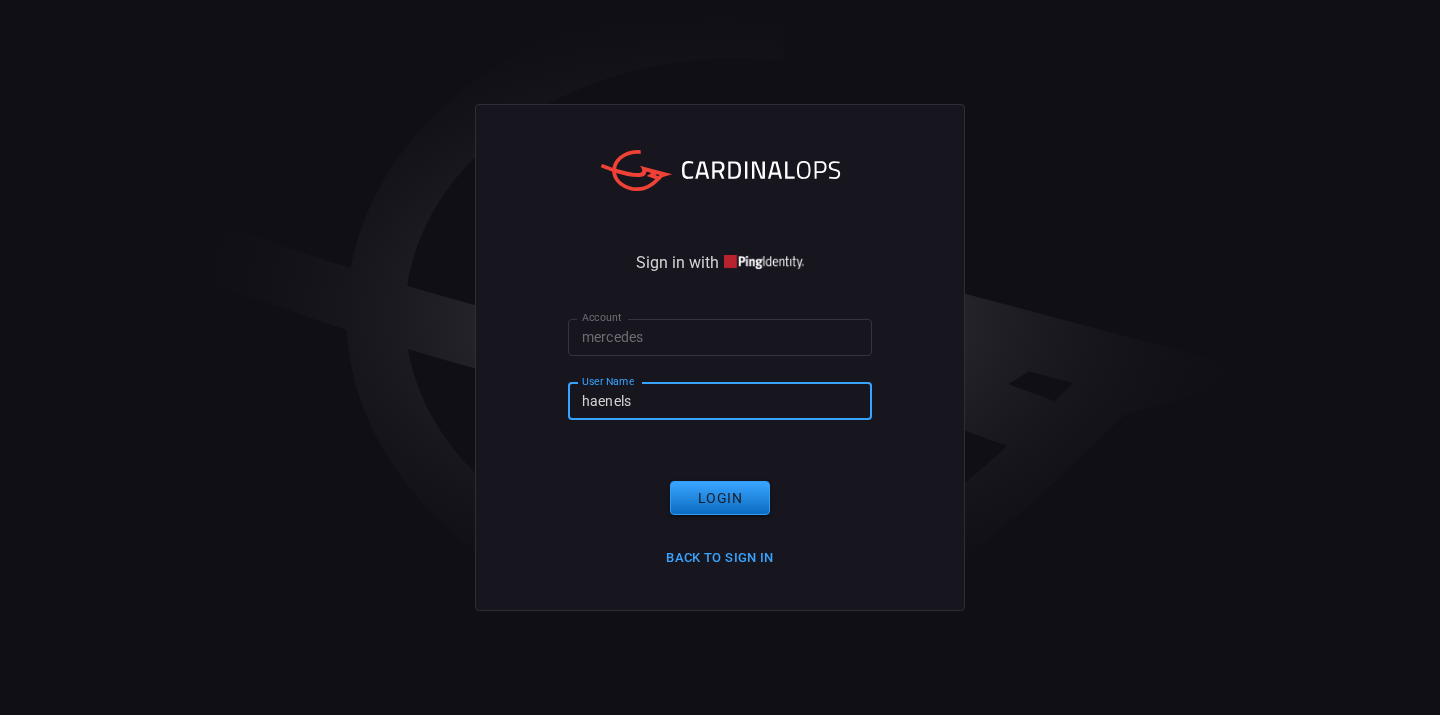 click on "Login" at bounding box center [720, 498] 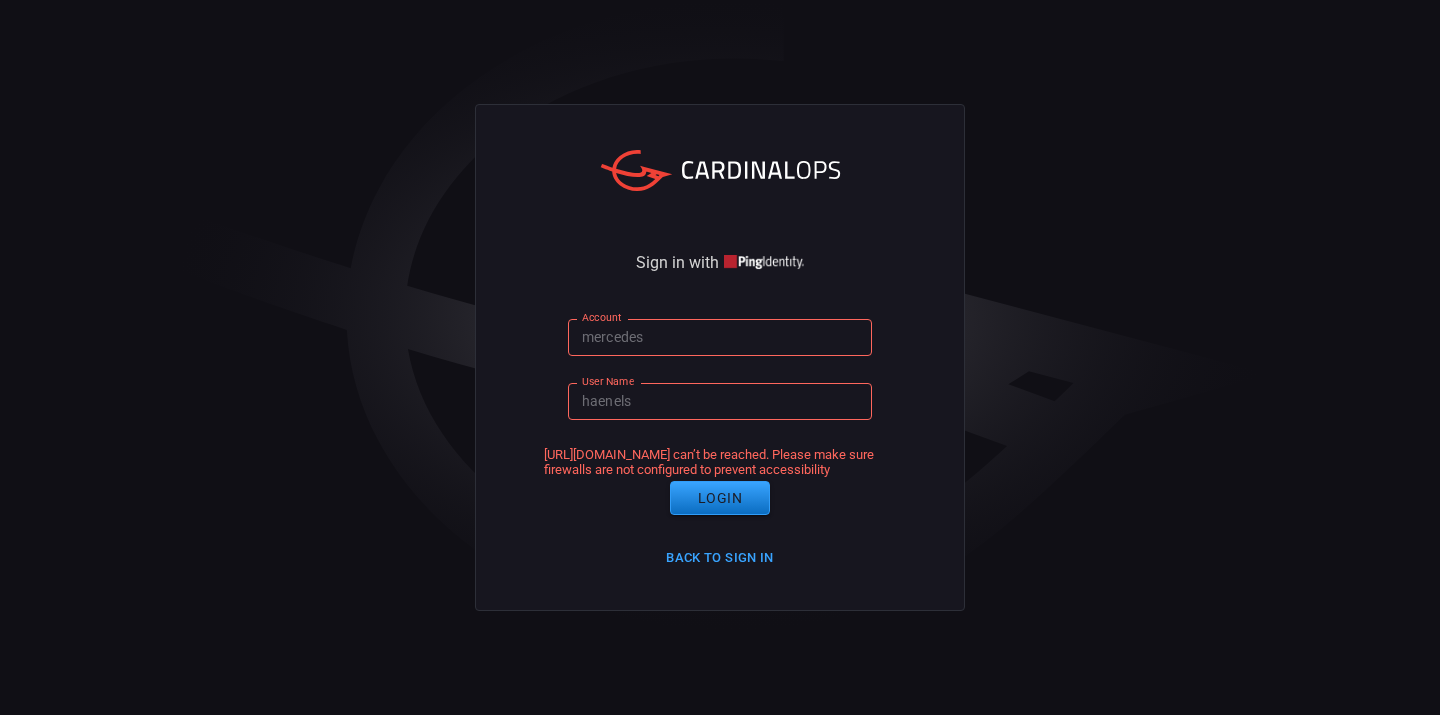 drag, startPoint x: 610, startPoint y: 468, endPoint x: 850, endPoint y: 477, distance: 240.16869 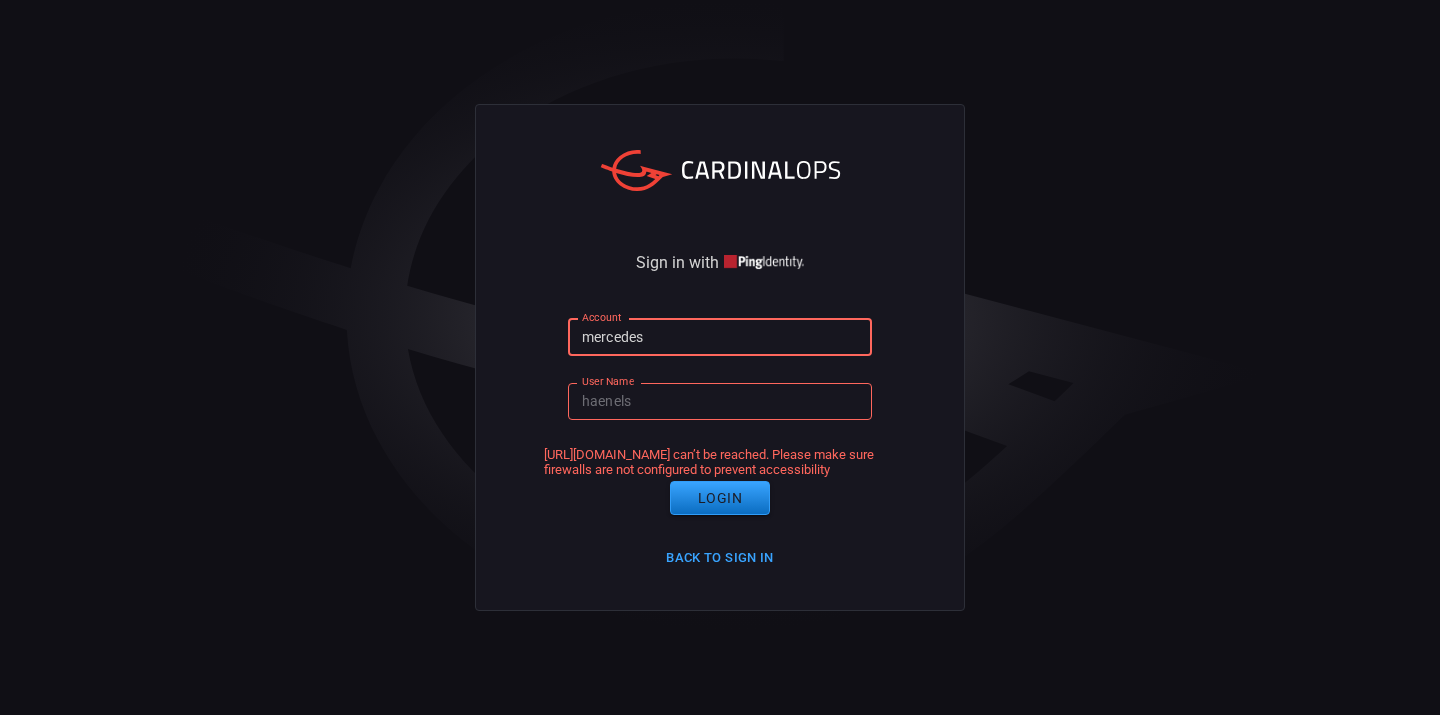 drag, startPoint x: 696, startPoint y: 335, endPoint x: 397, endPoint y: 285, distance: 303.15176 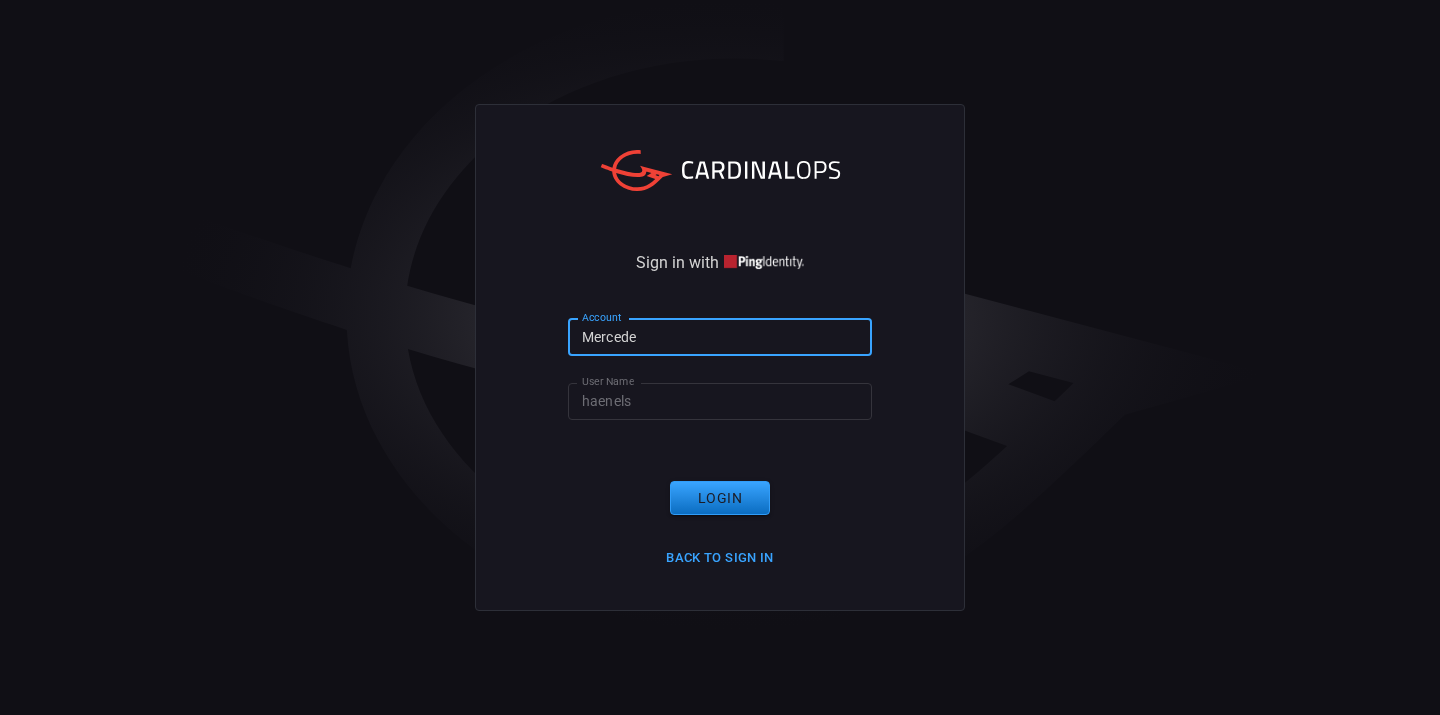 type on "Mercedes" 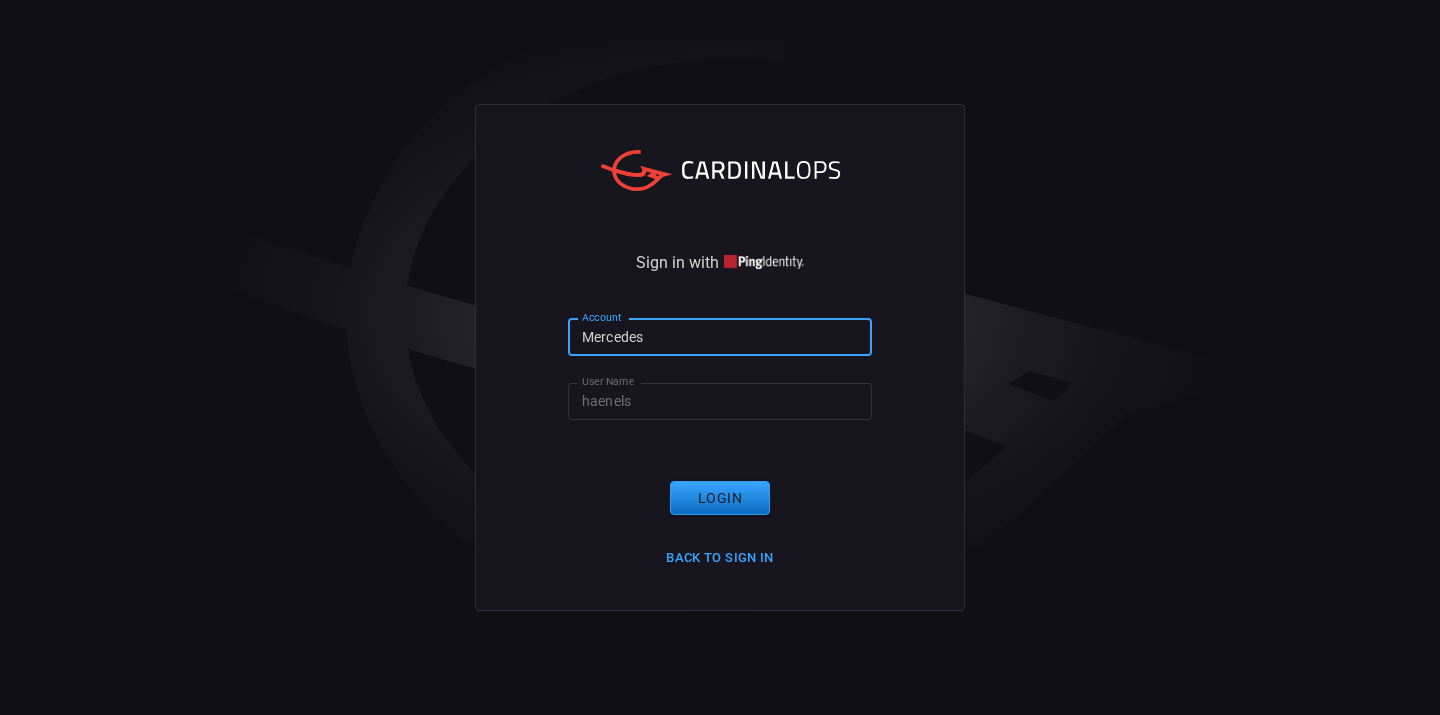 click on "Login" at bounding box center (720, 498) 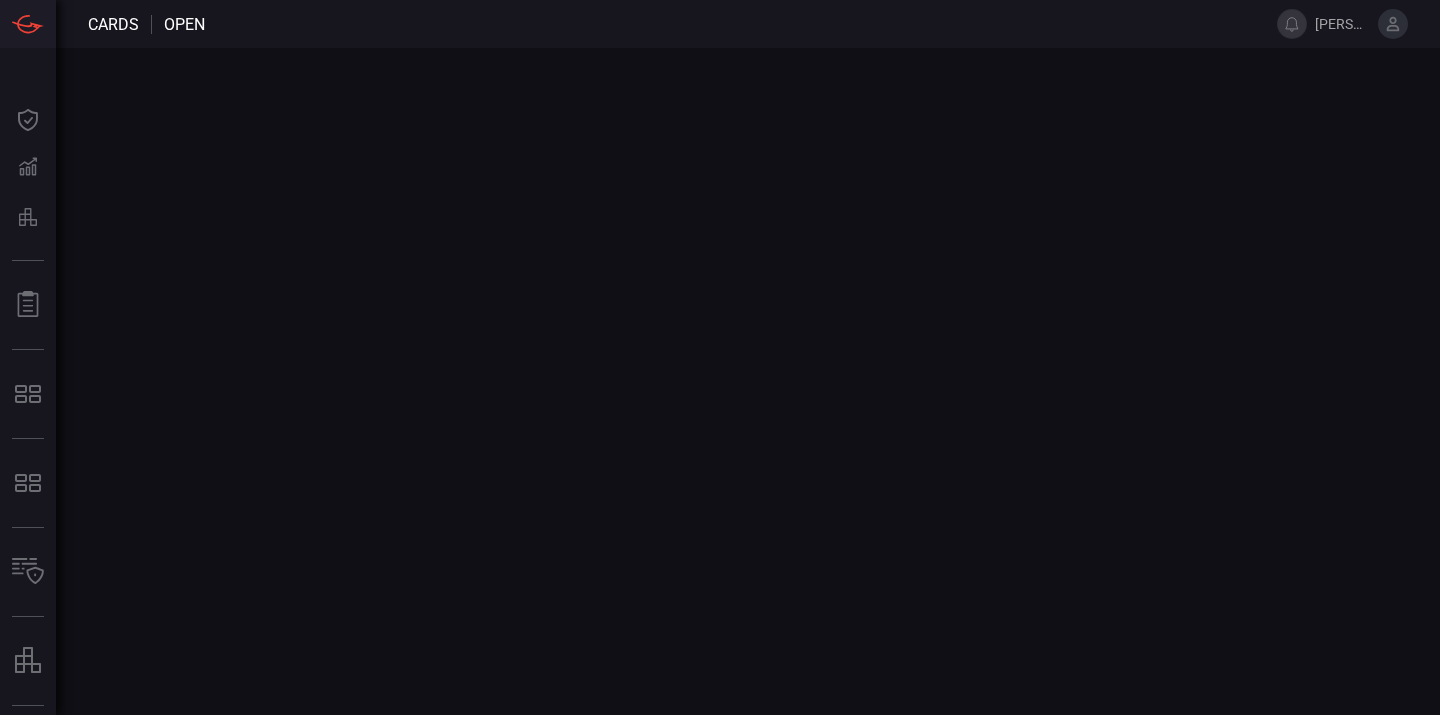 scroll, scrollTop: 0, scrollLeft: 0, axis: both 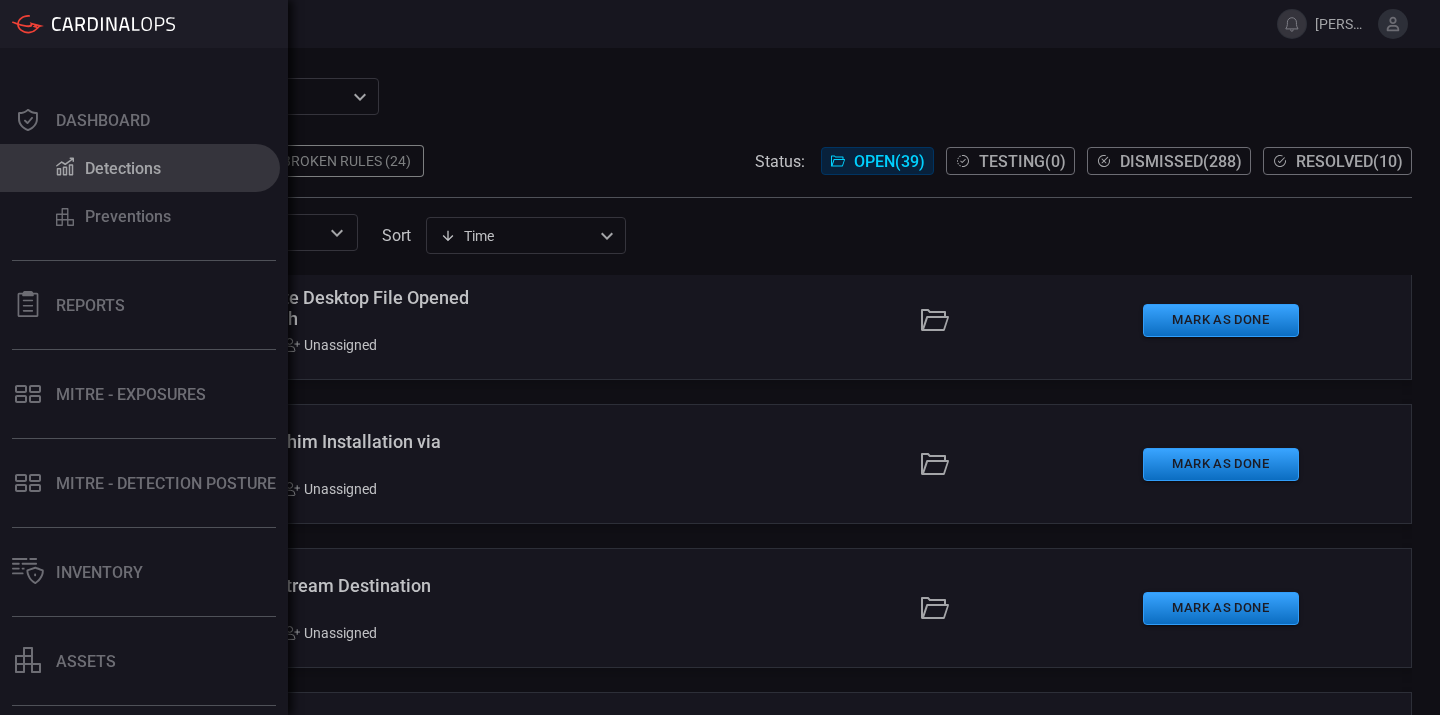 click on "Detections" at bounding box center (123, 168) 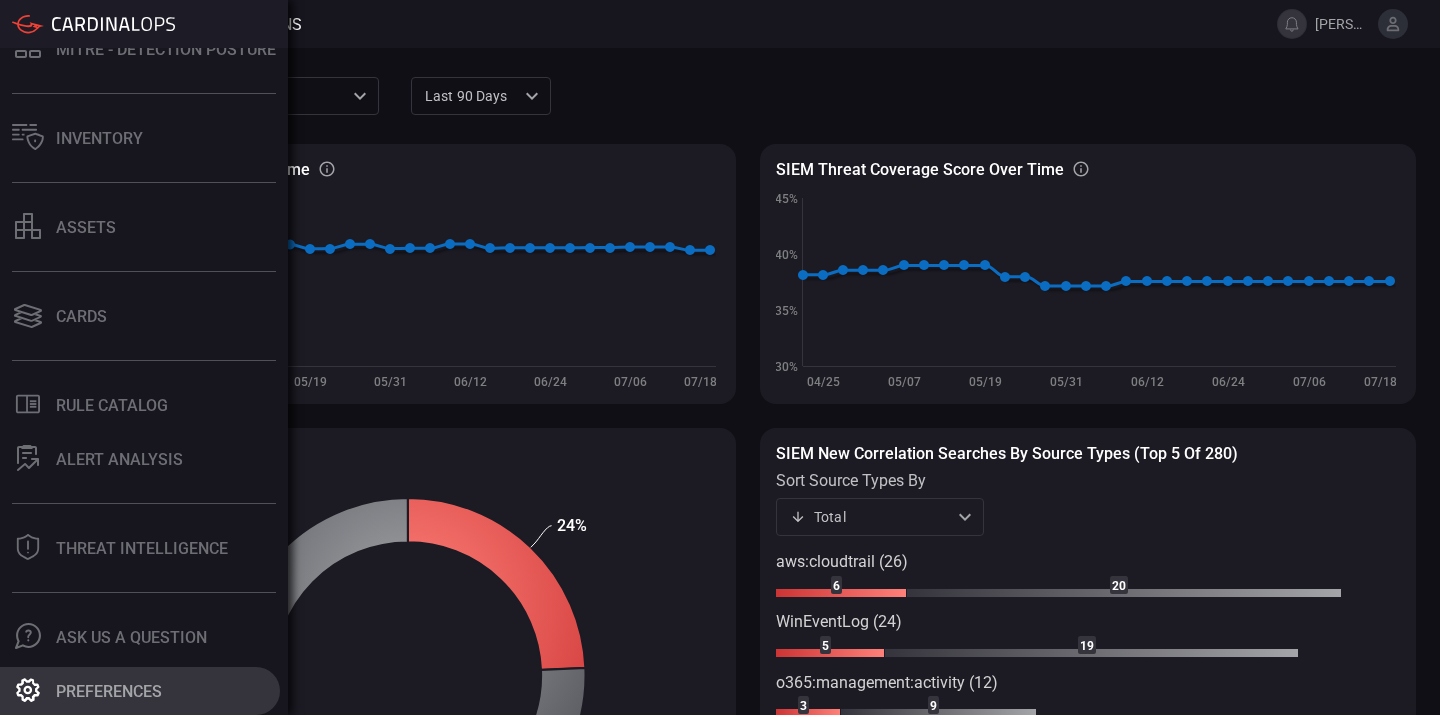 scroll, scrollTop: 434, scrollLeft: 0, axis: vertical 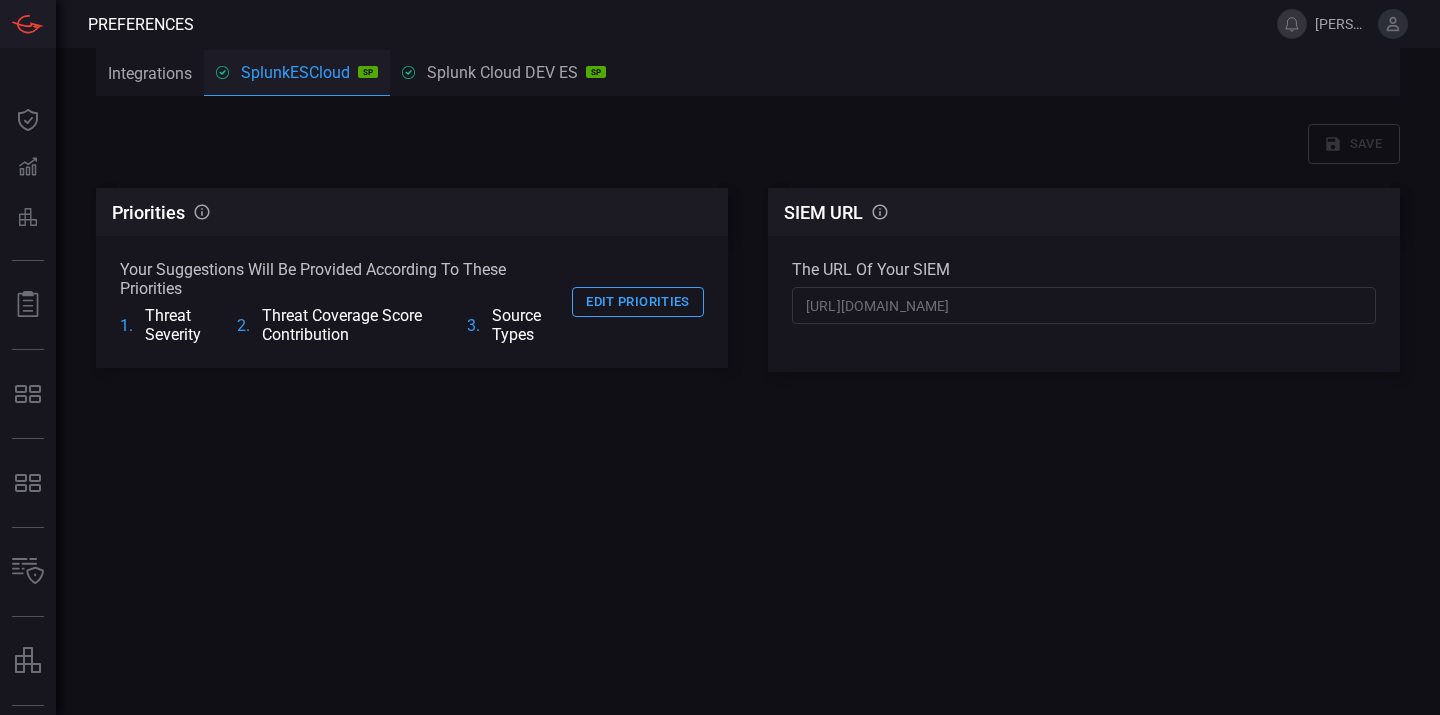 click on "Integrations" at bounding box center (150, 73) 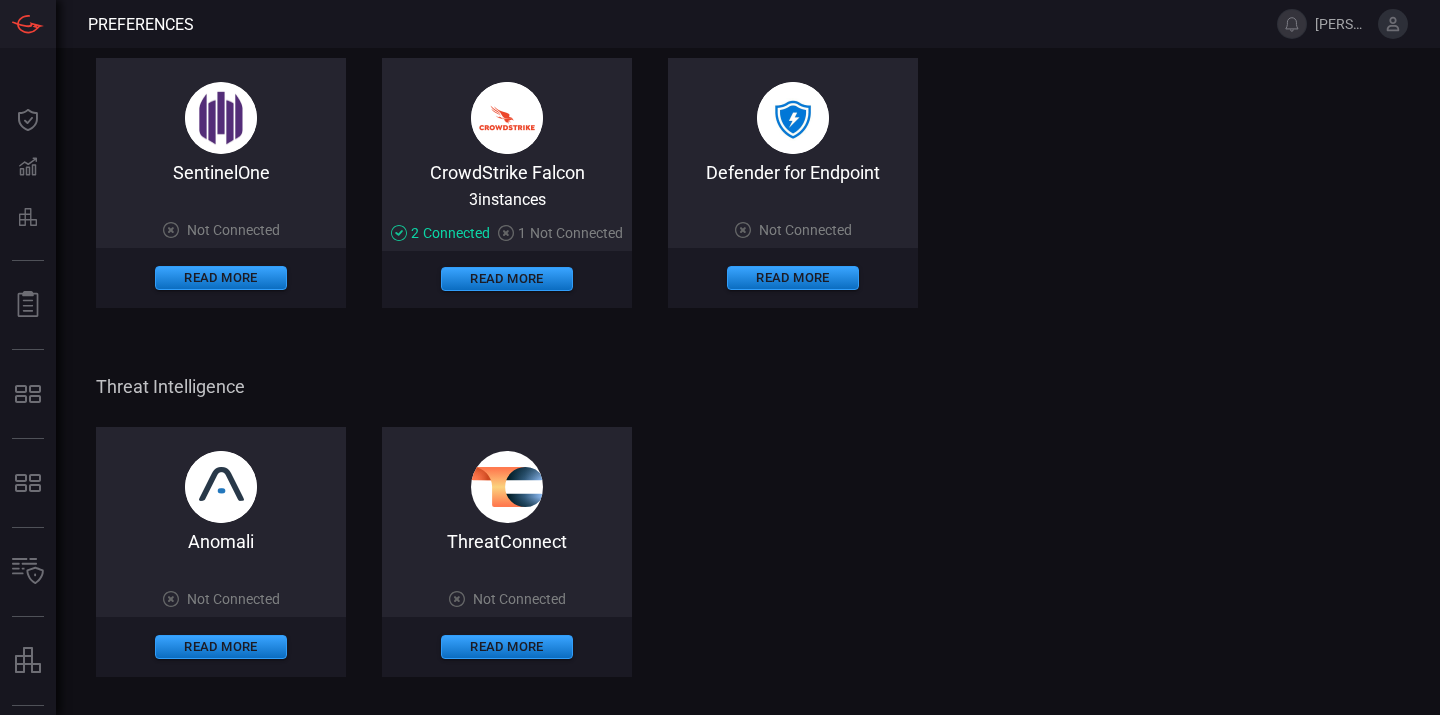 scroll, scrollTop: 1429, scrollLeft: 0, axis: vertical 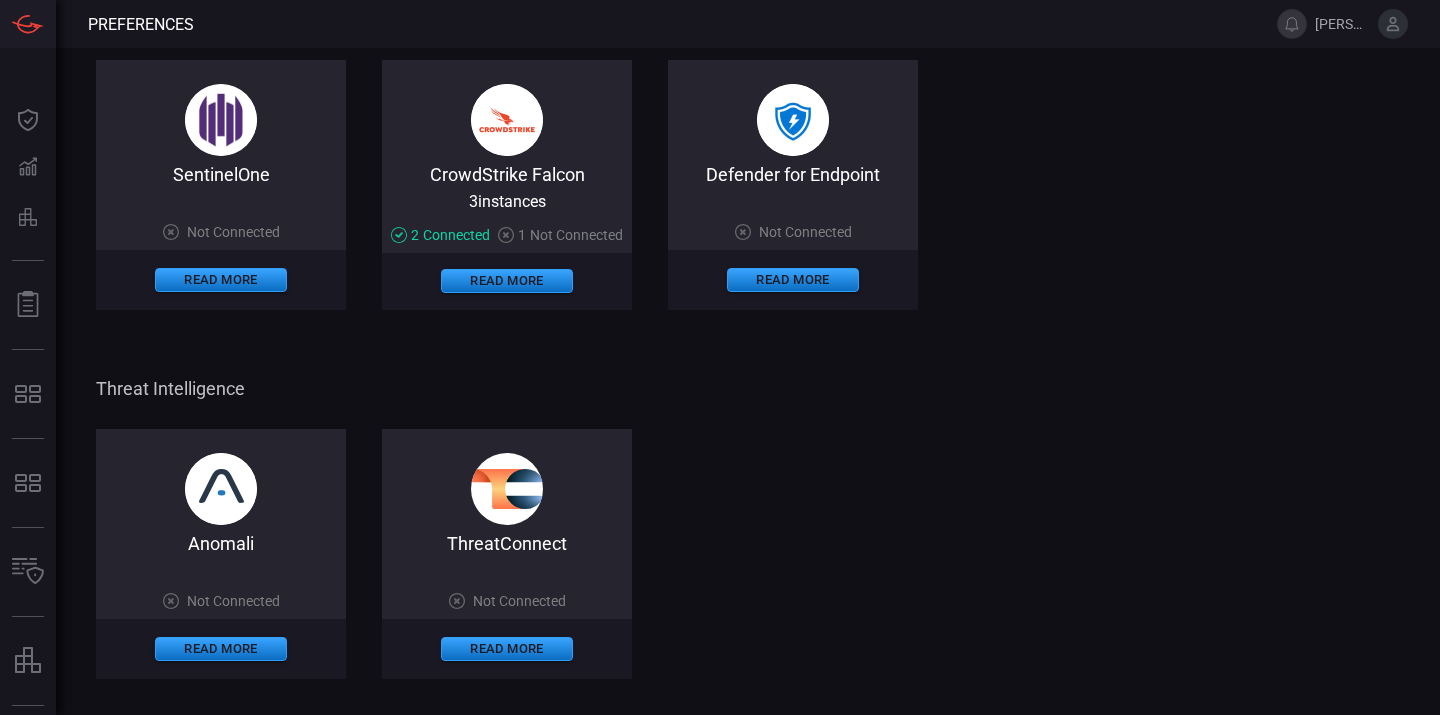 click at bounding box center [507, 120] 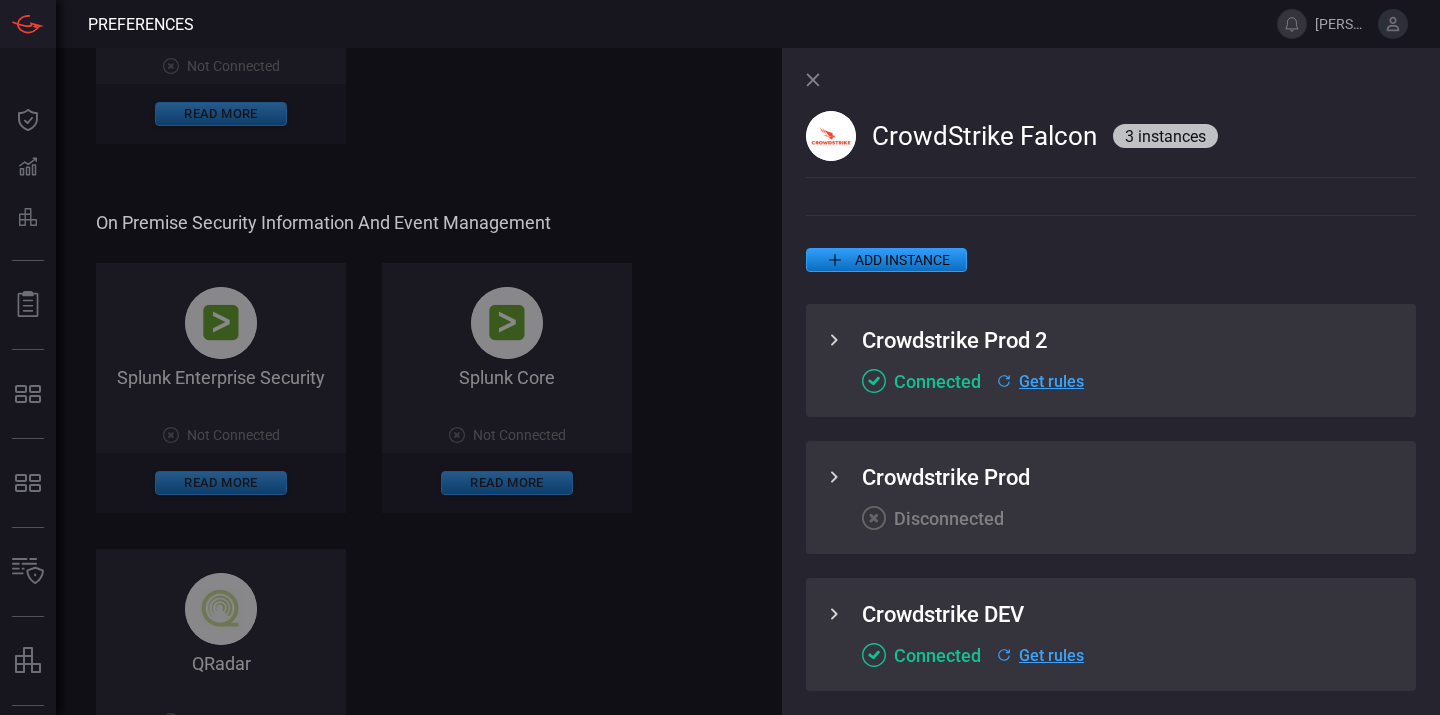 scroll, scrollTop: 426, scrollLeft: 0, axis: vertical 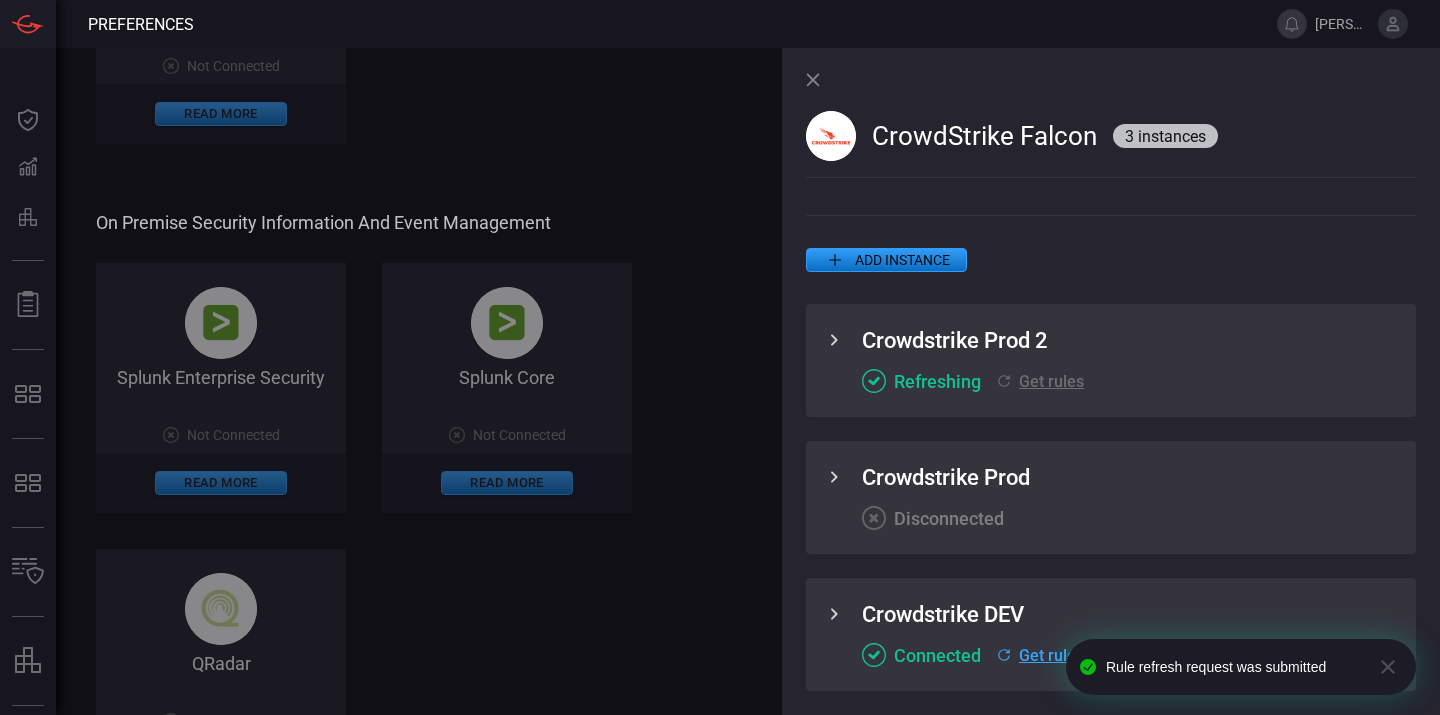 click on "Get rules" at bounding box center (1051, 655) 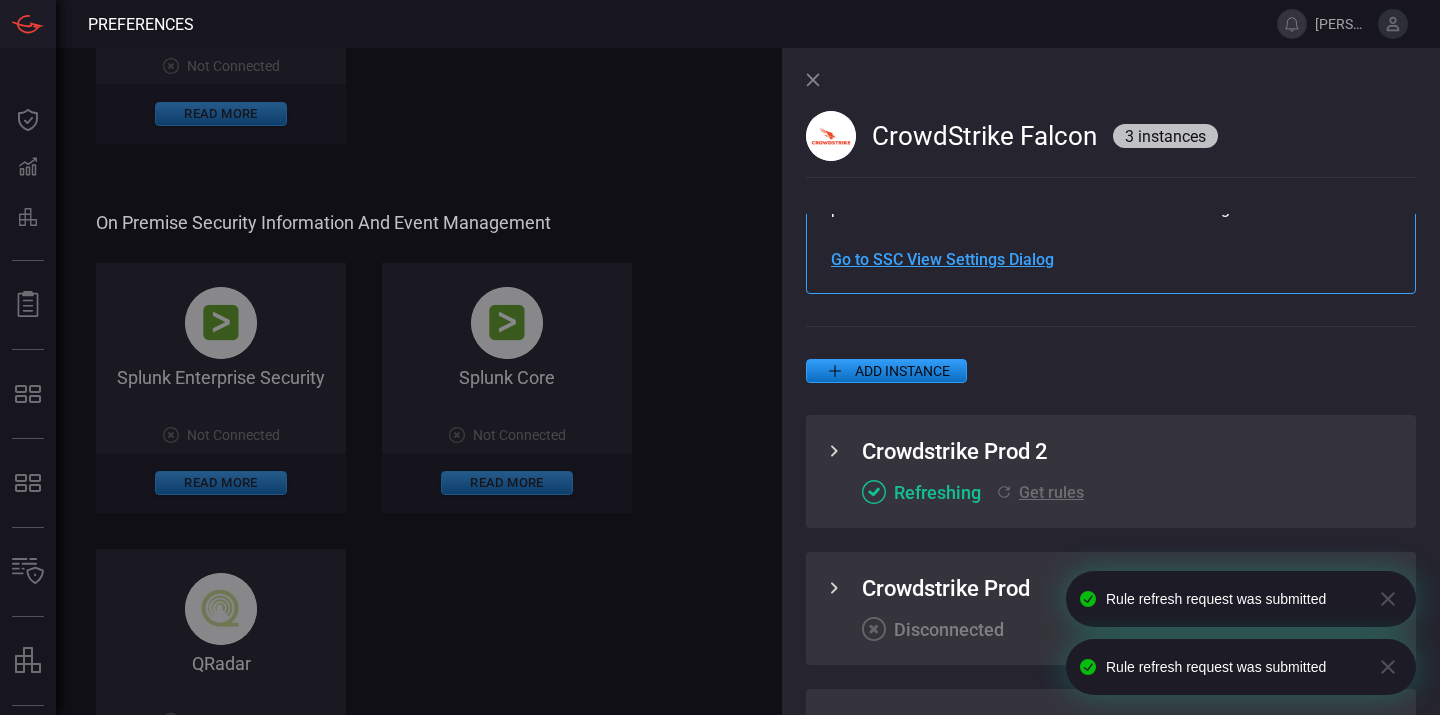scroll, scrollTop: 289, scrollLeft: 0, axis: vertical 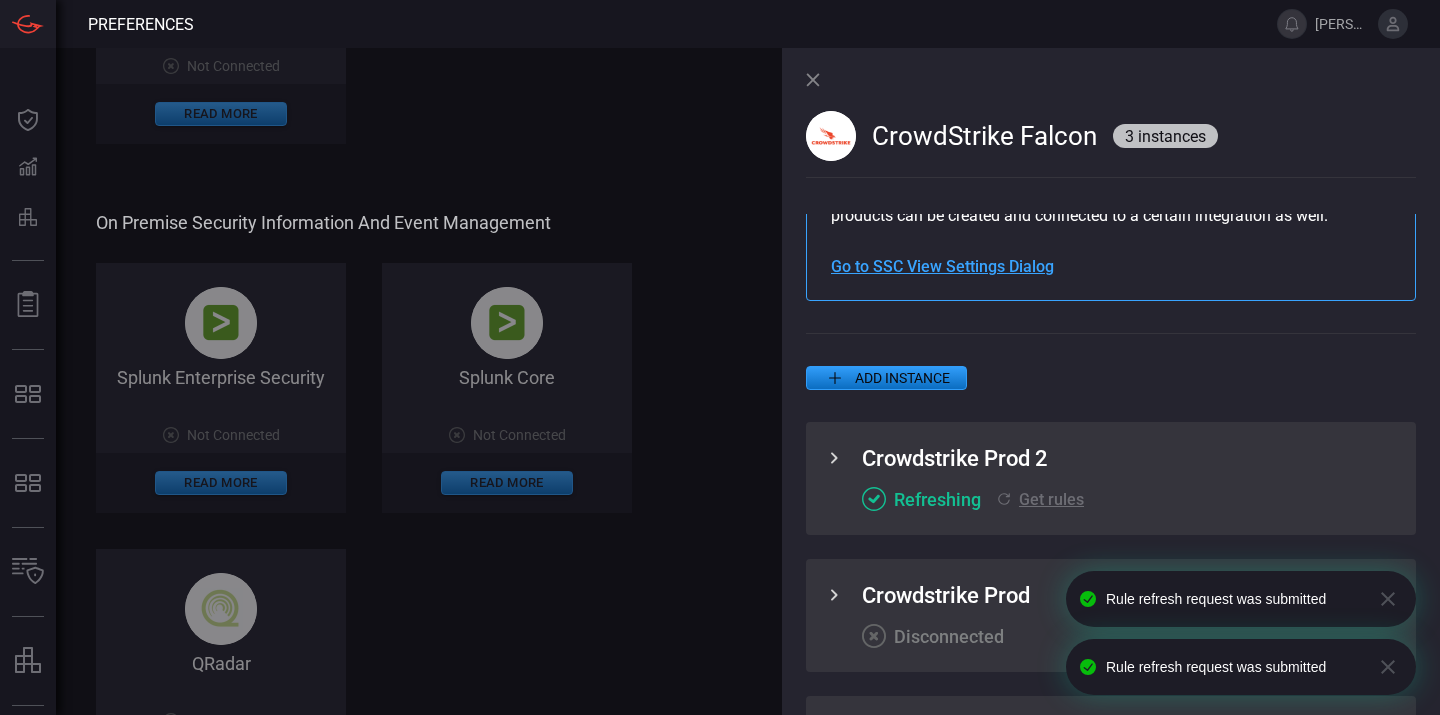 click 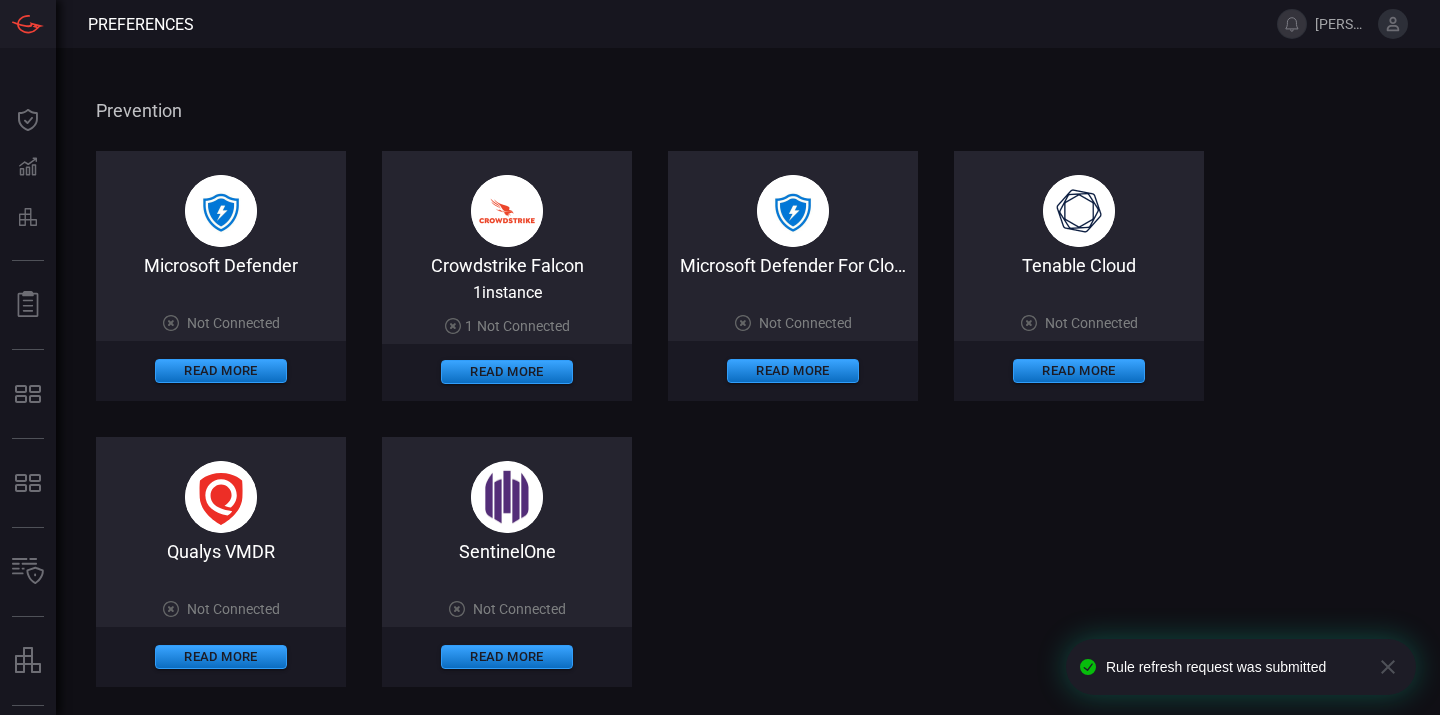 scroll, scrollTop: 2076, scrollLeft: 0, axis: vertical 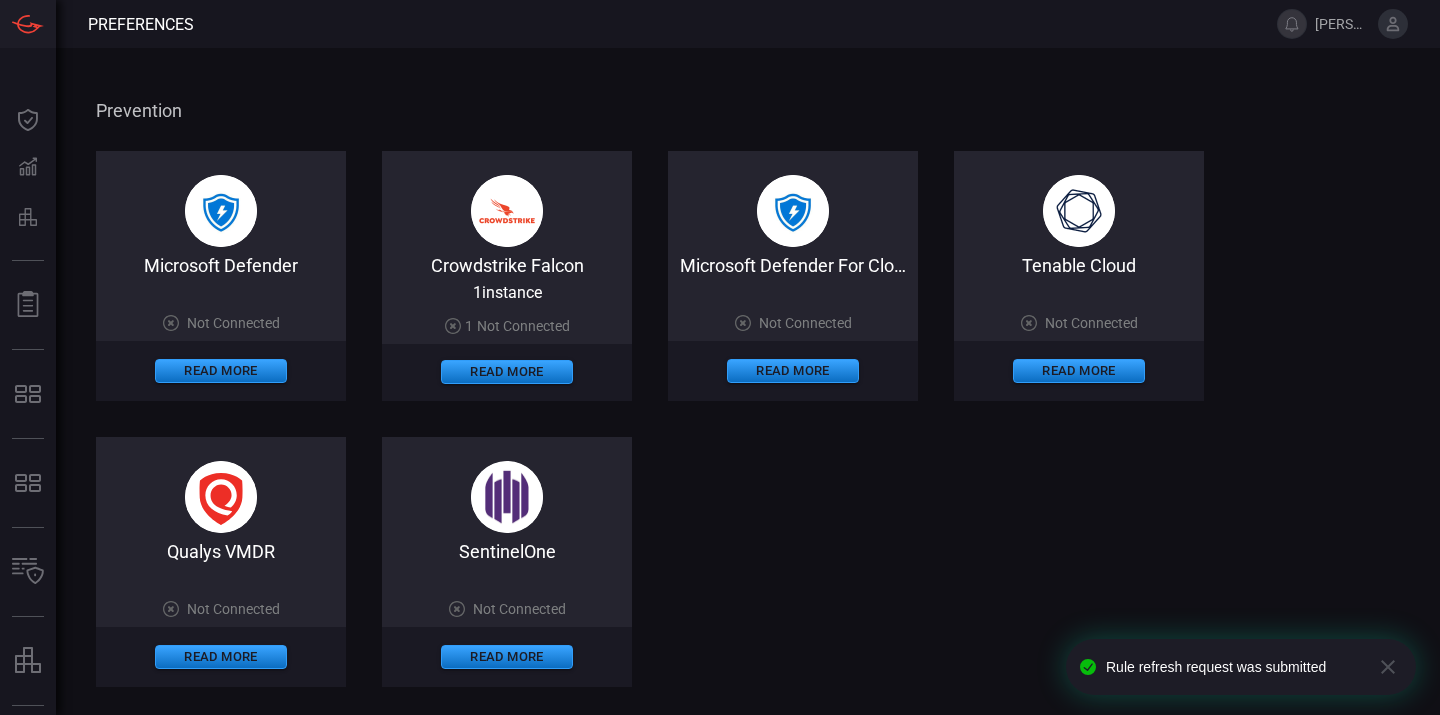 click at bounding box center [507, 211] 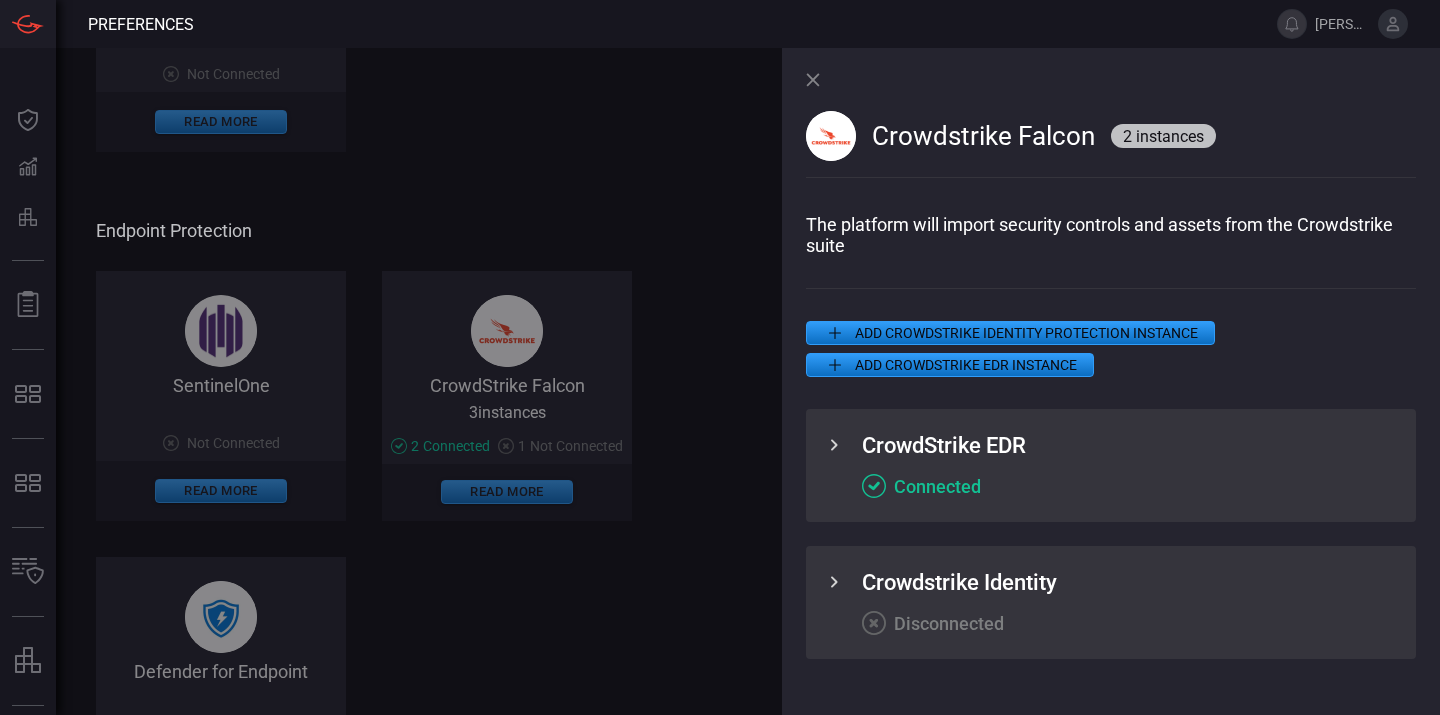scroll, scrollTop: 0, scrollLeft: 0, axis: both 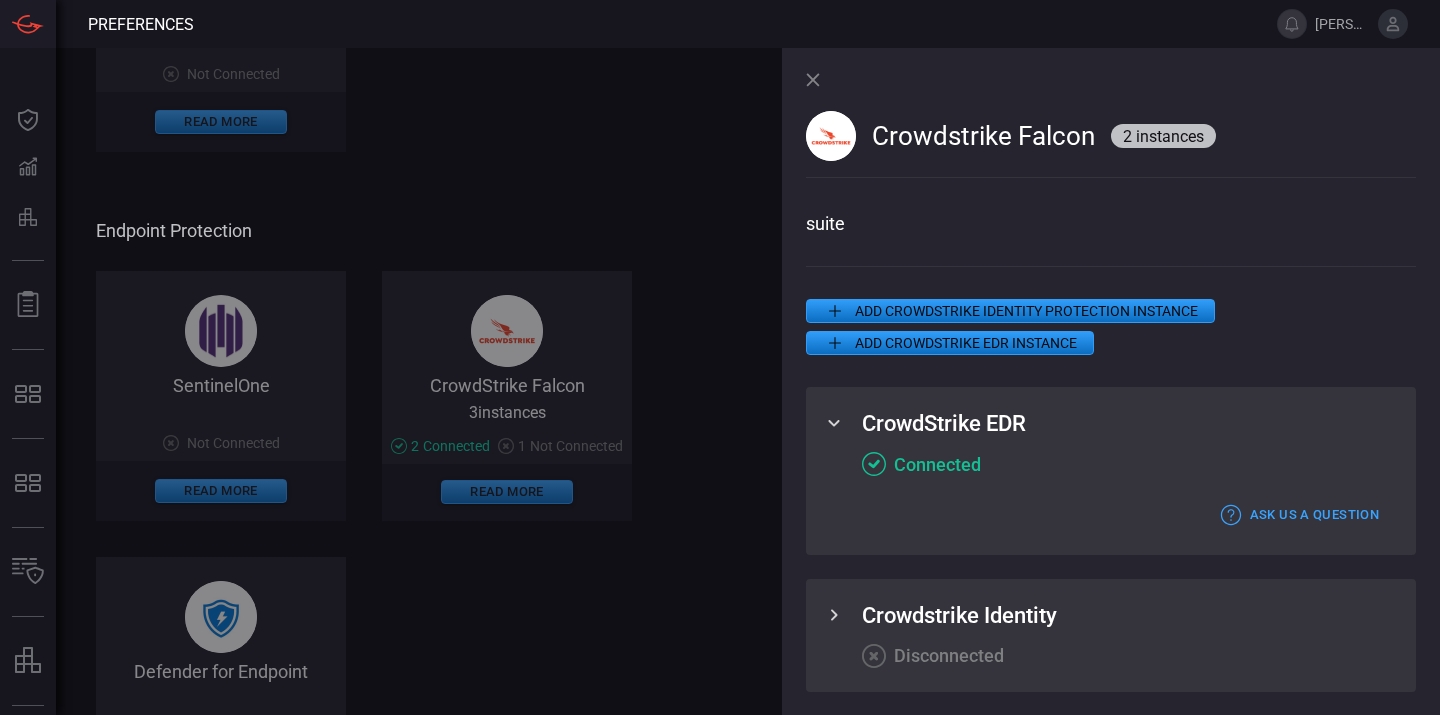 click 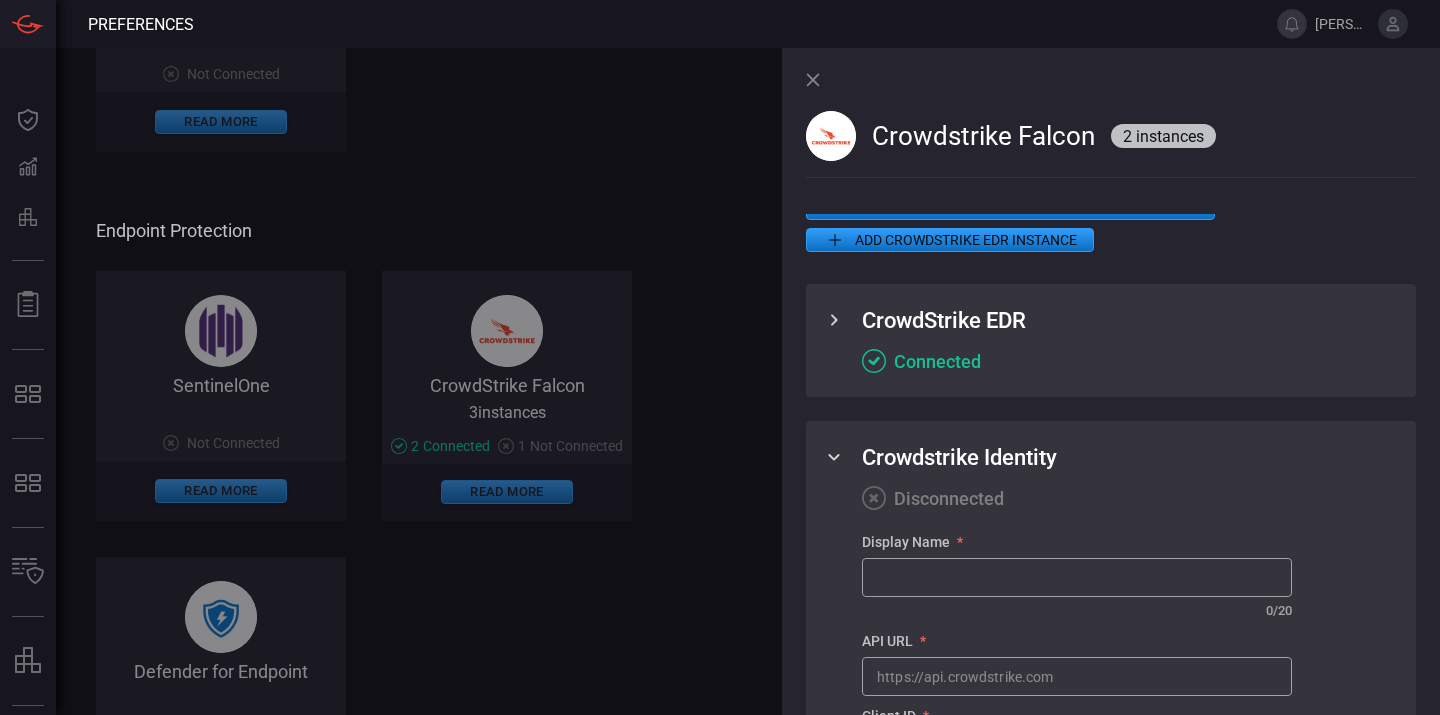 scroll, scrollTop: 52, scrollLeft: 0, axis: vertical 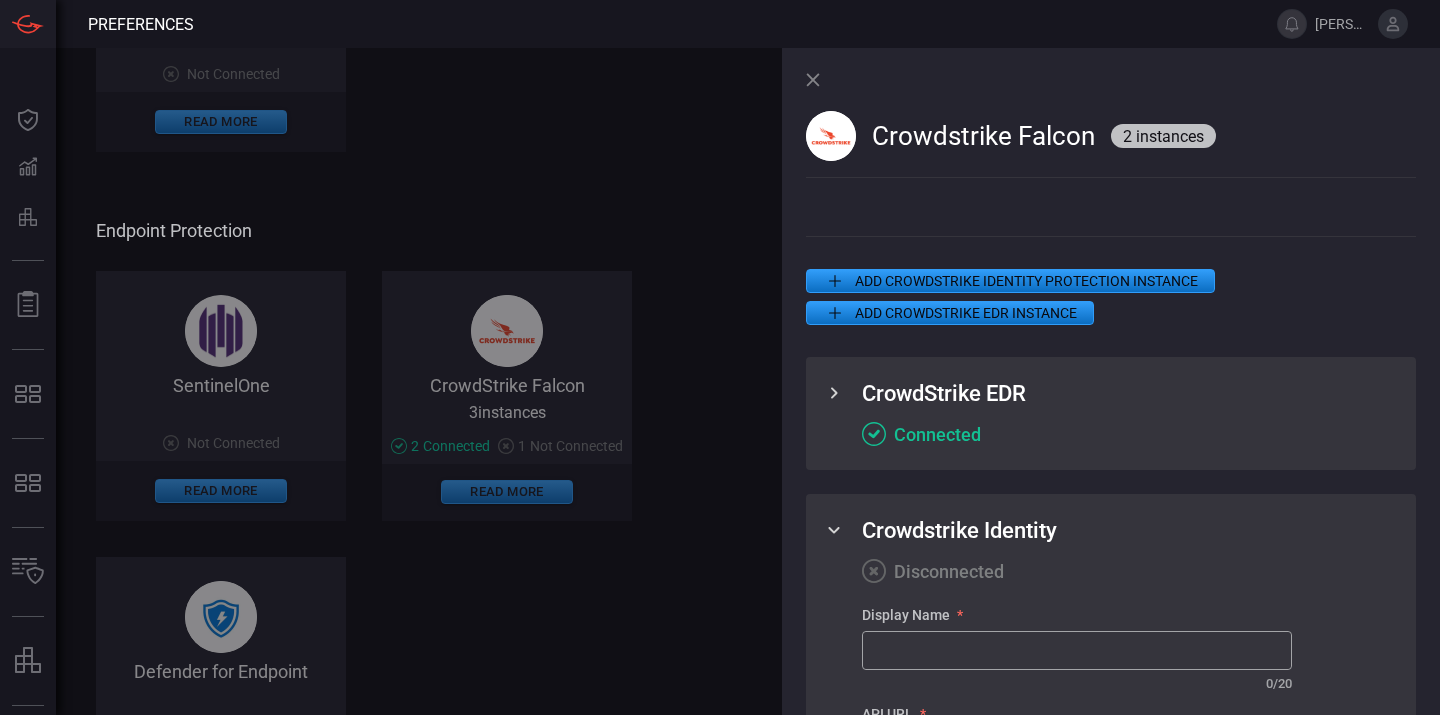click on "CrowdStrike EDR Connected" at bounding box center (1111, 413) 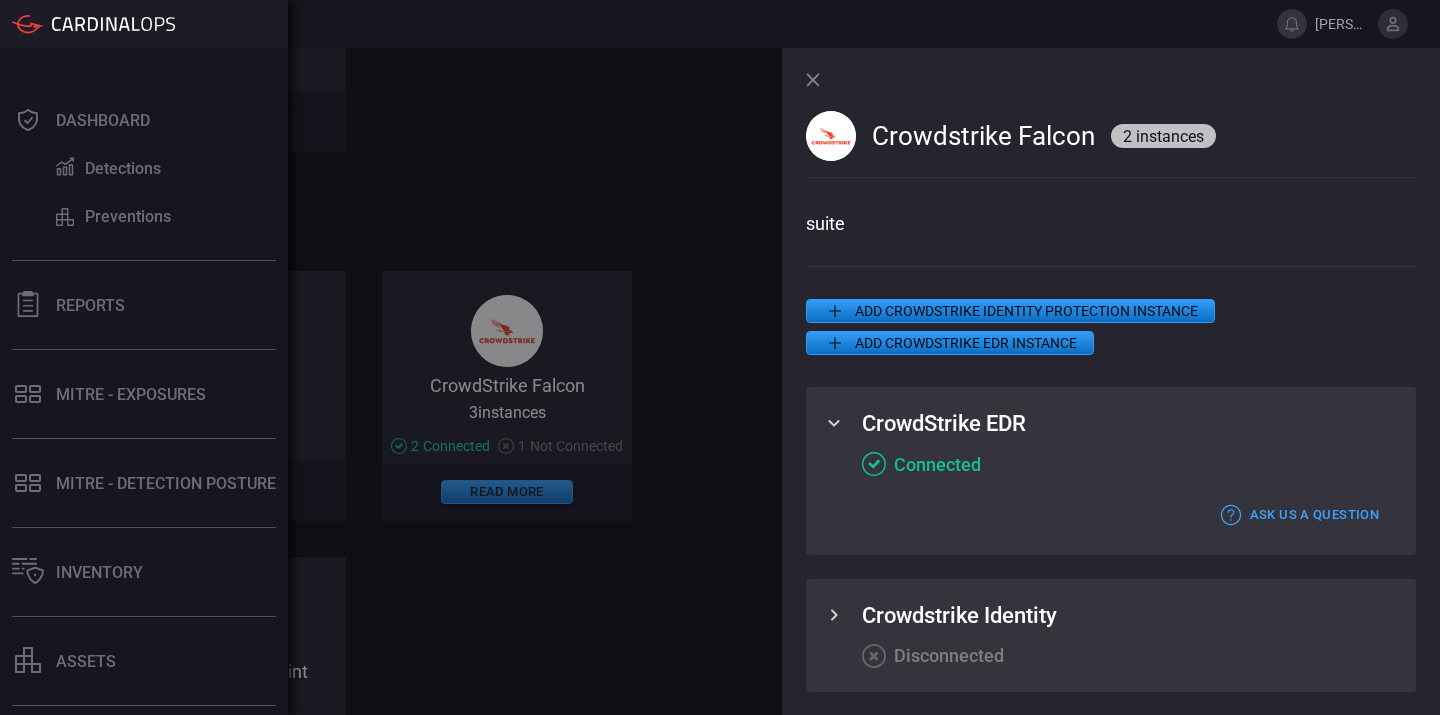scroll, scrollTop: 0, scrollLeft: 0, axis: both 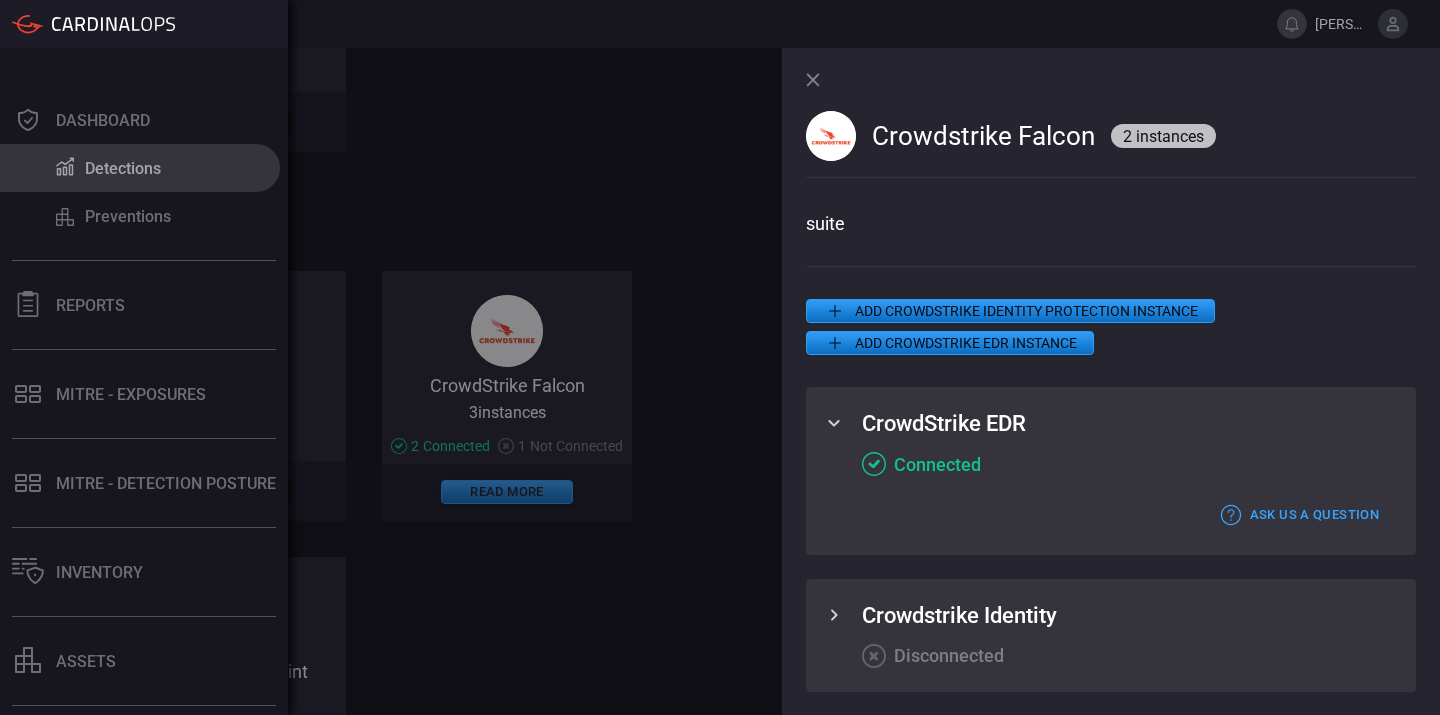 click on "Detections" at bounding box center [123, 168] 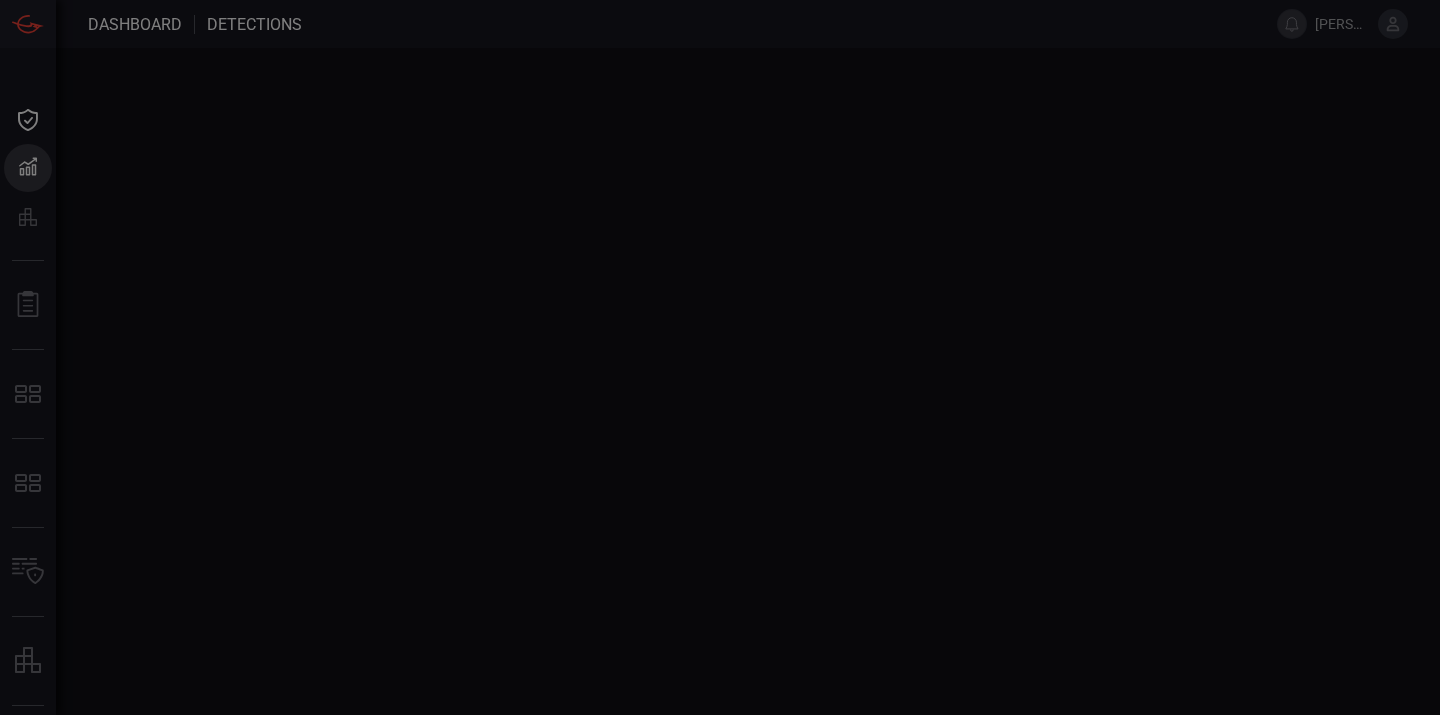 scroll, scrollTop: 0, scrollLeft: 0, axis: both 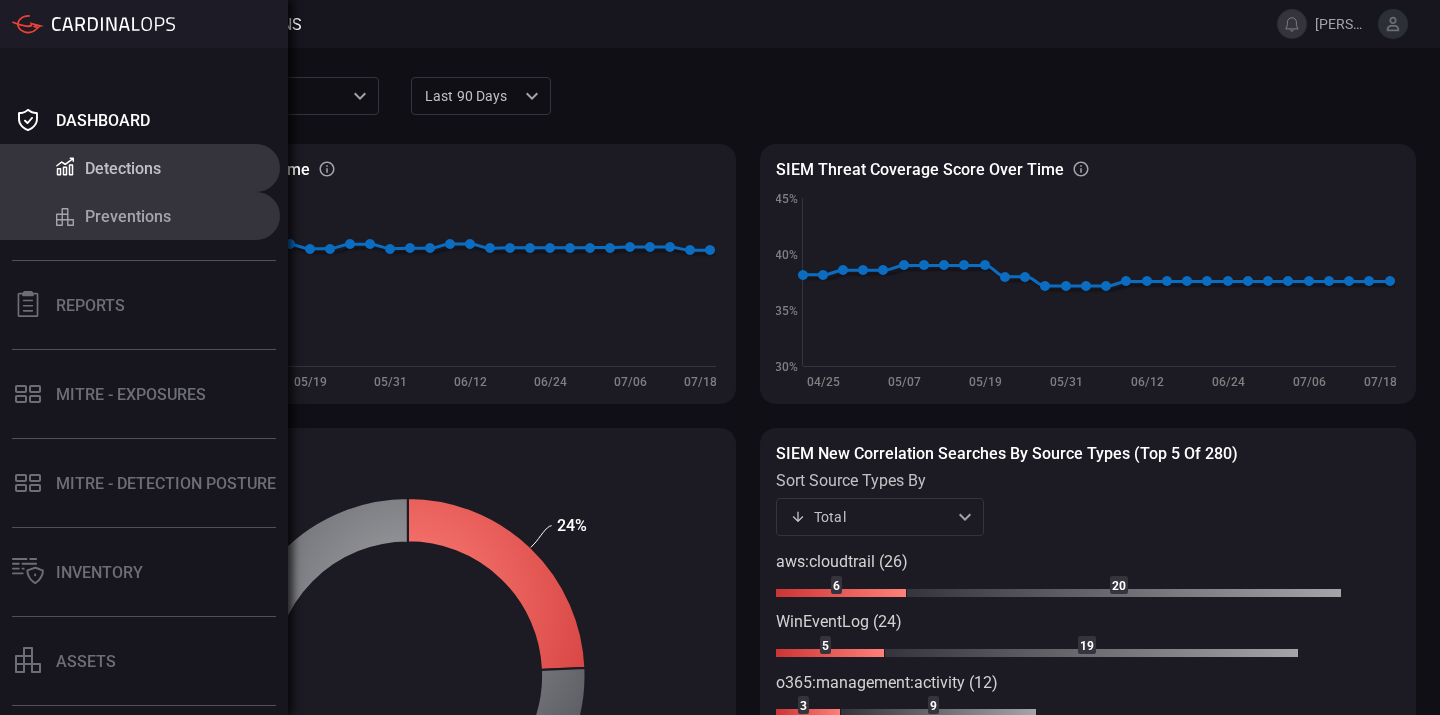 click on "Preventions" at bounding box center [128, 216] 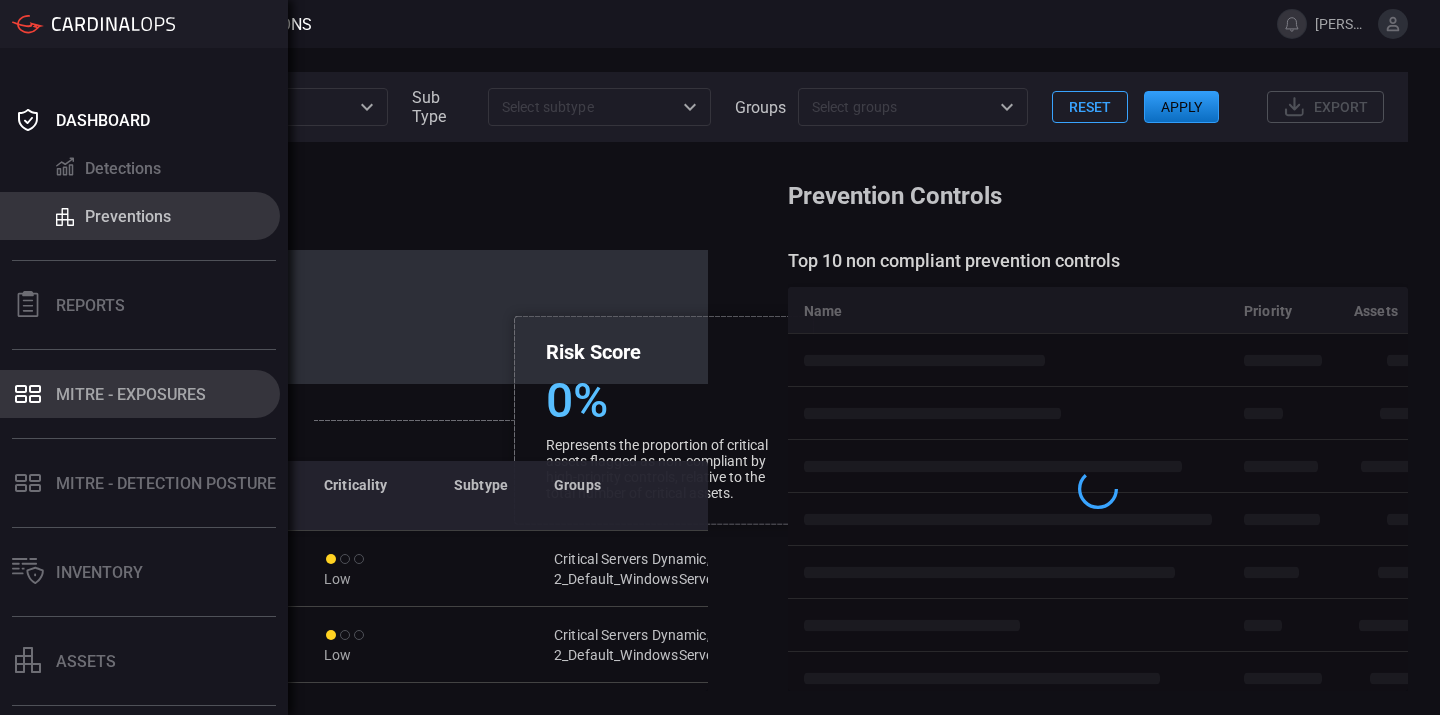 click on "MITRE - Exposures" at bounding box center (131, 394) 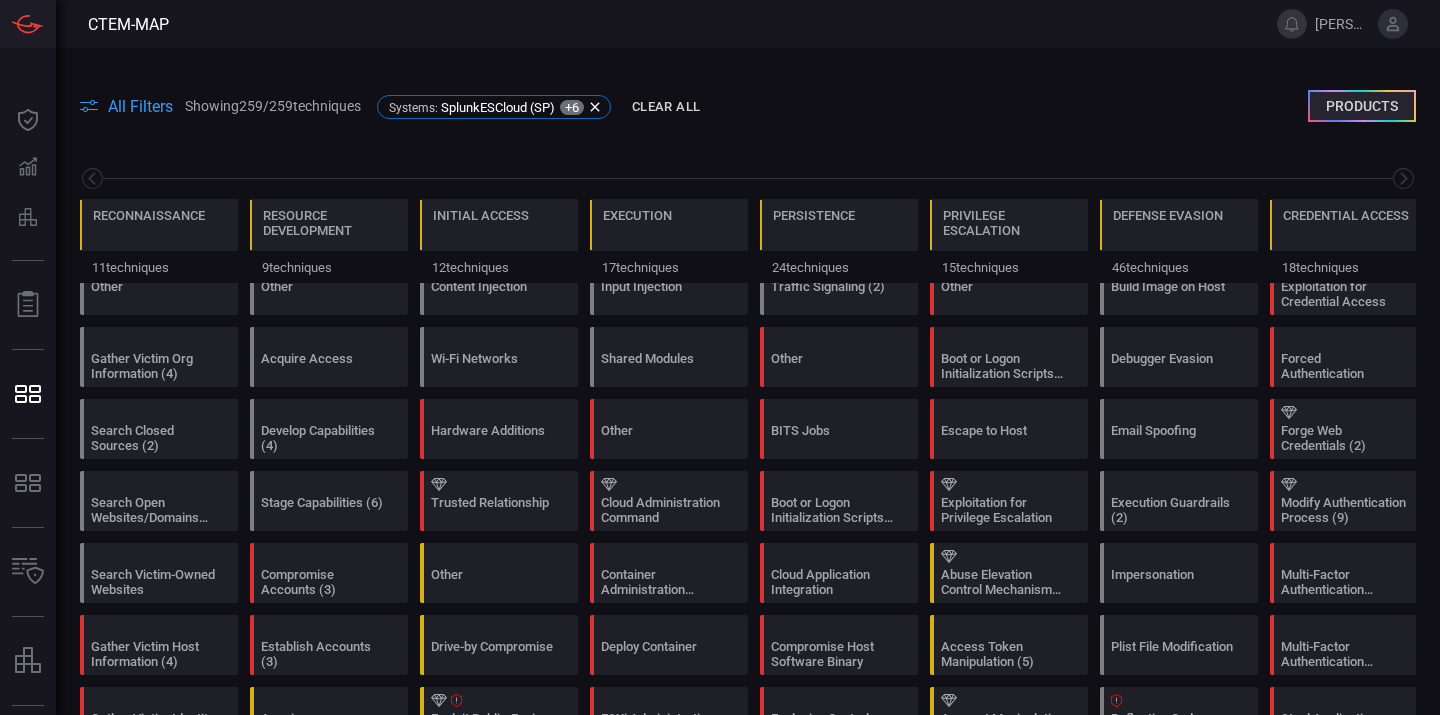 scroll, scrollTop: 0, scrollLeft: 0, axis: both 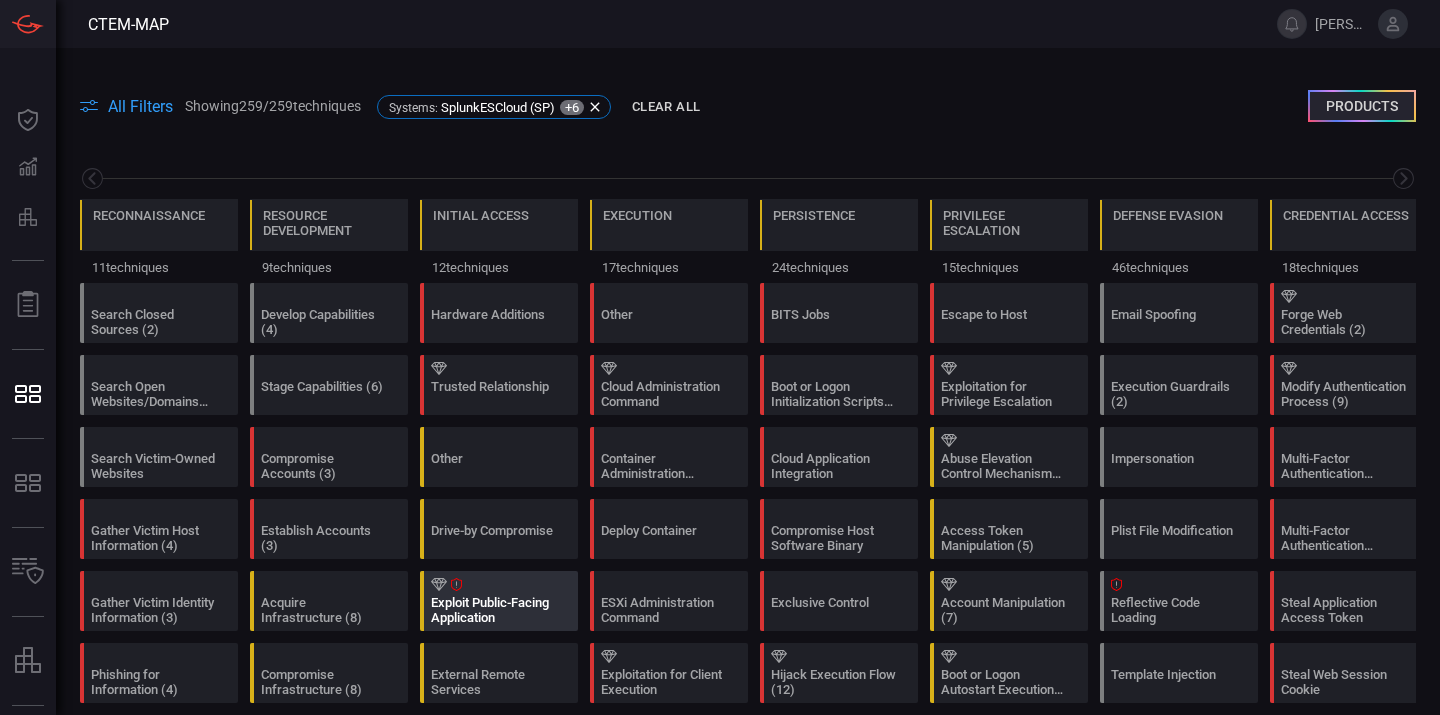 click at bounding box center [503, 584] 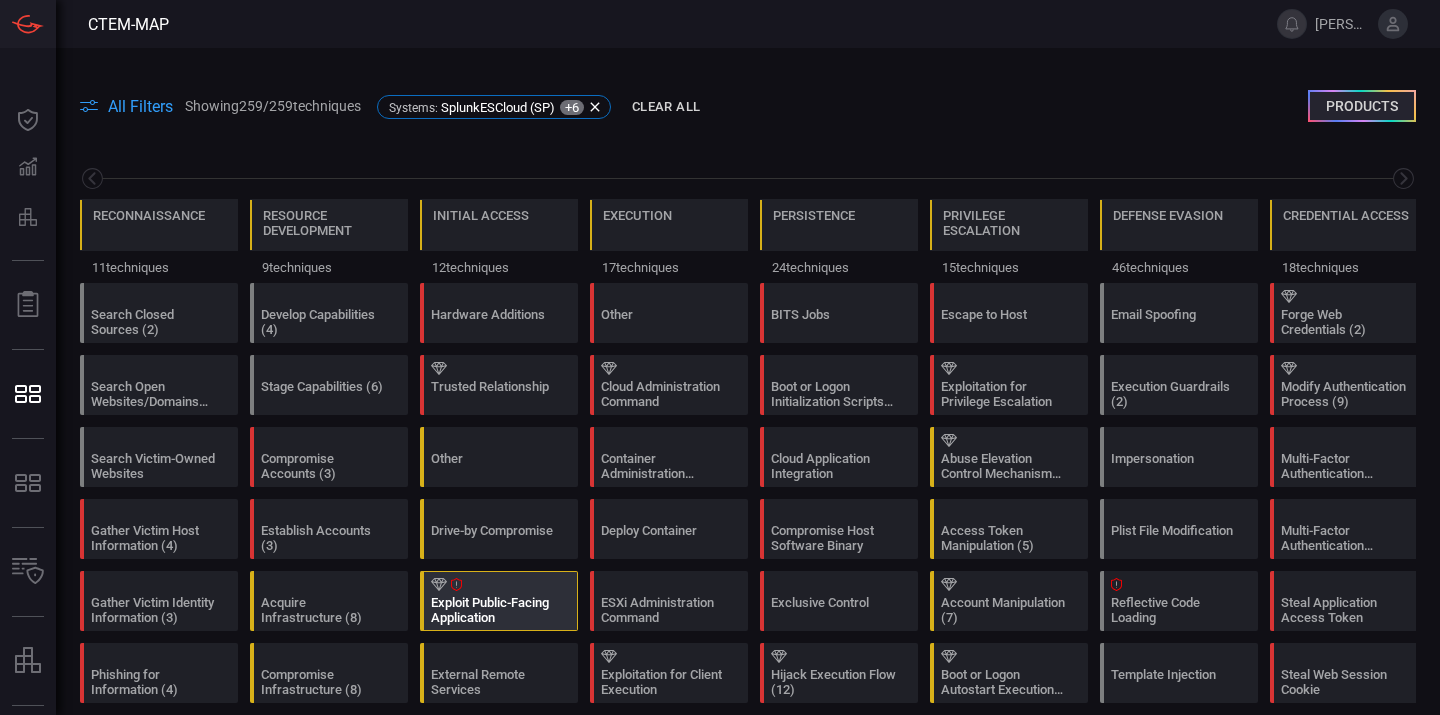 click on "Exploit Public-Facing Application" at bounding box center [504, 601] 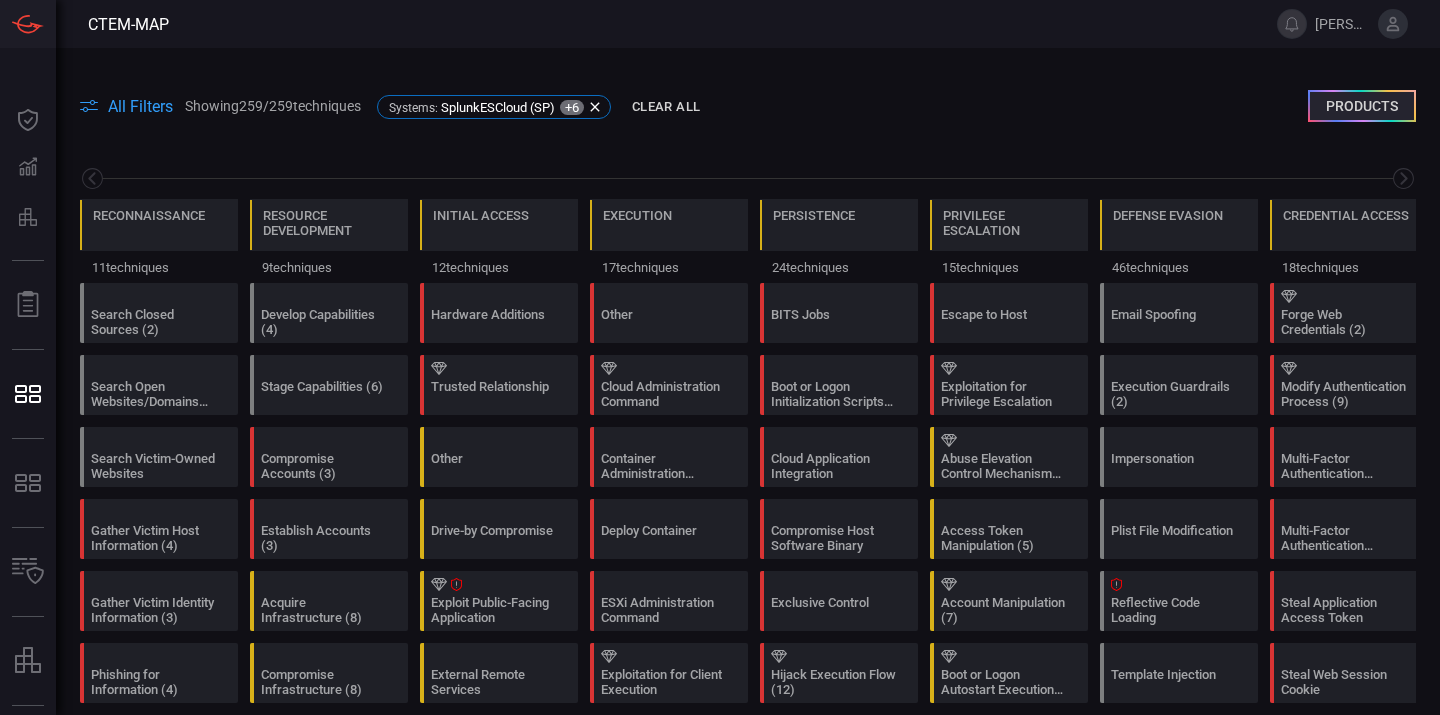 click on "Products" at bounding box center [1362, 106] 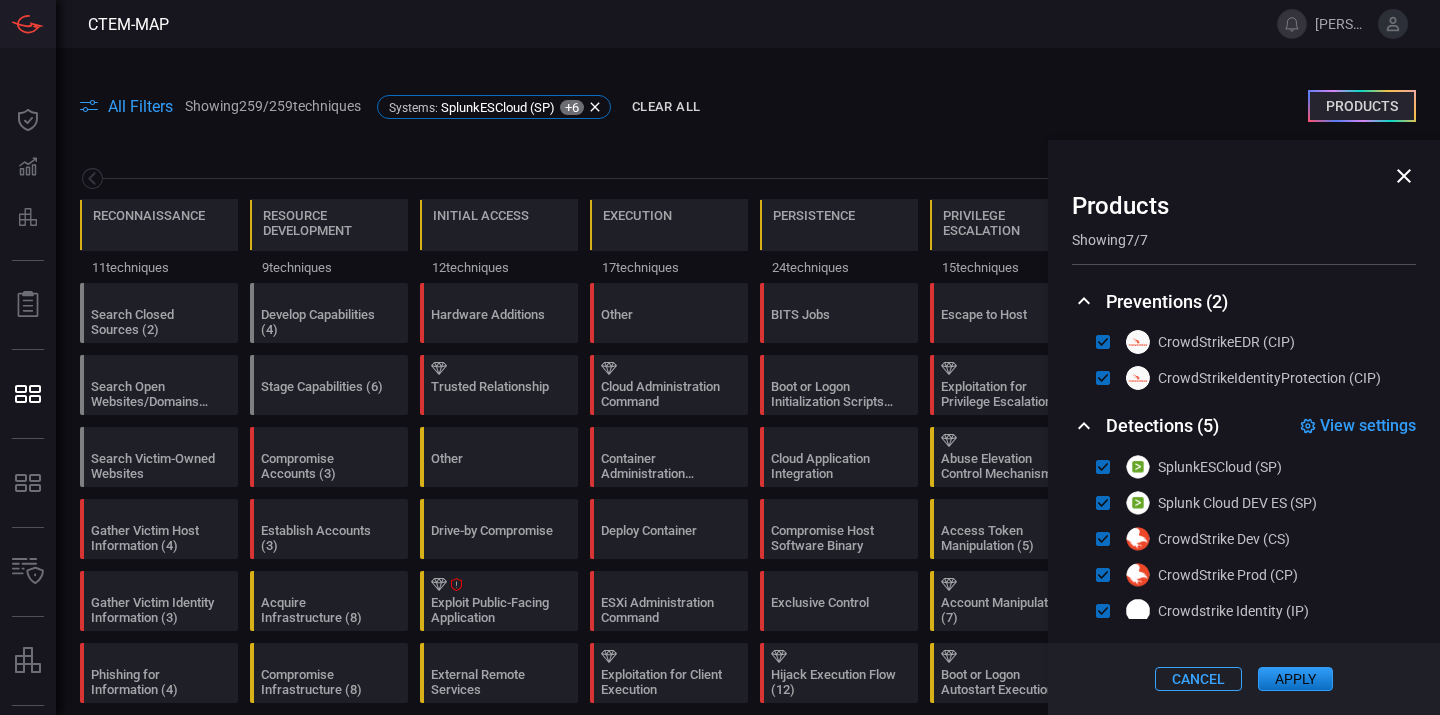 click 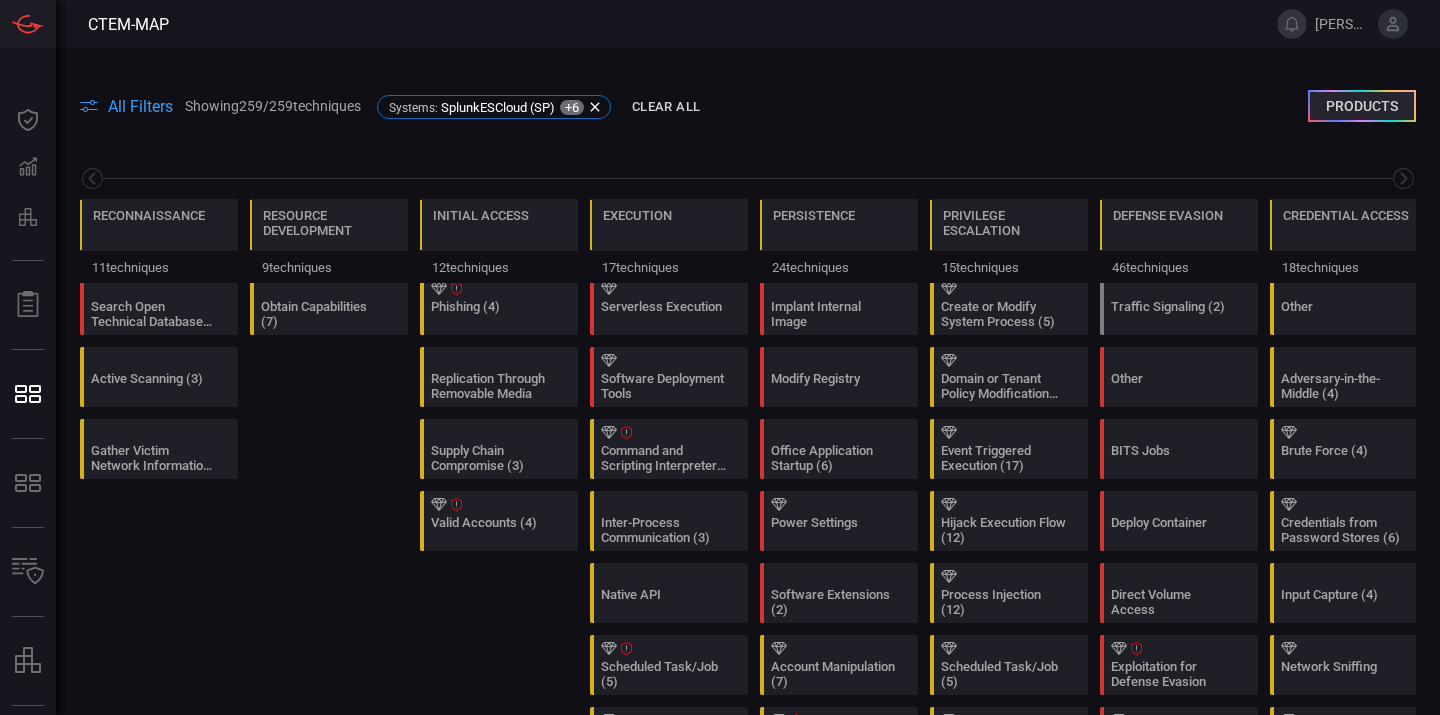 scroll, scrollTop: 887, scrollLeft: 0, axis: vertical 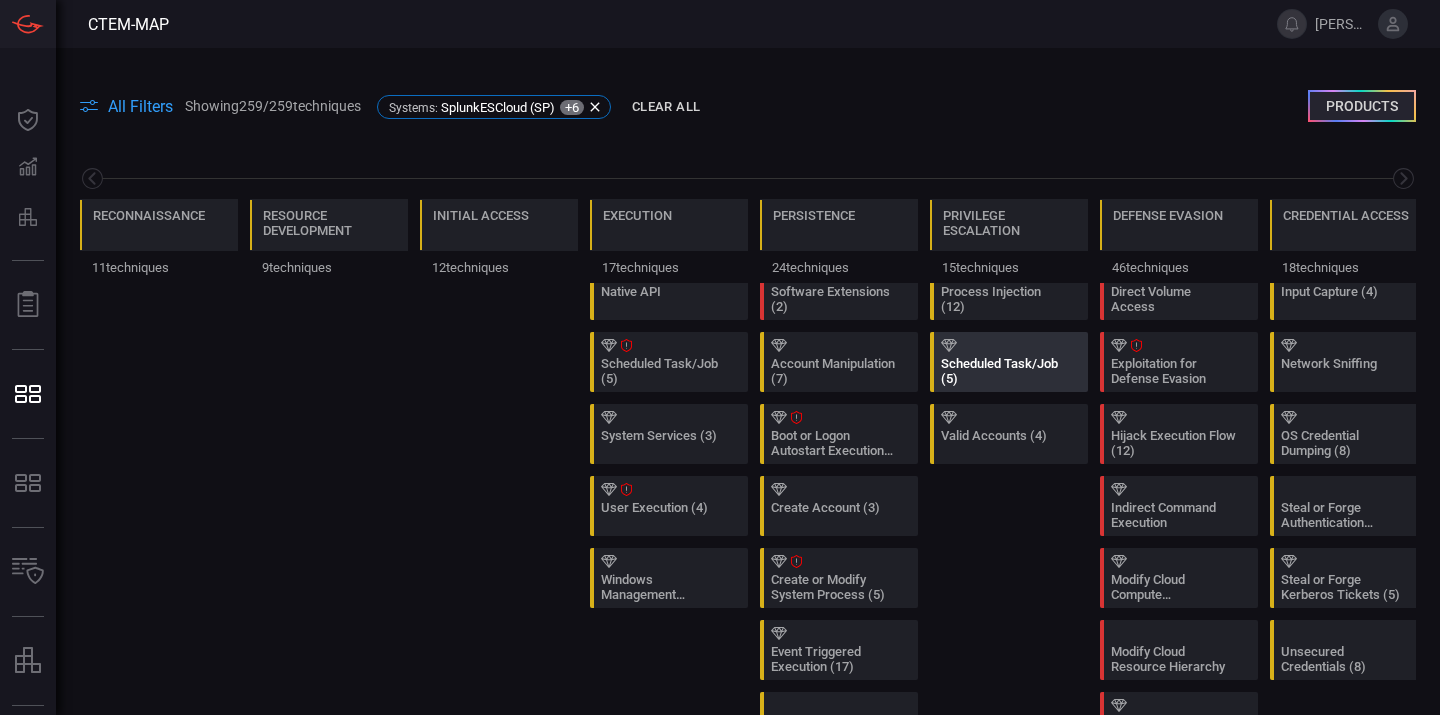 click on "Scheduled Task/Job  (5)" at bounding box center (1003, 371) 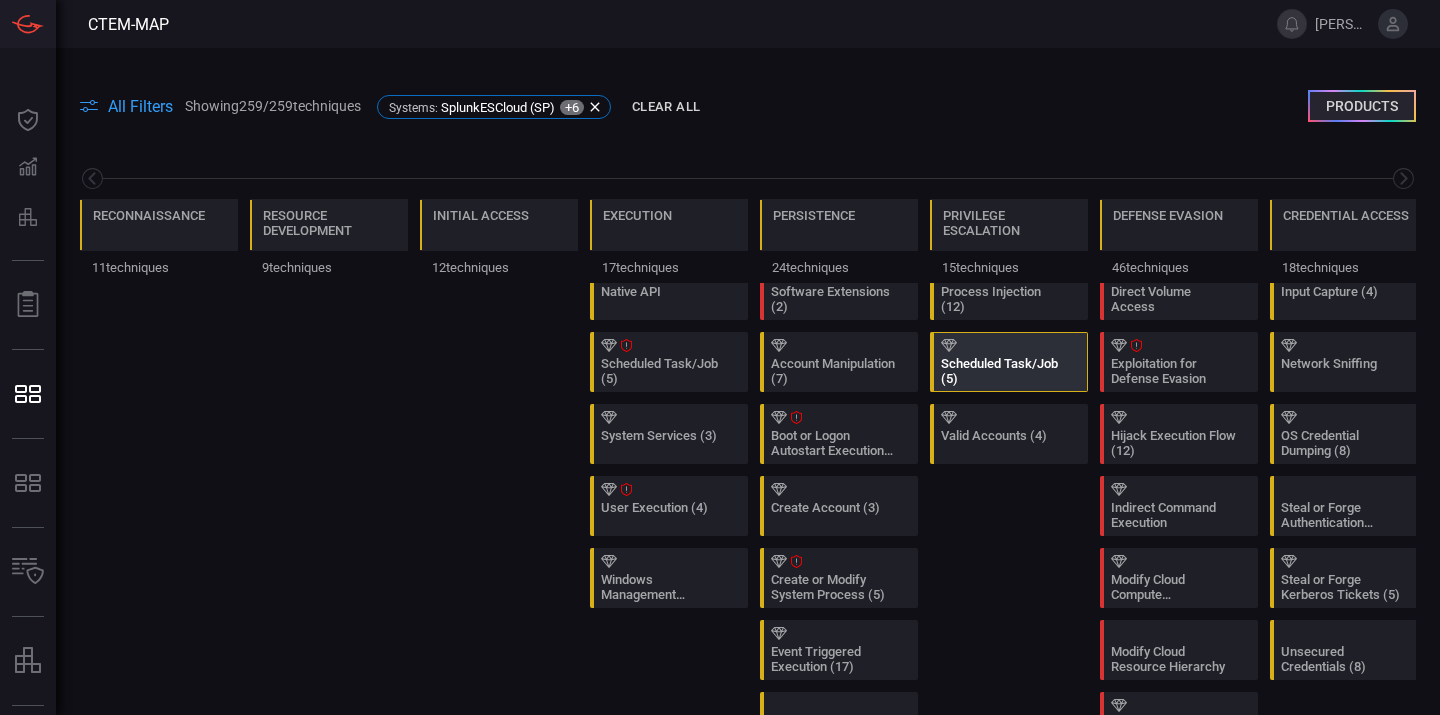 click on "Scheduled Task/Job  (5)" at bounding box center [1003, 371] 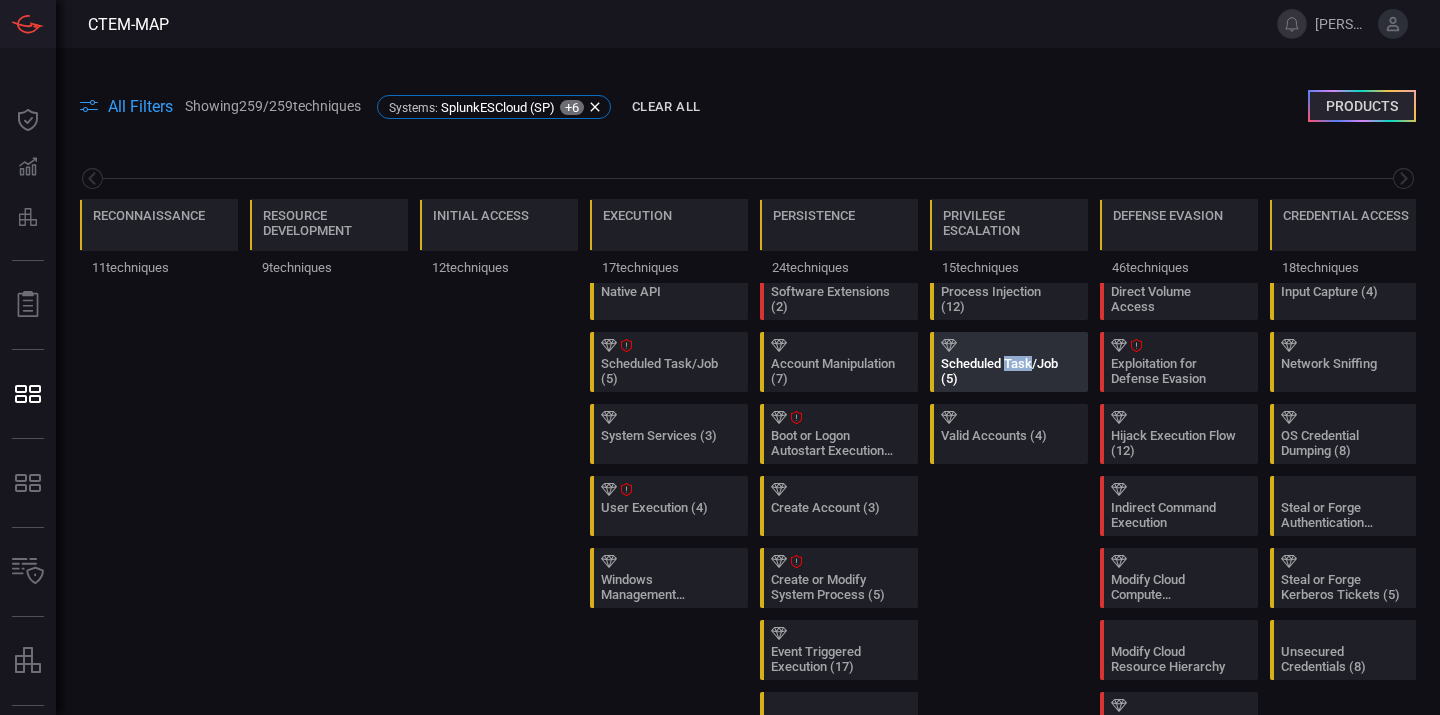 click on "Scheduled Task/Job  (5)" at bounding box center [1003, 371] 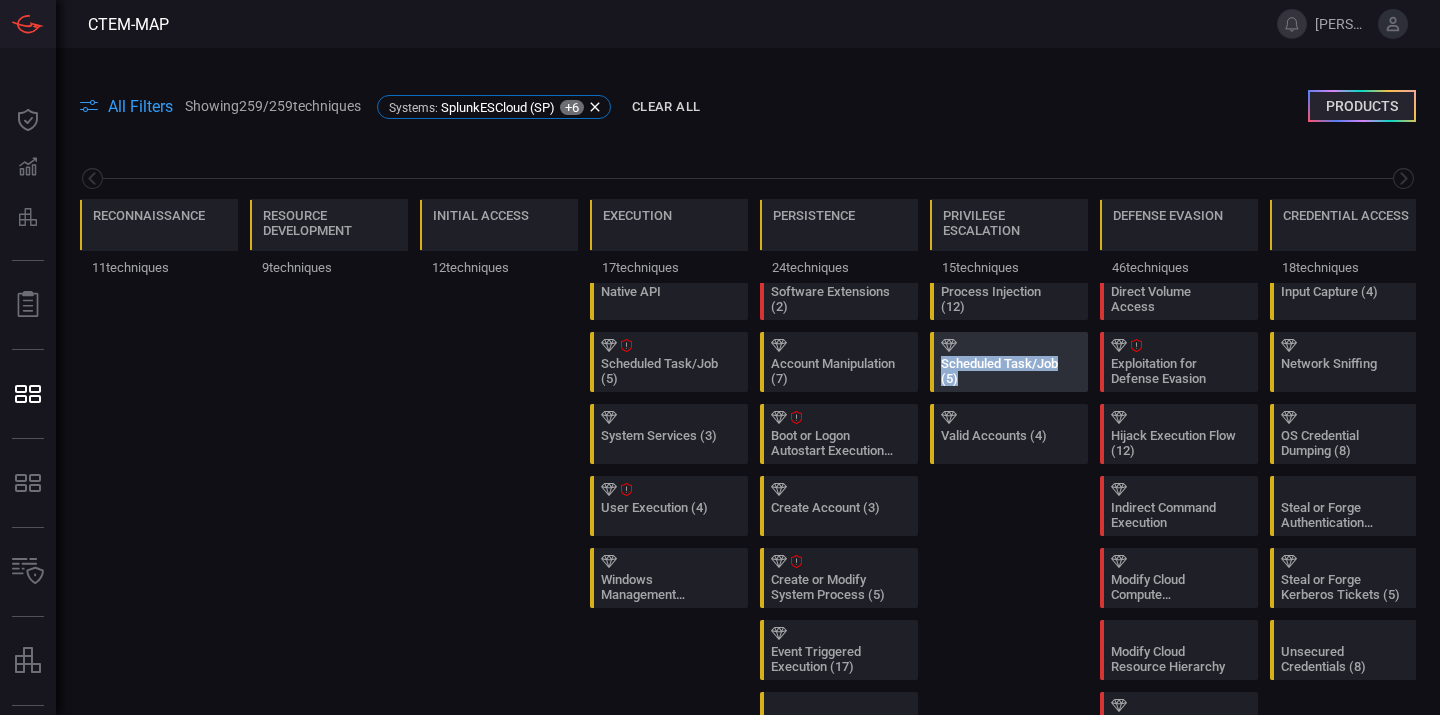 click on "Scheduled Task/Job  (5)" at bounding box center [1003, 371] 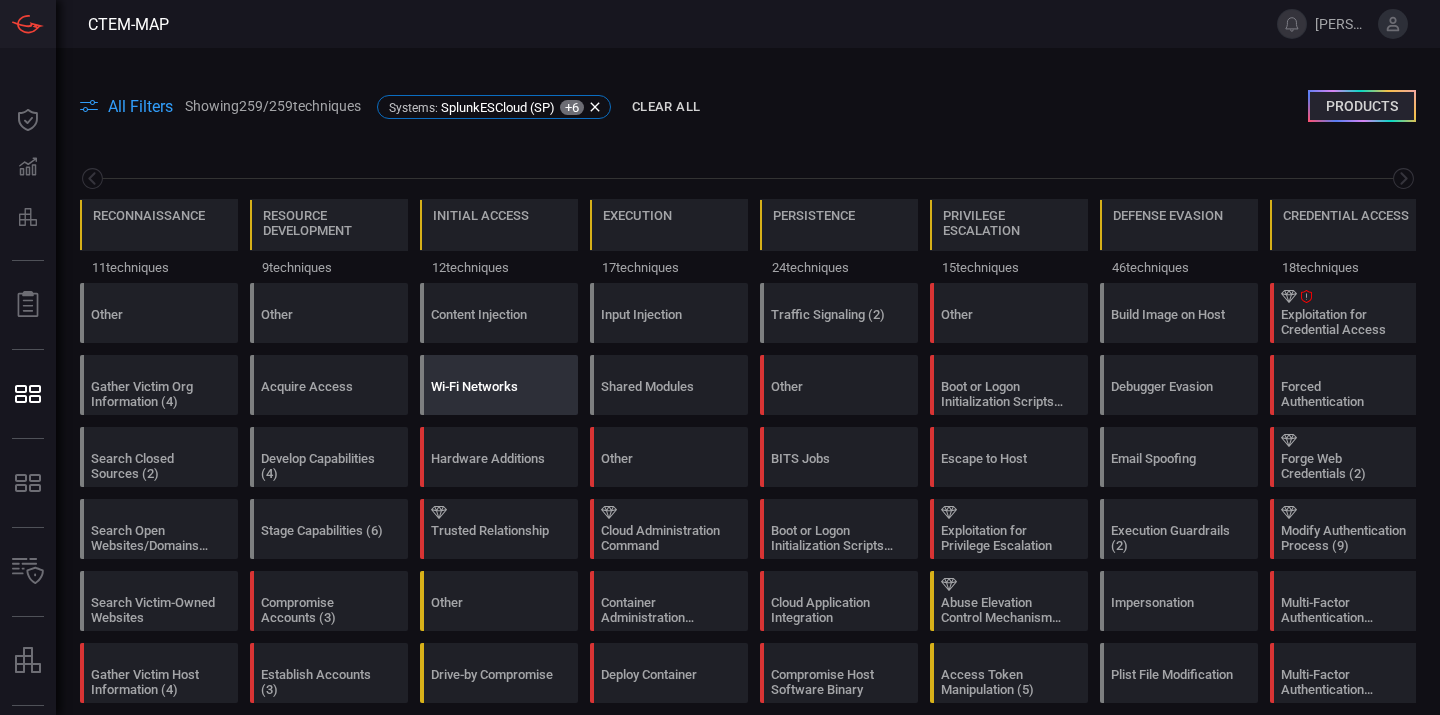 scroll, scrollTop: 0, scrollLeft: 0, axis: both 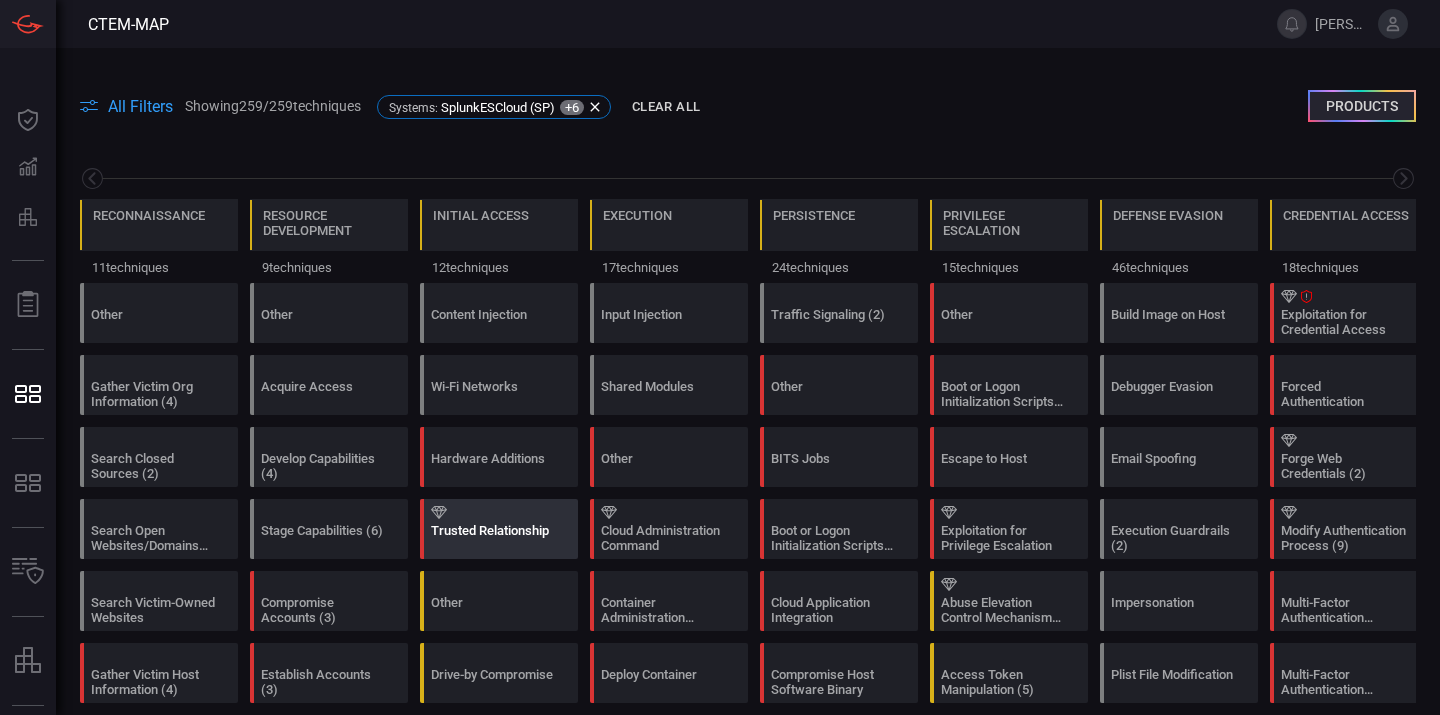 click at bounding box center (503, 512) 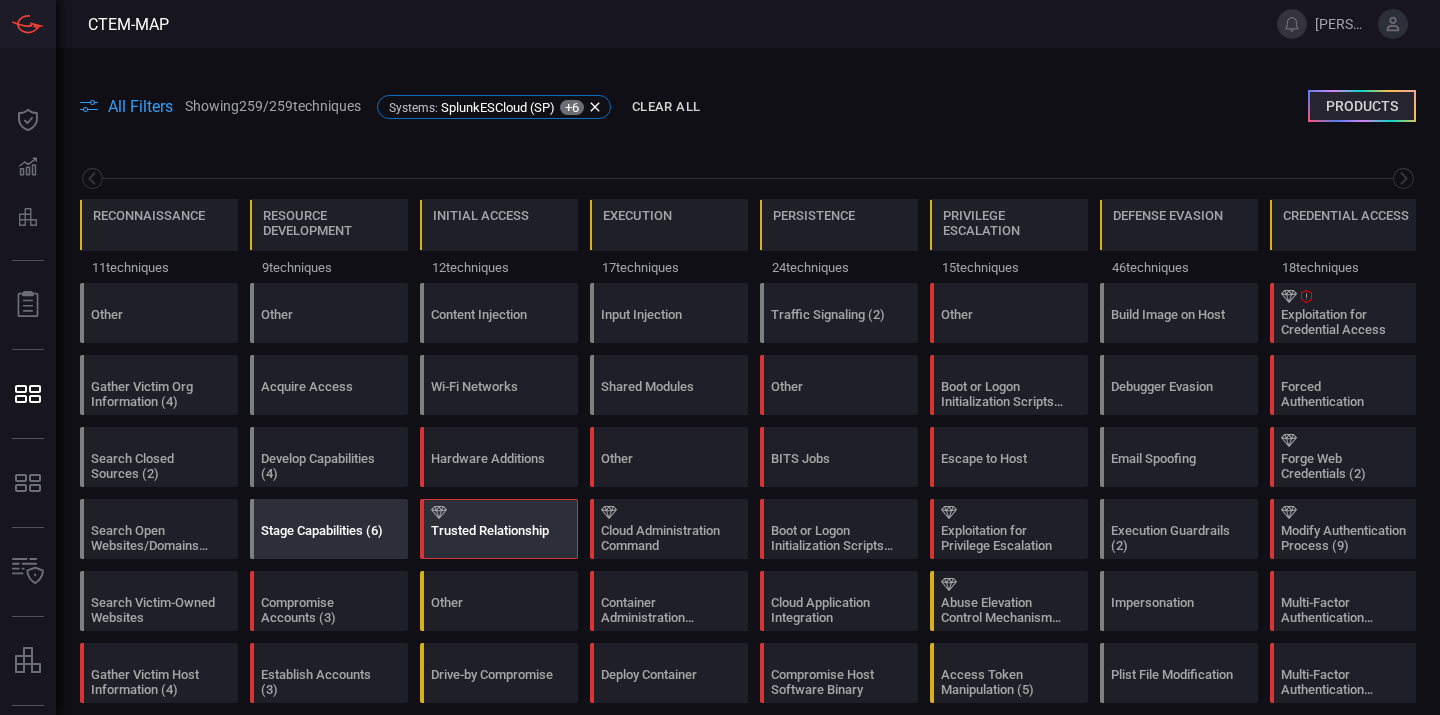 click on "Stage Capabilities  (6)" at bounding box center (334, 529) 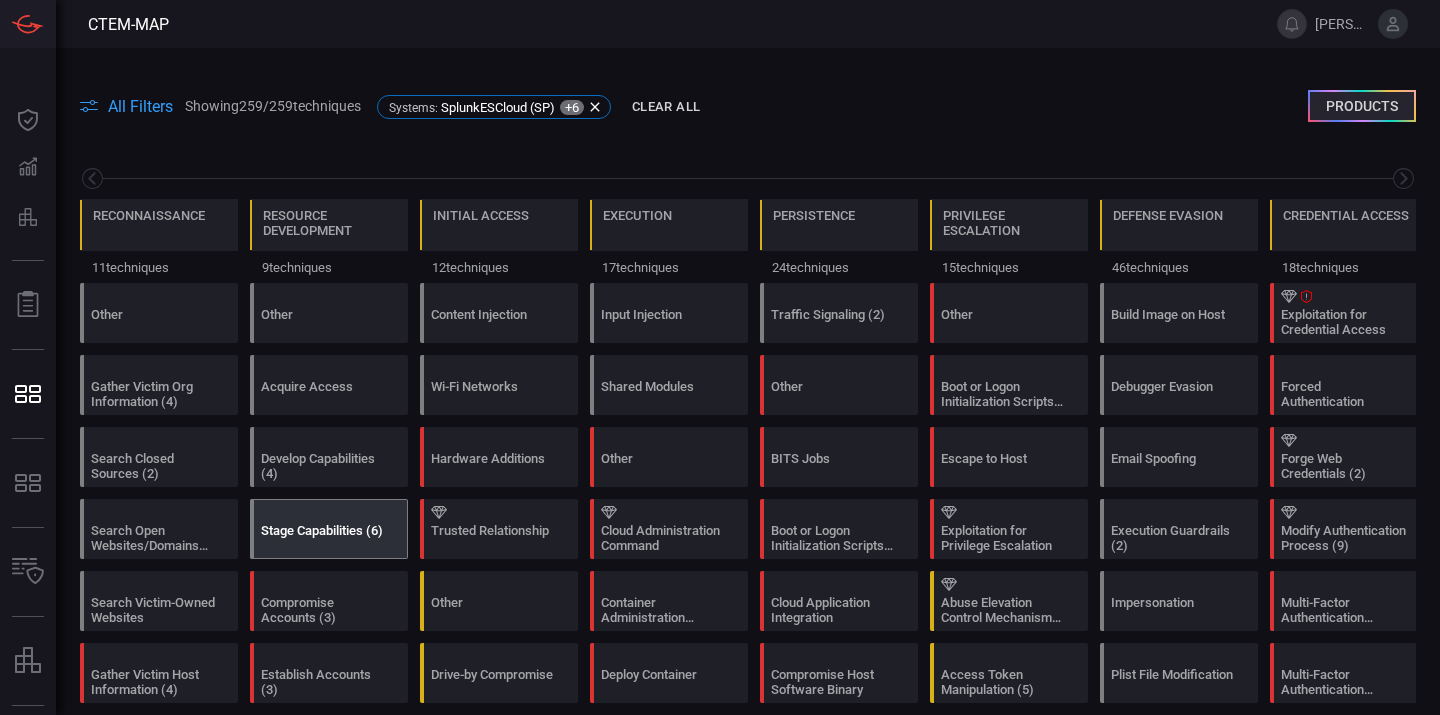 click on "Stage Capabilities  (6)" at bounding box center [334, 529] 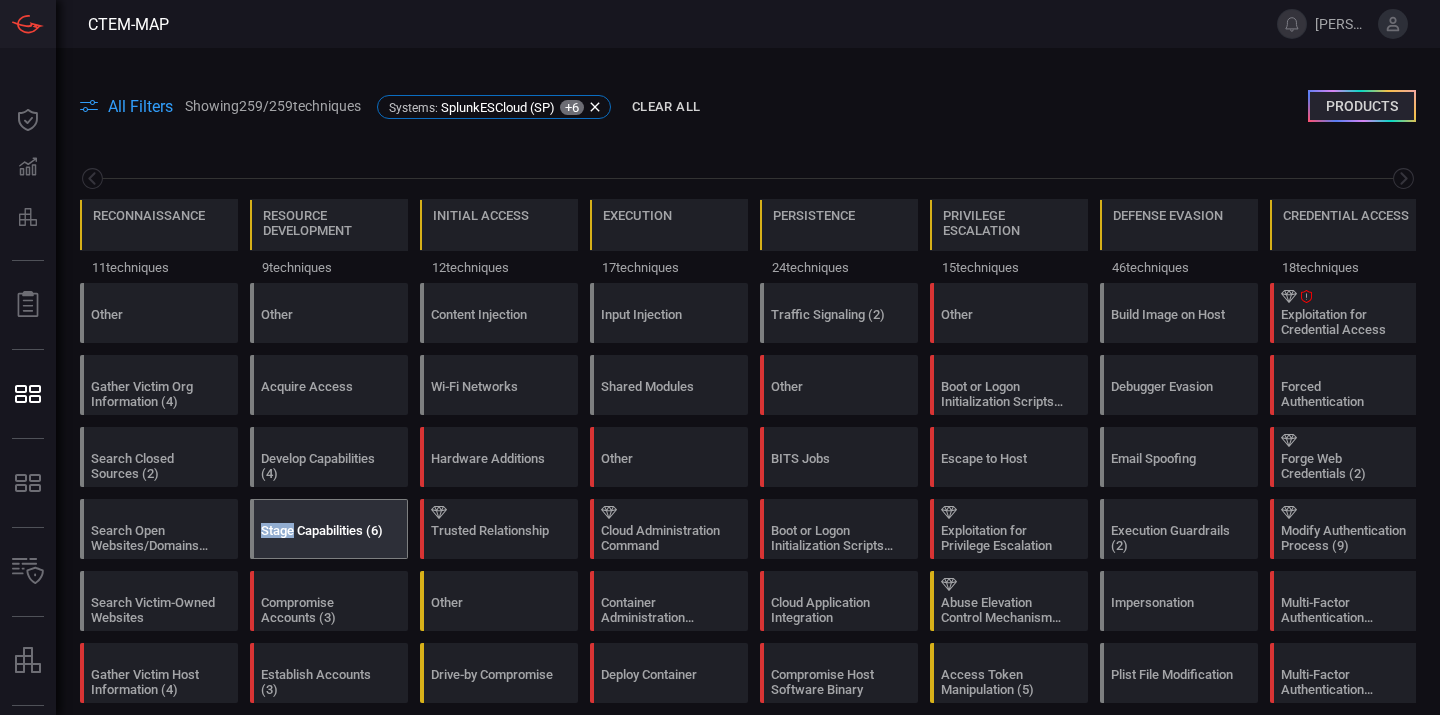 click on "Stage Capabilities  (6)" at bounding box center [334, 529] 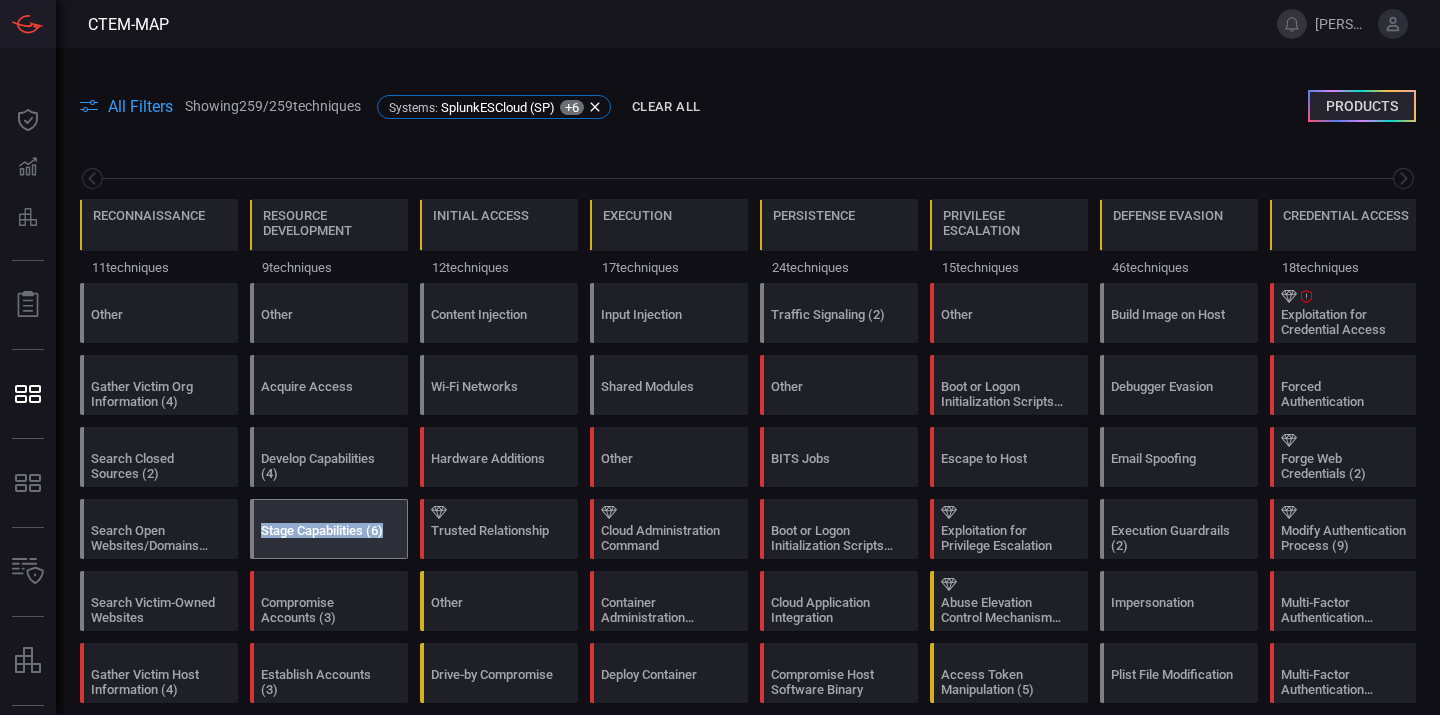 click on "Stage Capabilities  (6)" at bounding box center [334, 529] 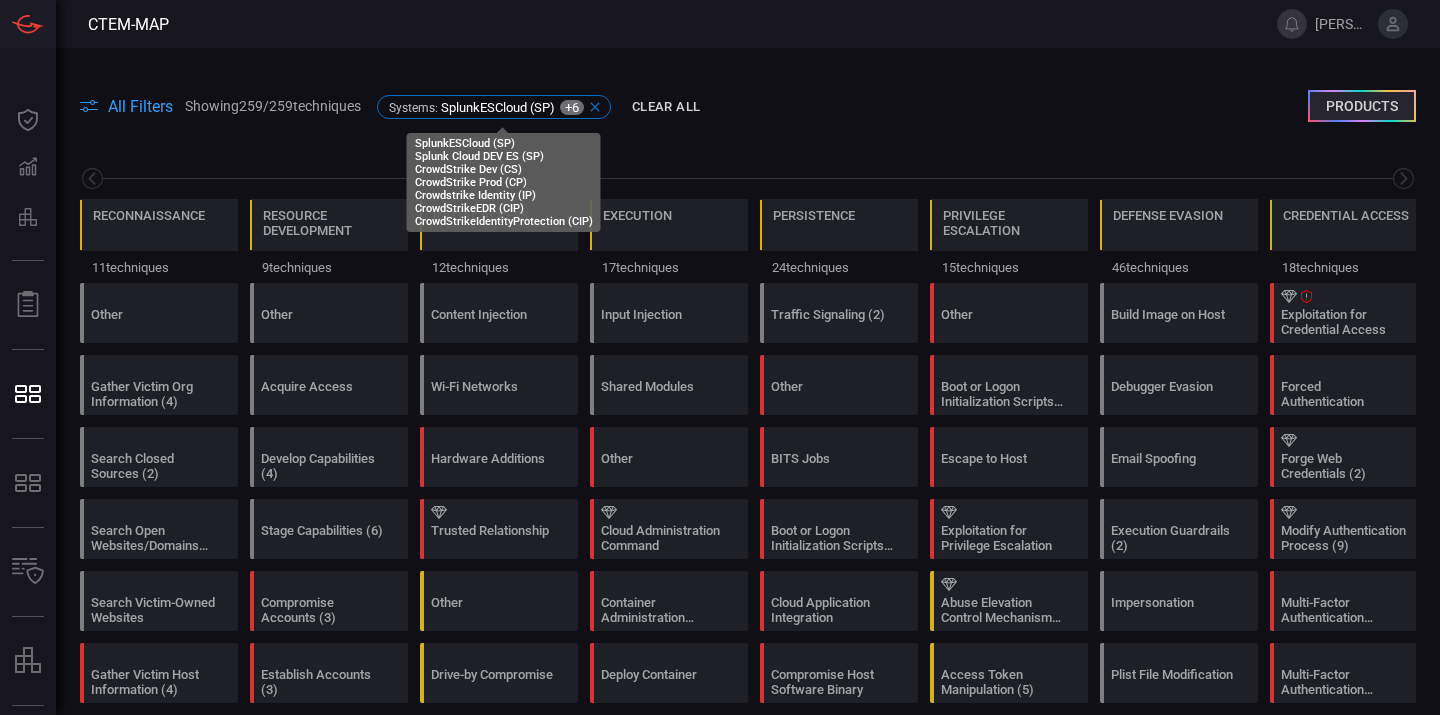 click 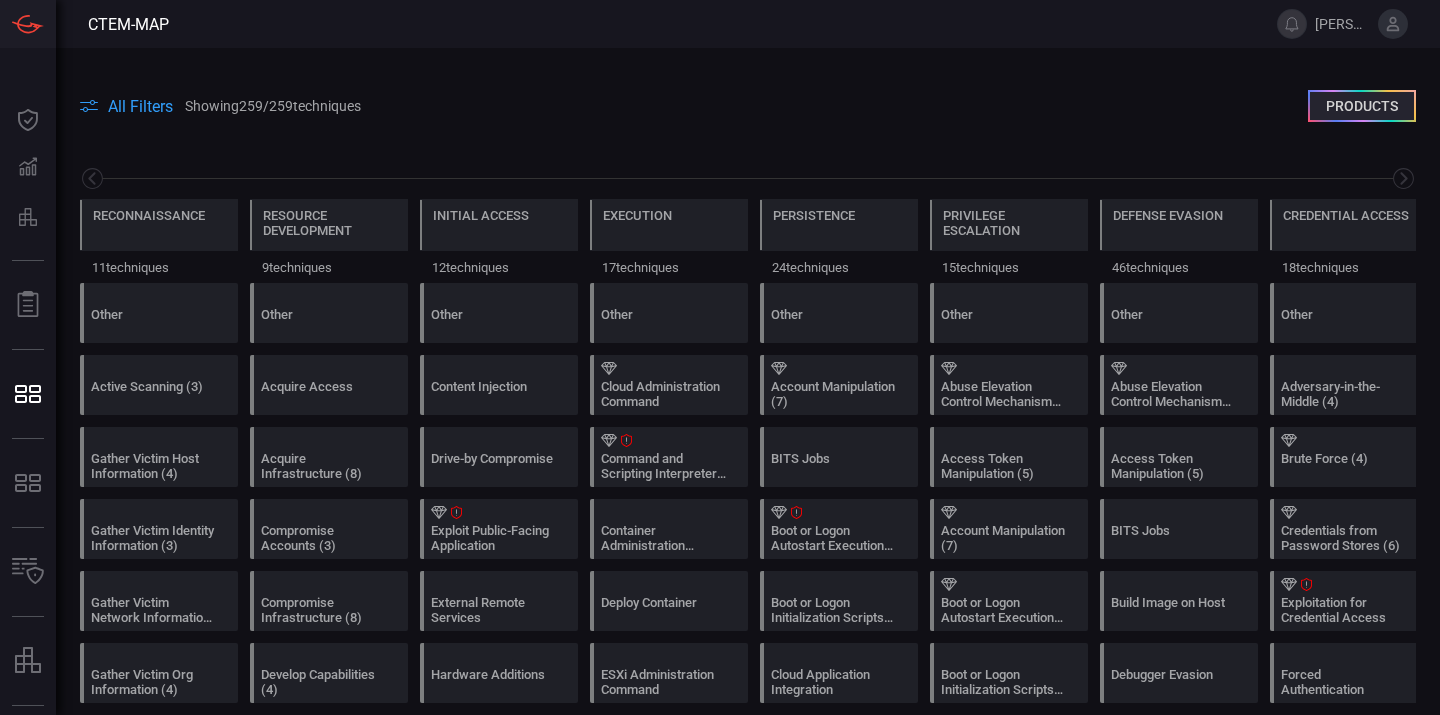 click on "All Filters" at bounding box center [126, 106] 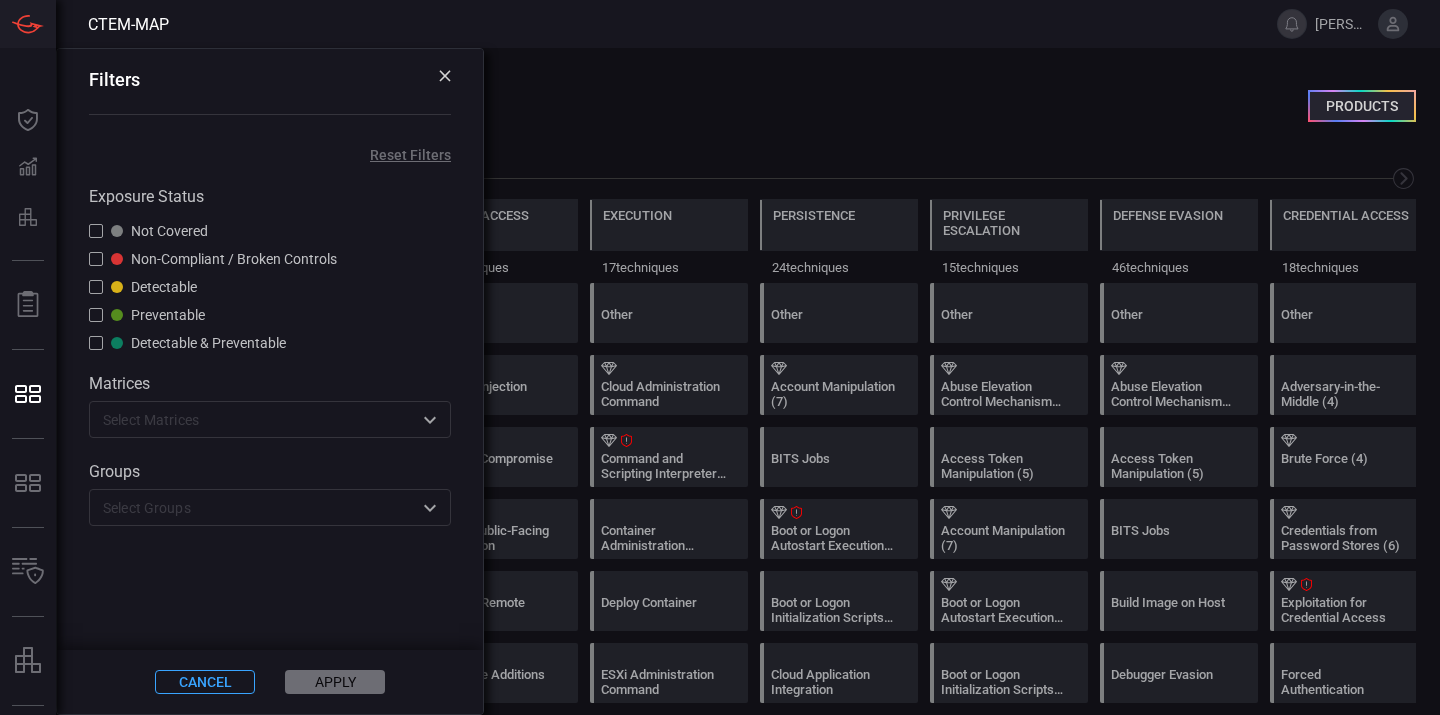 click at bounding box center [96, 343] 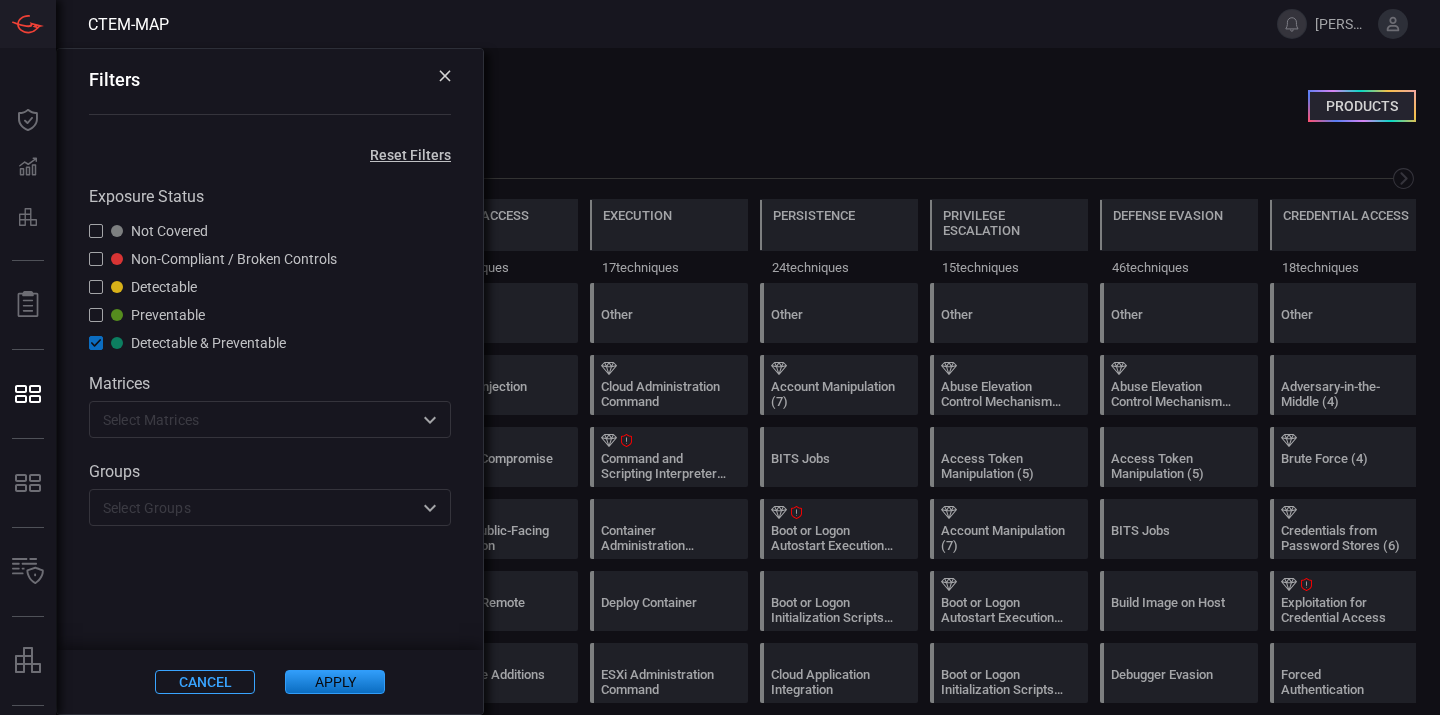 click on "​" at bounding box center [270, 419] 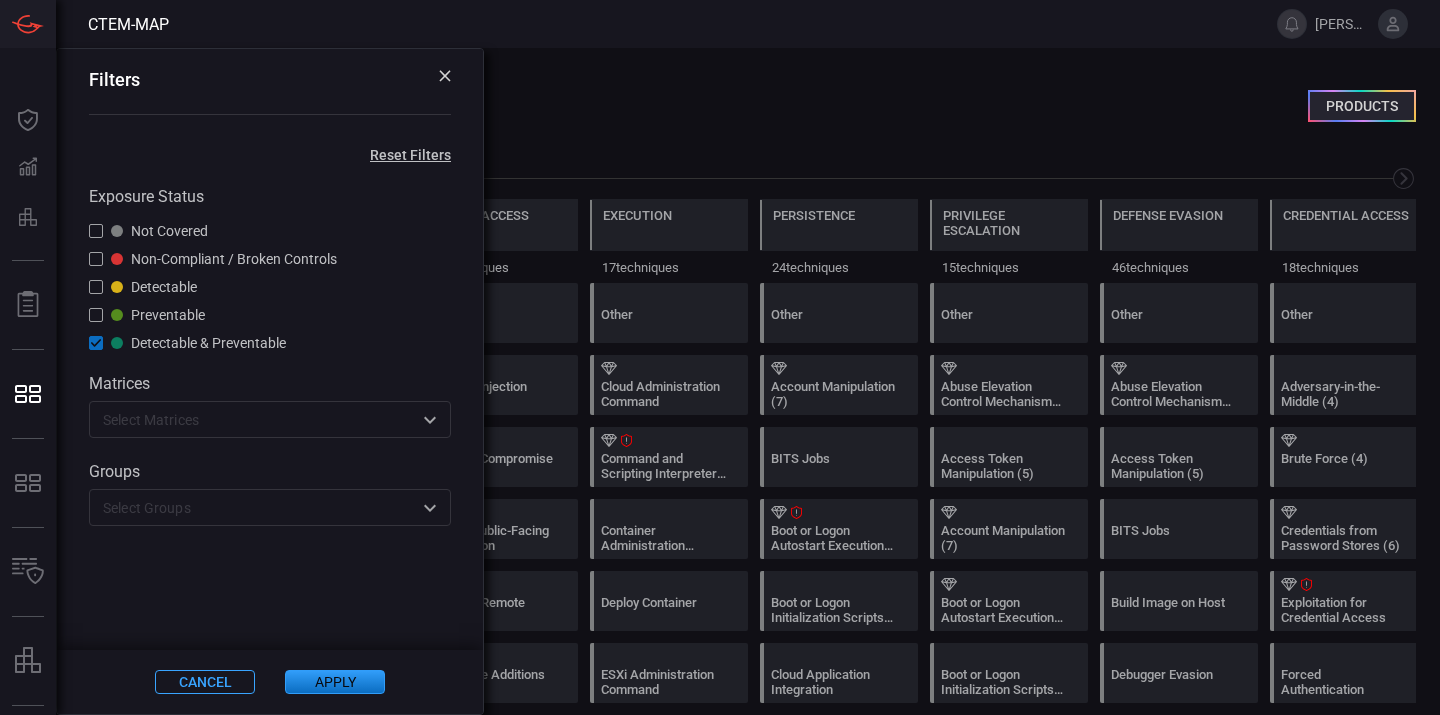 click at bounding box center [270, 588] 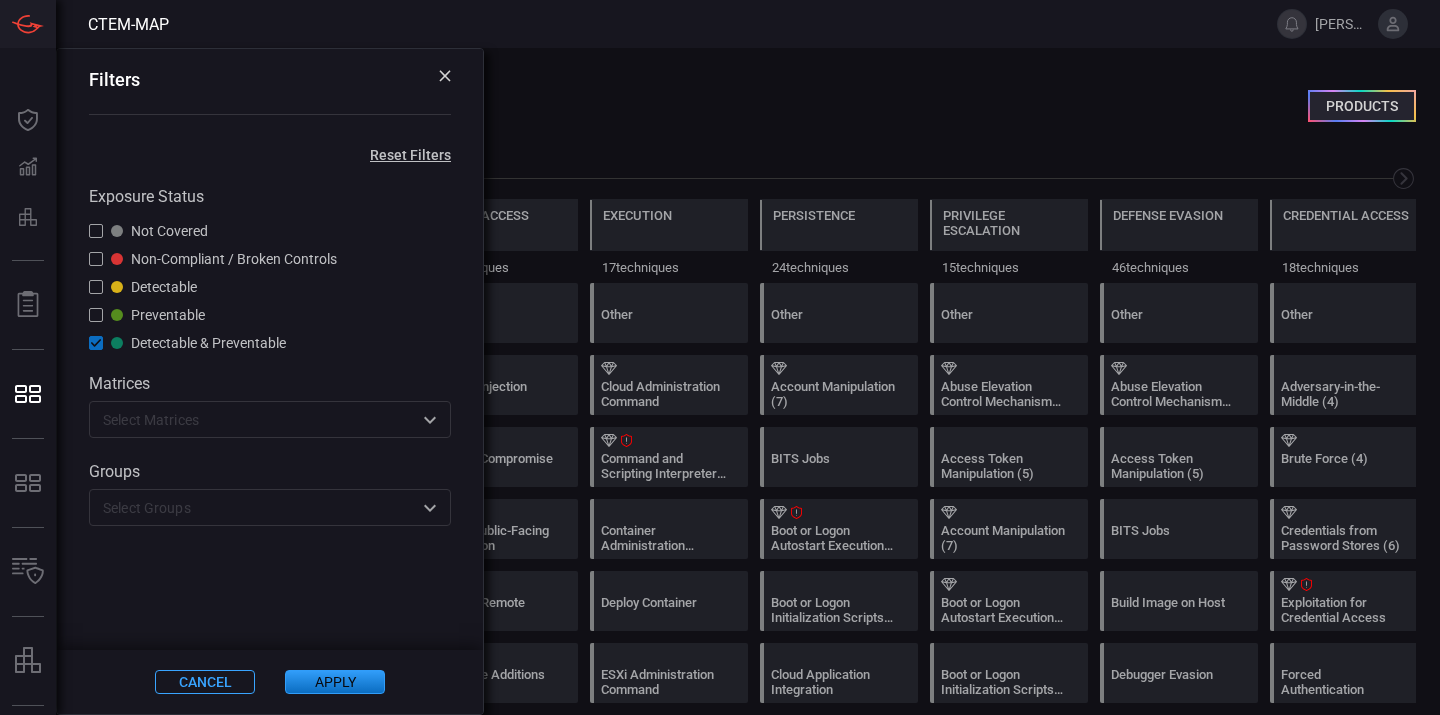 click on "Apply" at bounding box center (335, 682) 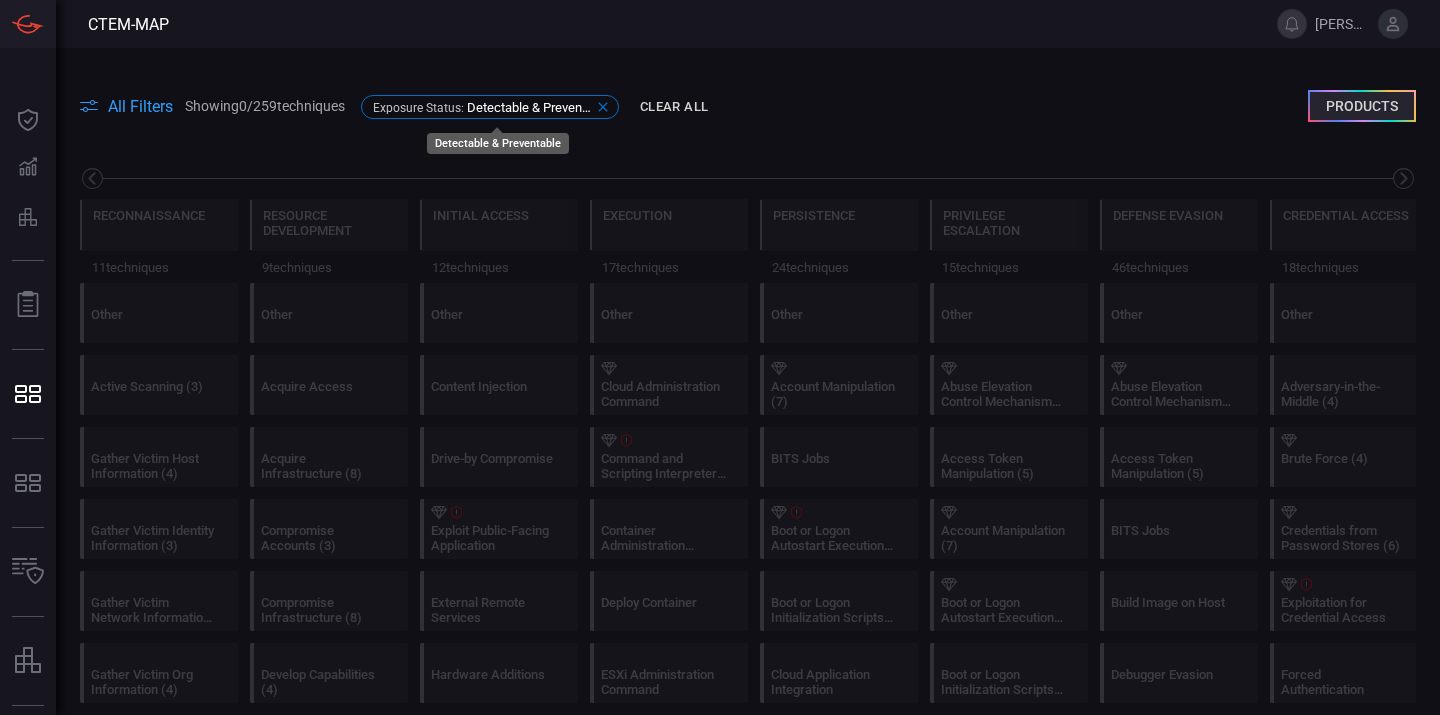click 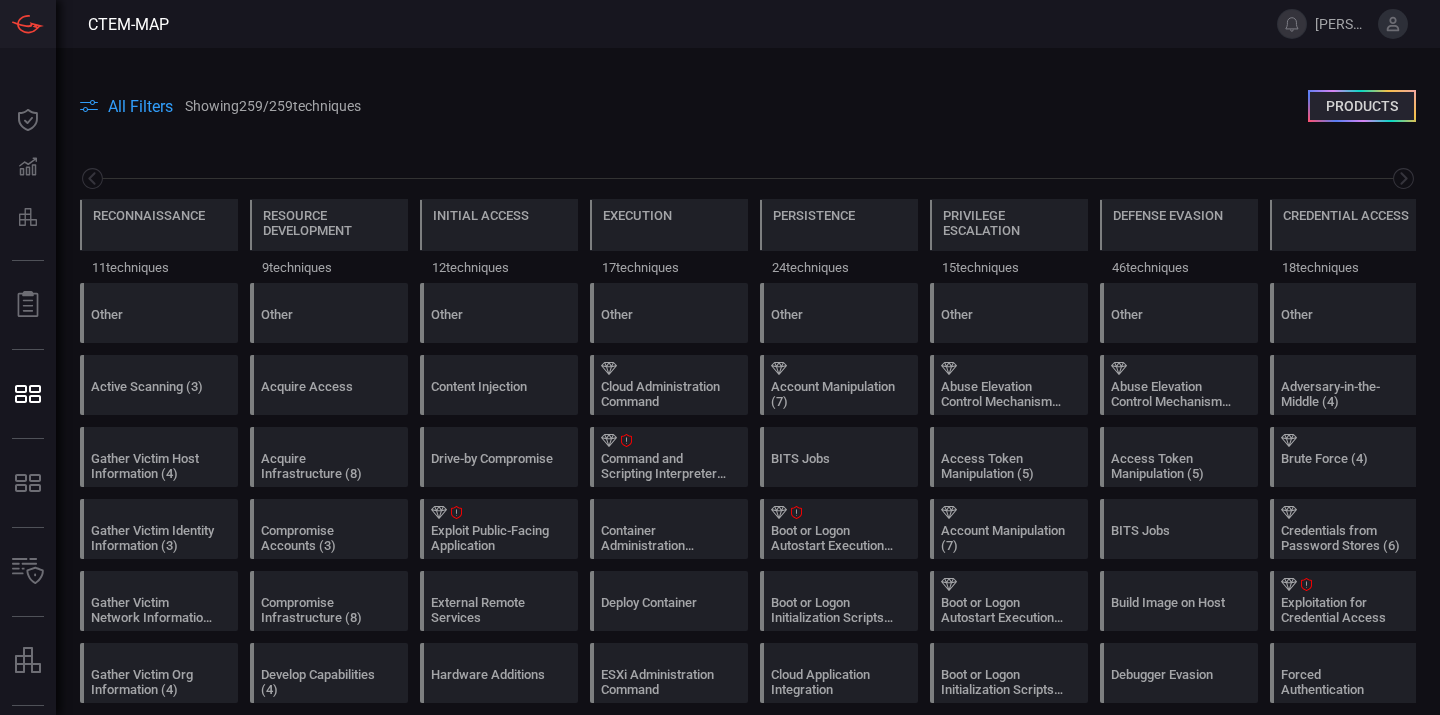click on "All Filters" at bounding box center [140, 106] 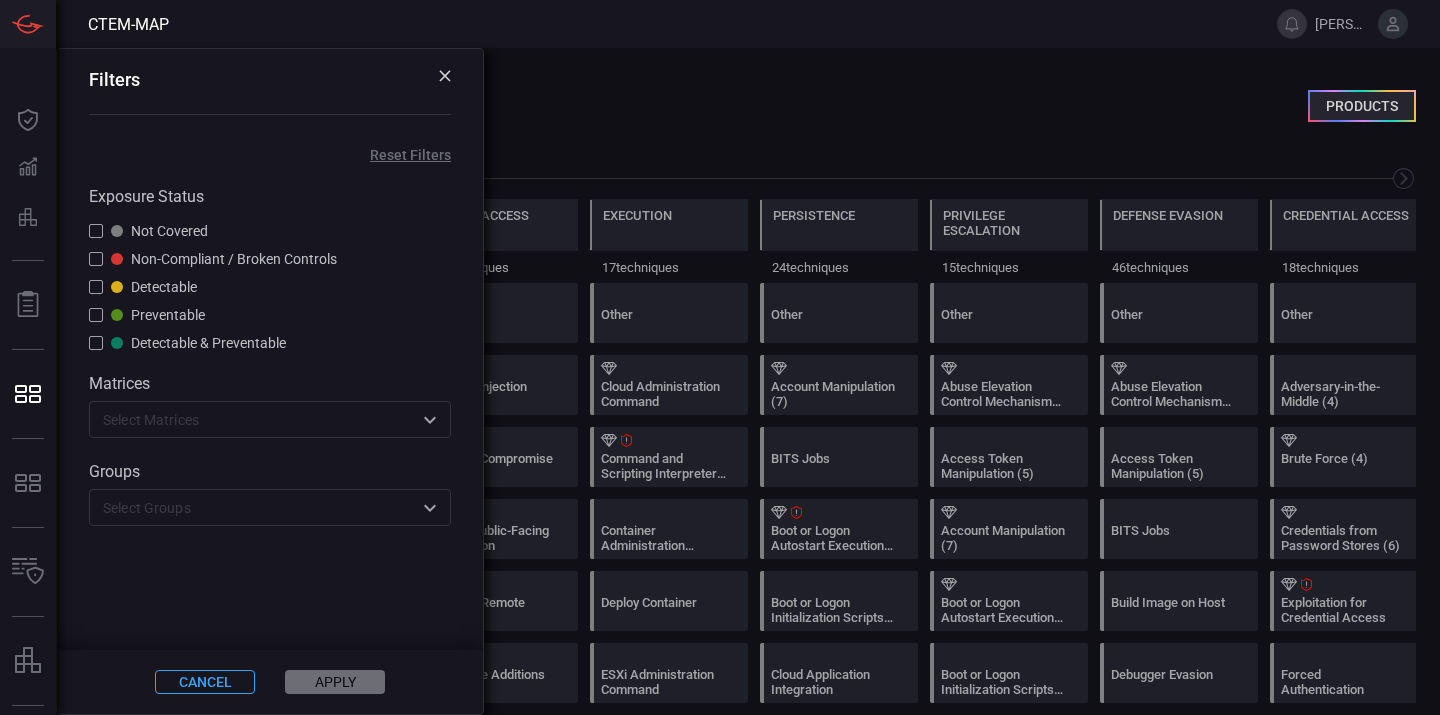 click on "Products" at bounding box center (1362, 106) 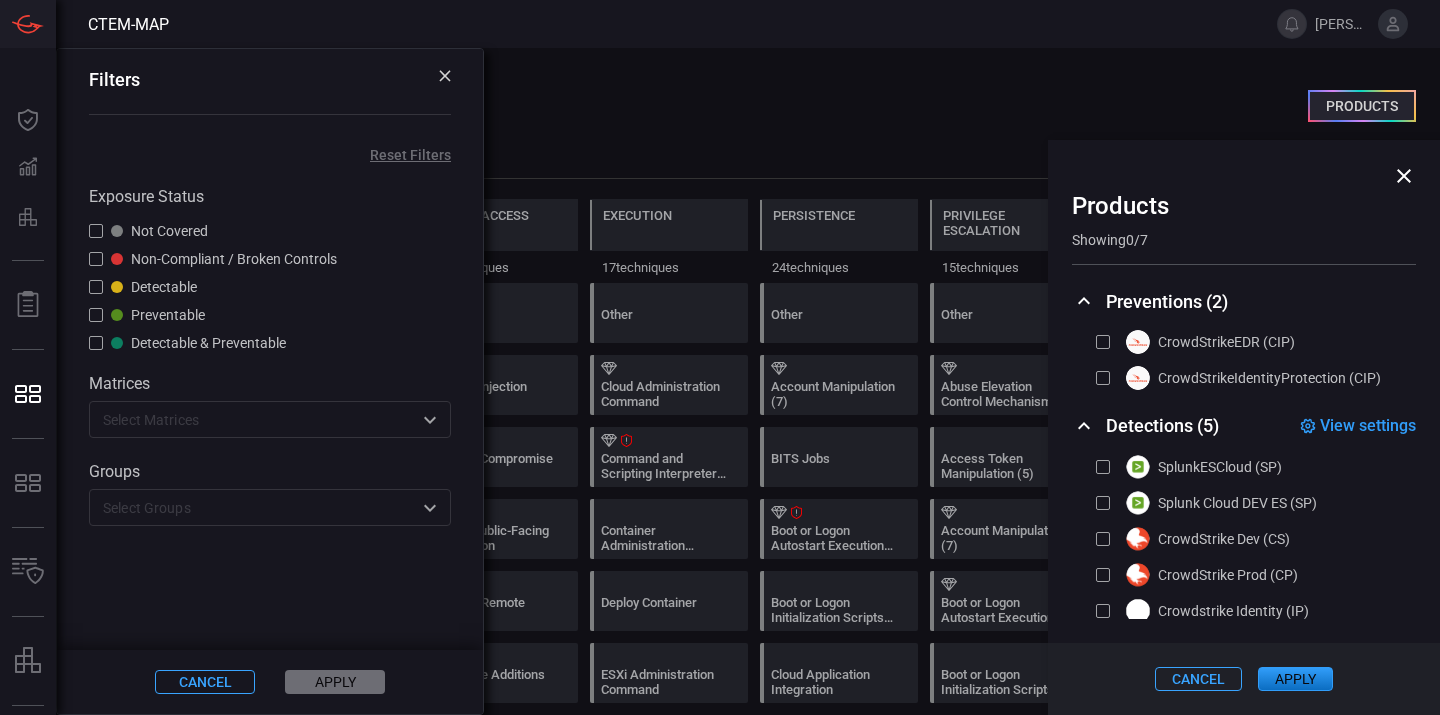 click on "CrowdStrikeEDR (CIP)" at bounding box center (1195, 341) 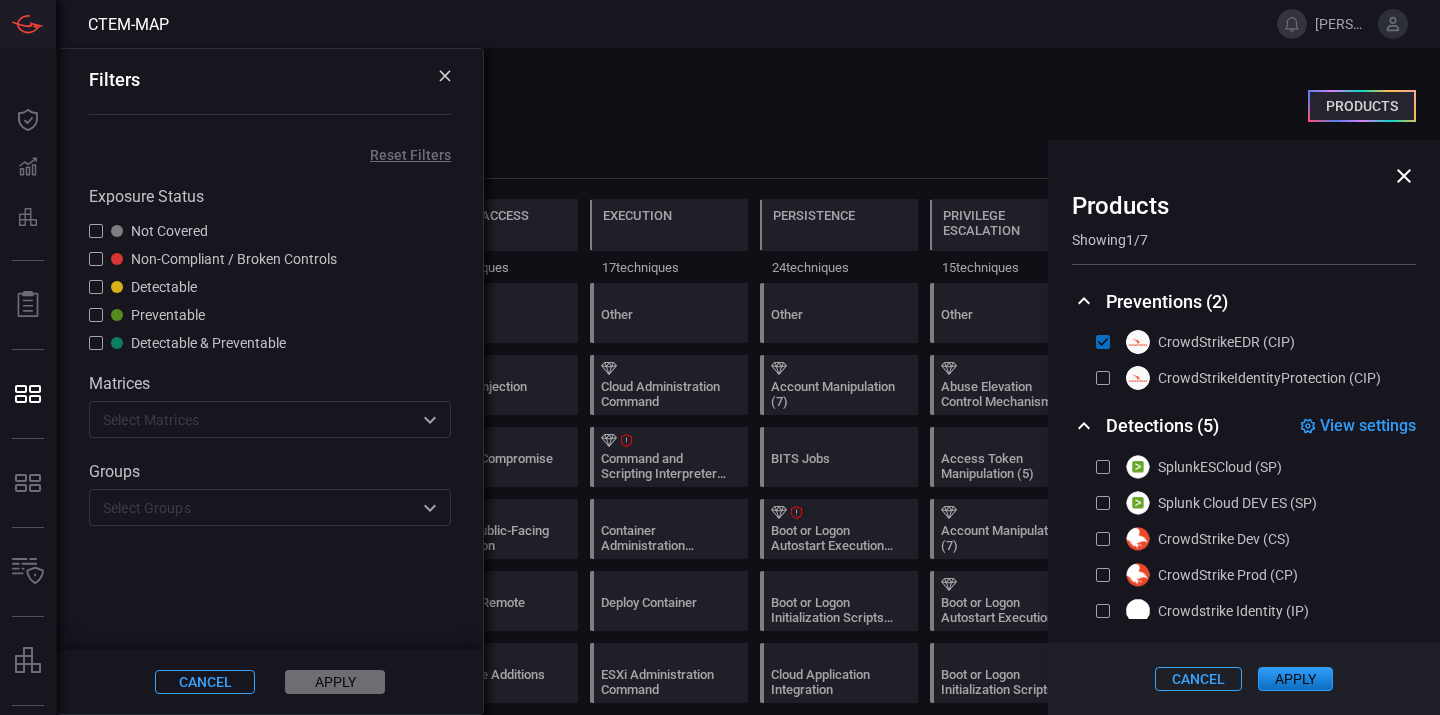 click on "CrowdStrikeIdentityProtection (CIP)" at bounding box center (1238, 377) 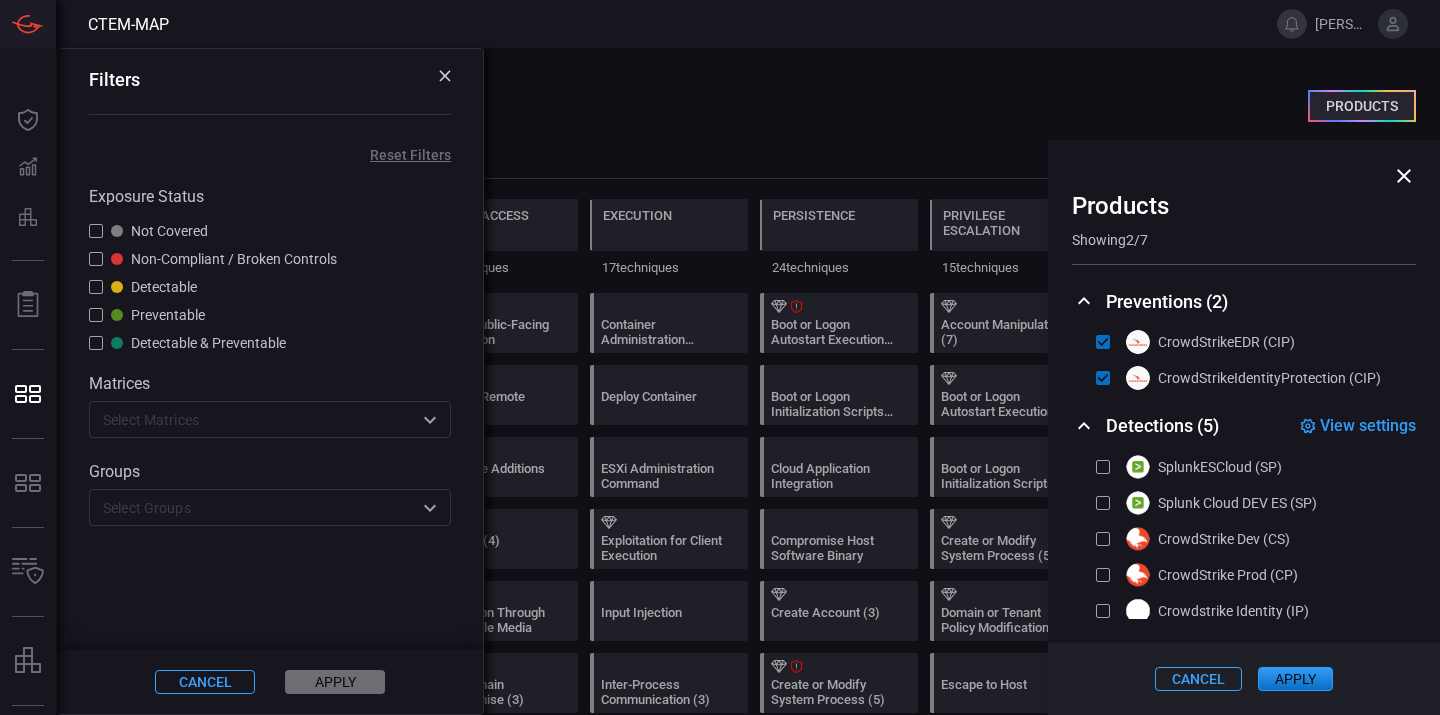 scroll, scrollTop: 208, scrollLeft: 0, axis: vertical 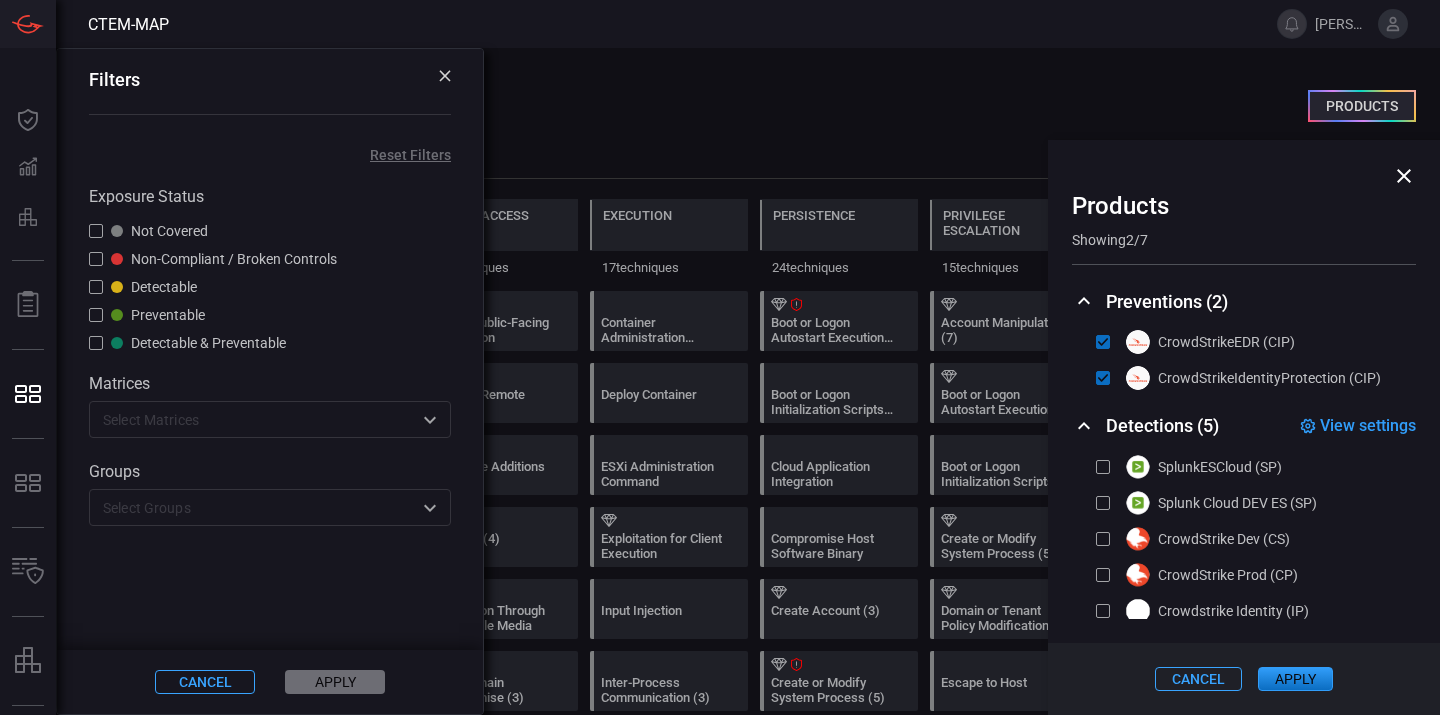 click at bounding box center [1103, 575] 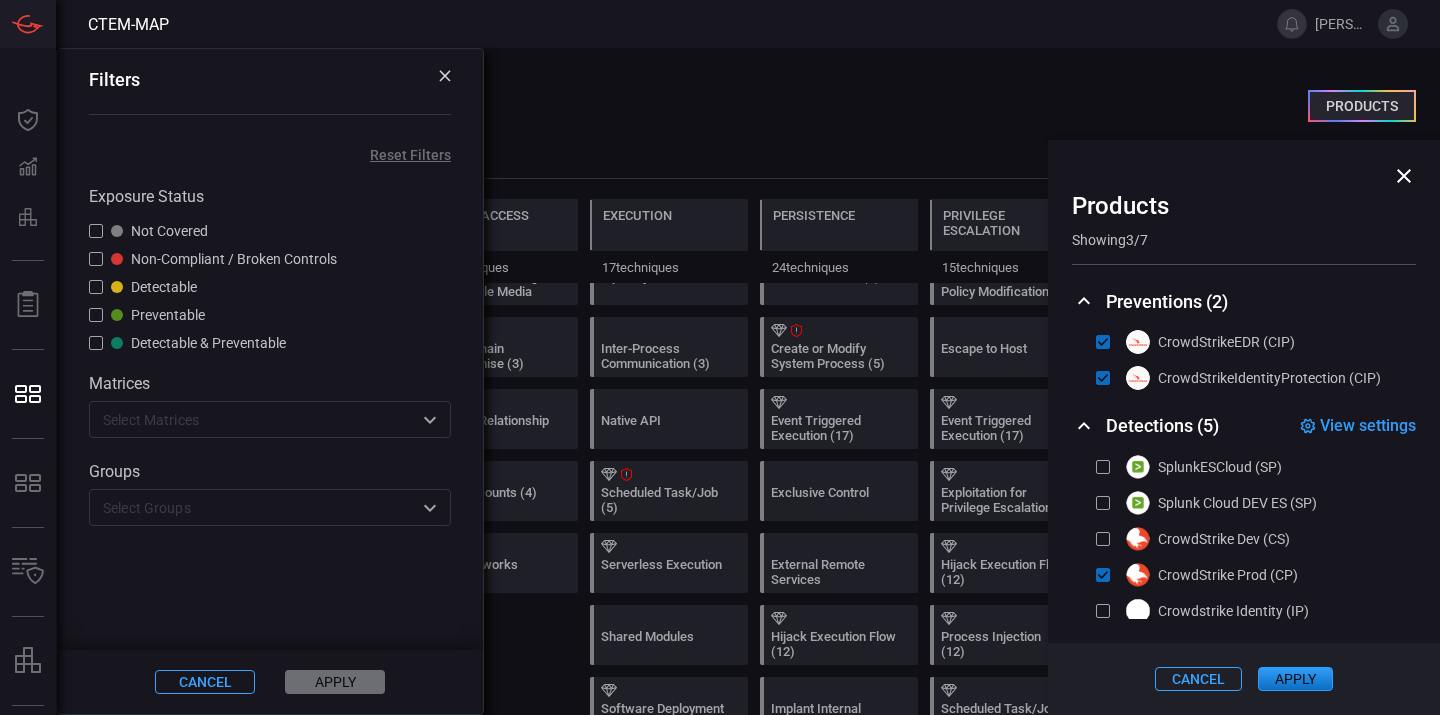 scroll, scrollTop: 541, scrollLeft: 0, axis: vertical 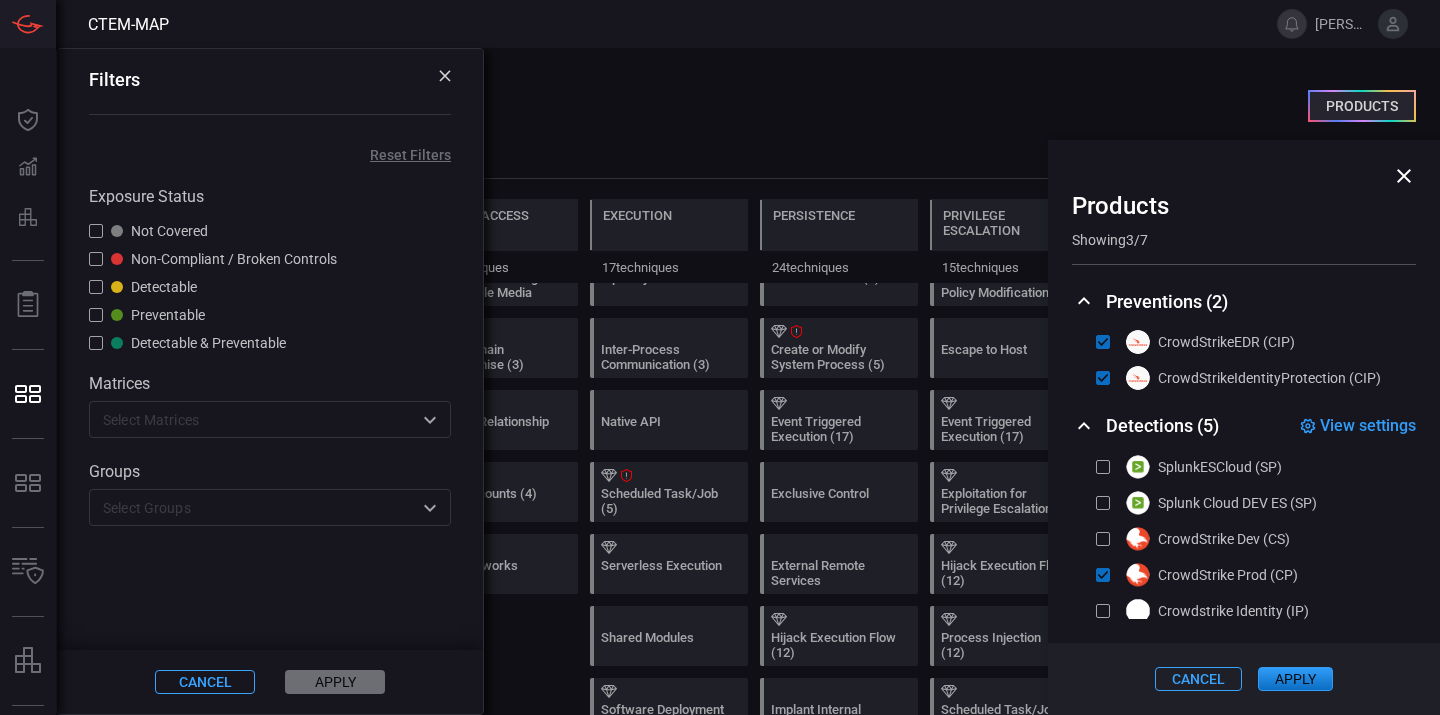 click on "apply" at bounding box center [1295, 679] 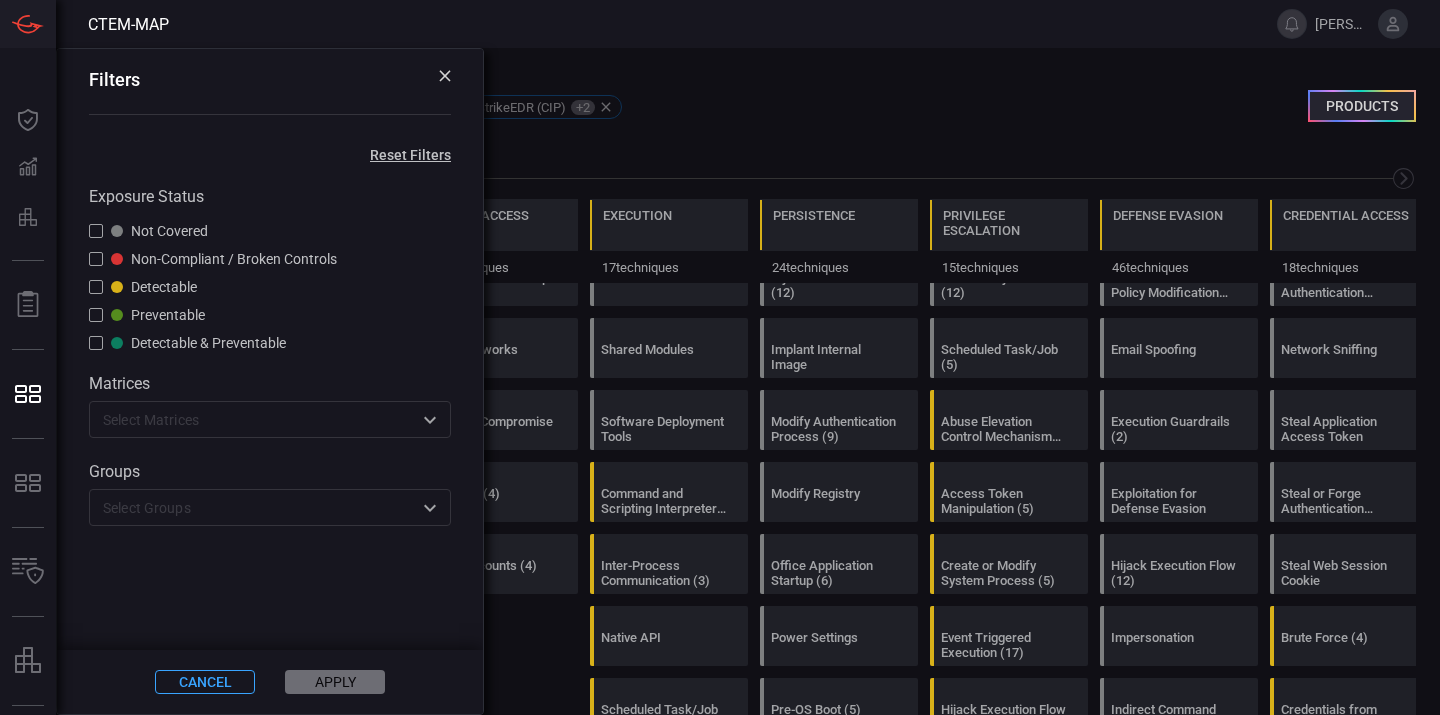 click on "Reconnaissance 11  techniques Resource Development 9  techniques Initial Access 12  techniques Execution 17  techniques Persistence 24  techniques Privilege Escalation 15  techniques Defense Evasion 46  techniques Credential Access 18  techniques Discovery 34  techniques Lateral Movement 10  techniques Collection 18  techniques Command and Control 19  techniques Exfiltration 10  techniques Impact 16  techniques" at bounding box center [748, 212] 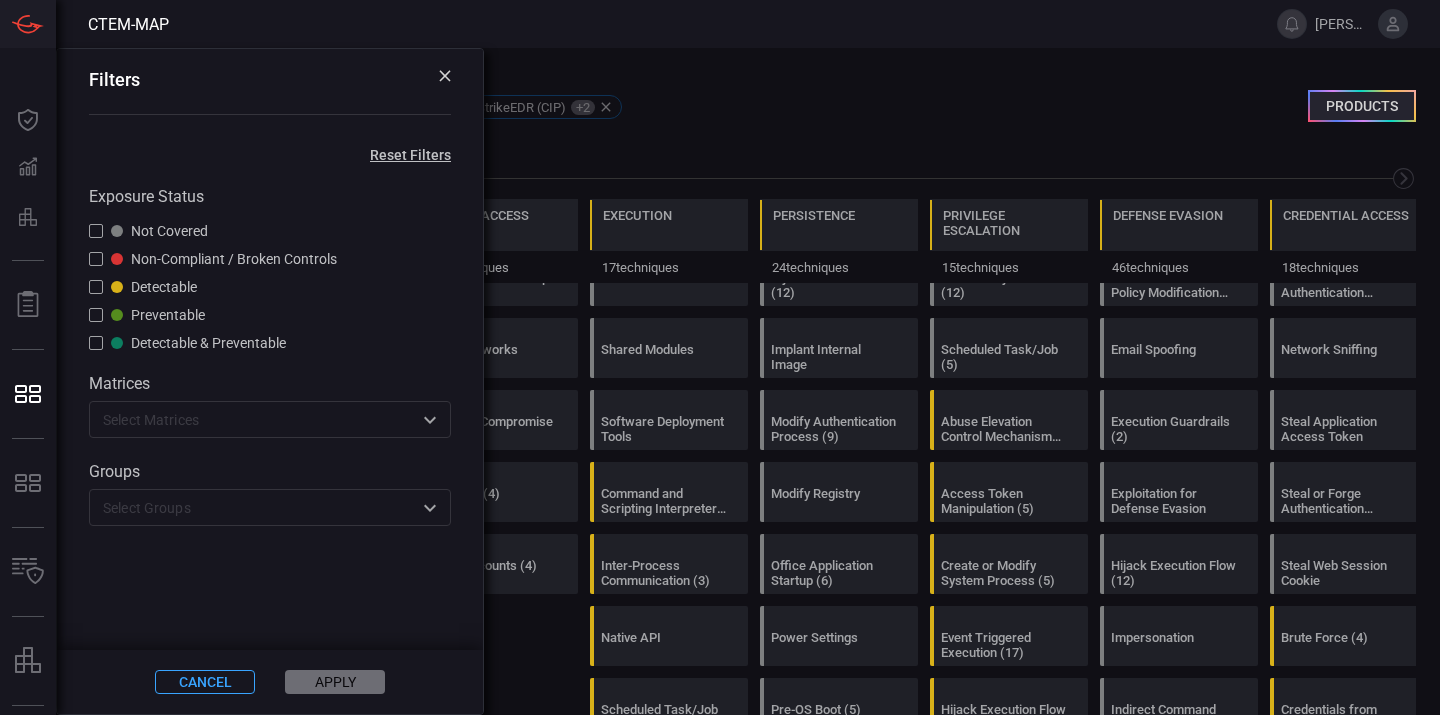 click on "Filters" at bounding box center [270, 94] 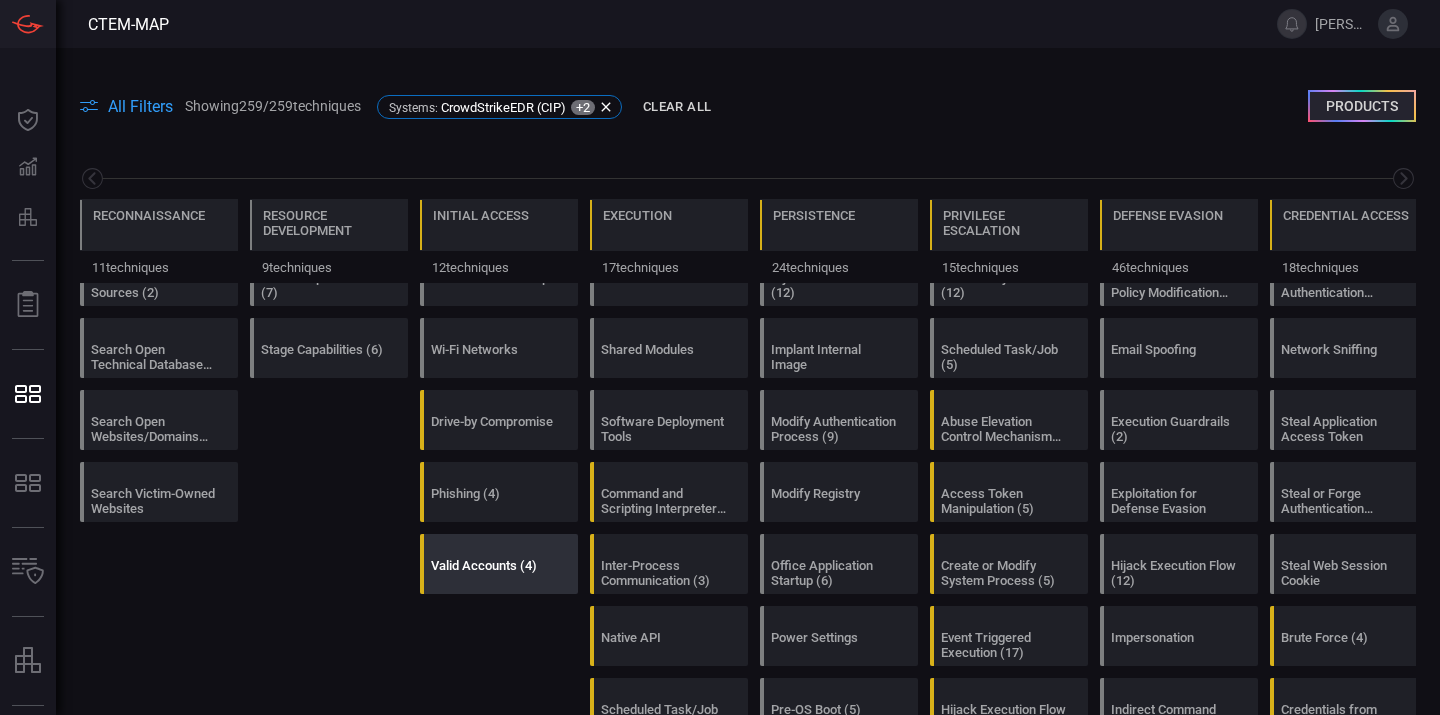 click on "Valid Accounts  (4)" at bounding box center (493, 573) 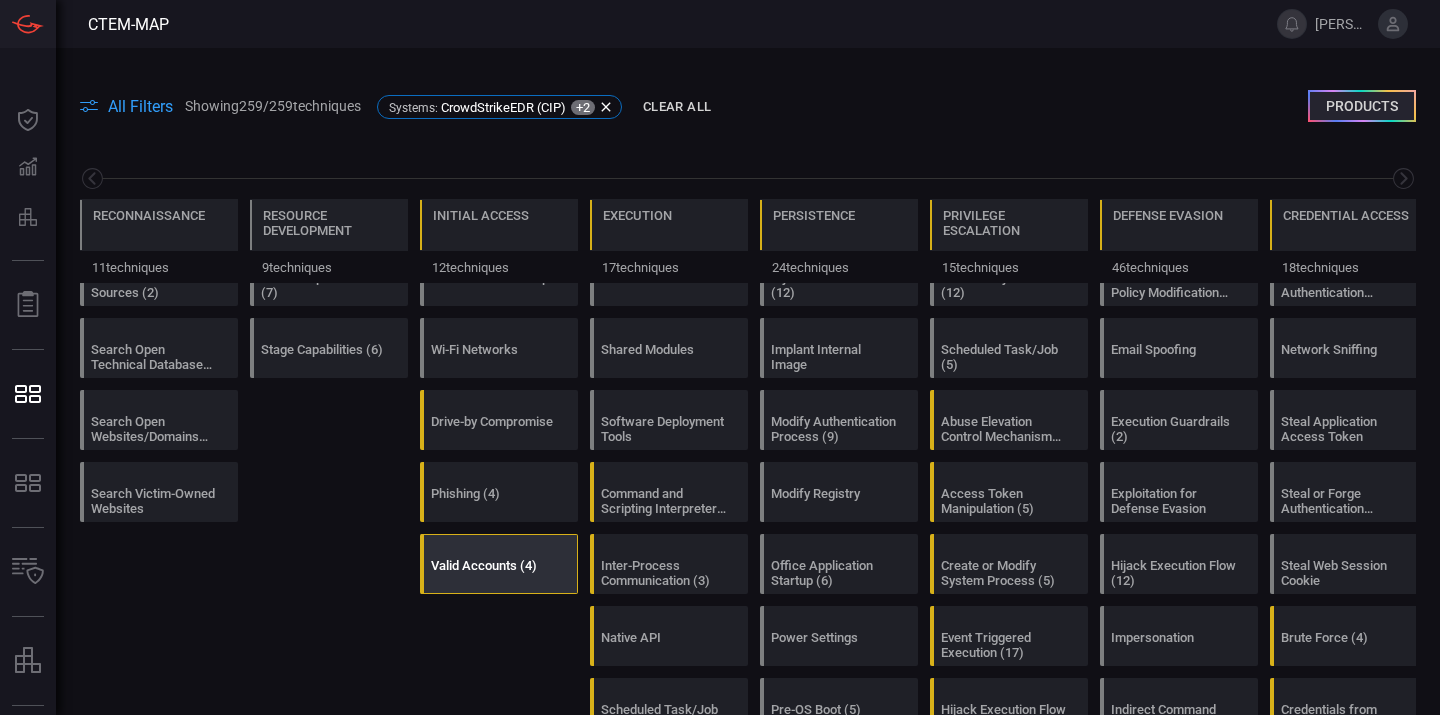 click at bounding box center (503, 547) 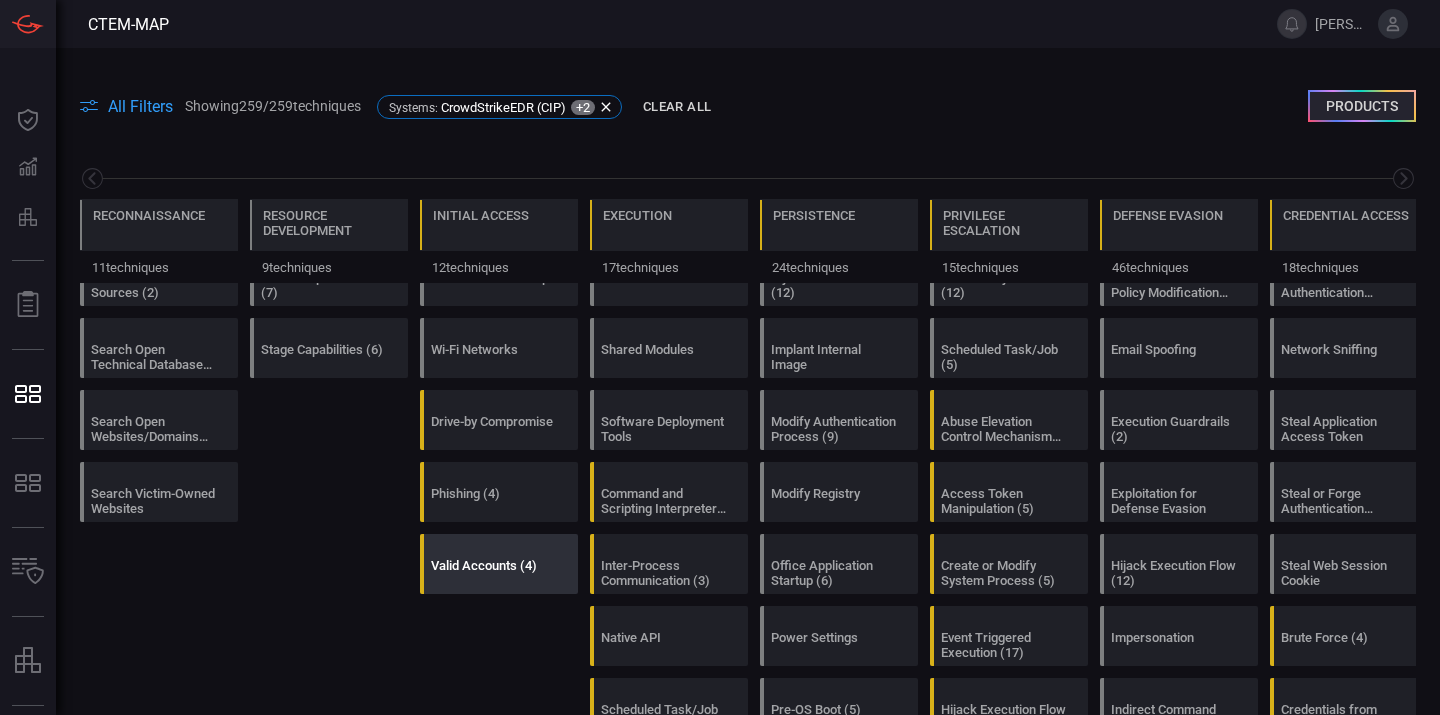 click at bounding box center (503, 547) 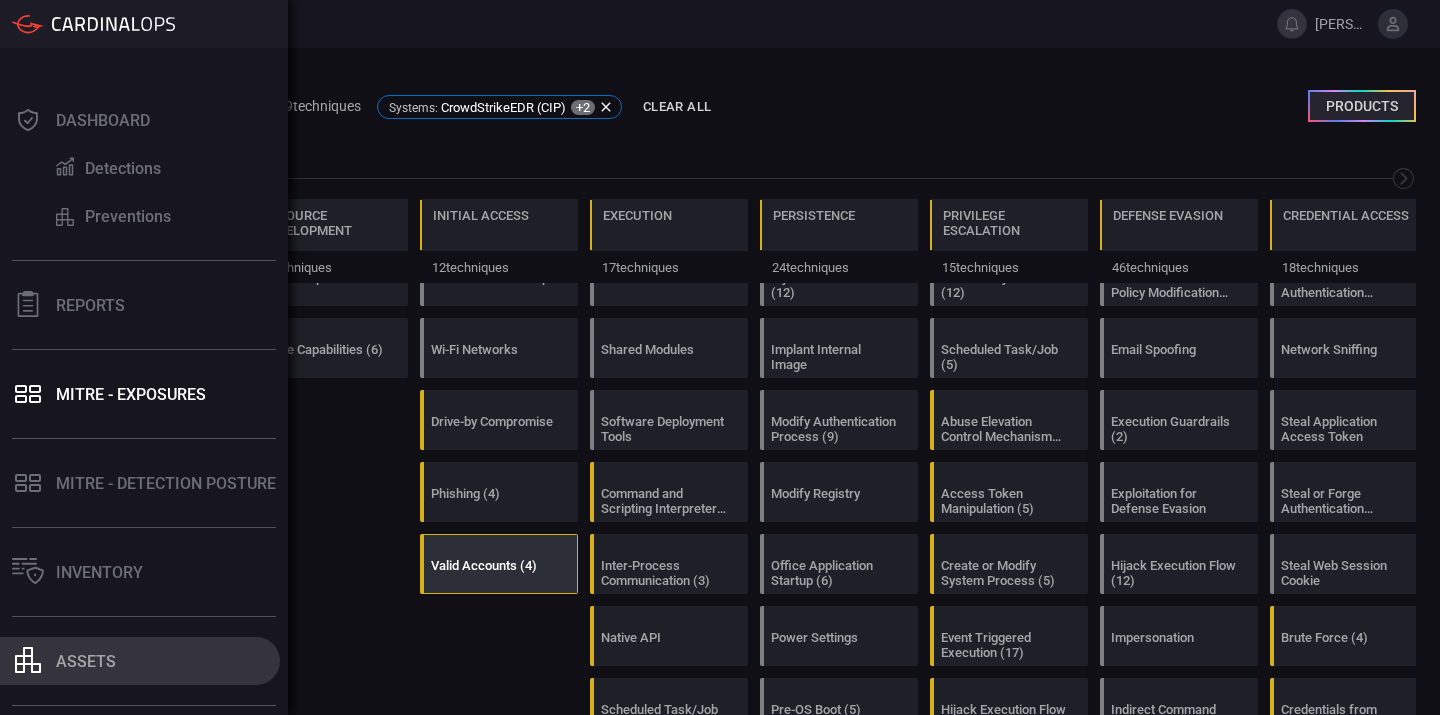 scroll, scrollTop: 0, scrollLeft: 0, axis: both 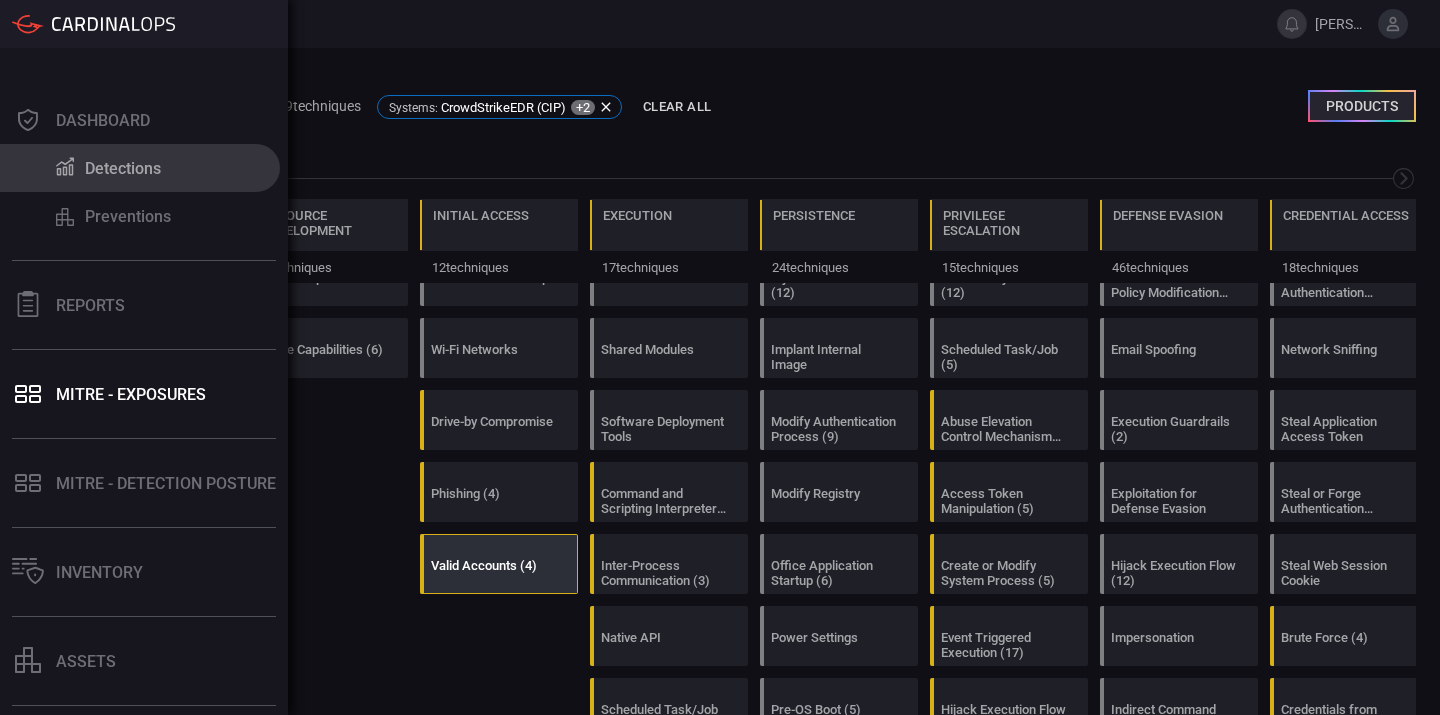 click on "Detections" at bounding box center [123, 168] 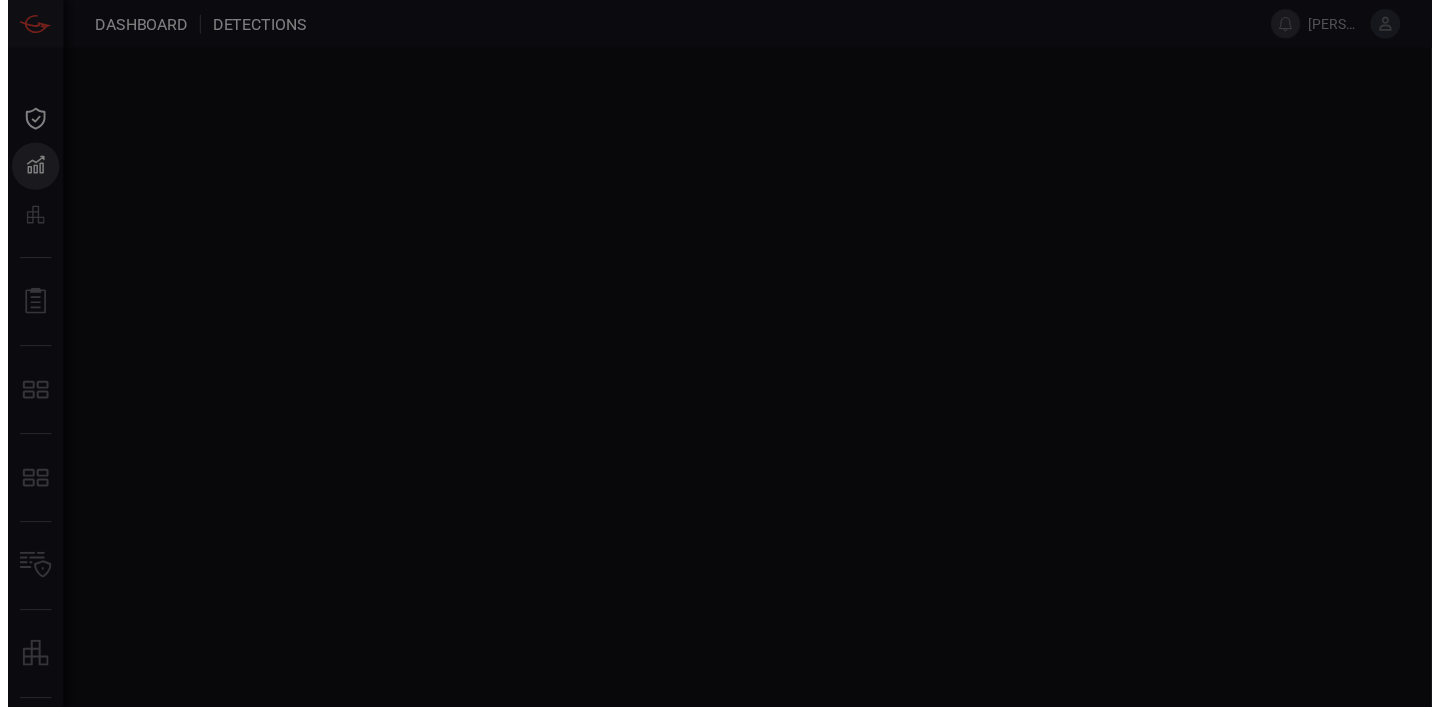 scroll, scrollTop: 0, scrollLeft: 0, axis: both 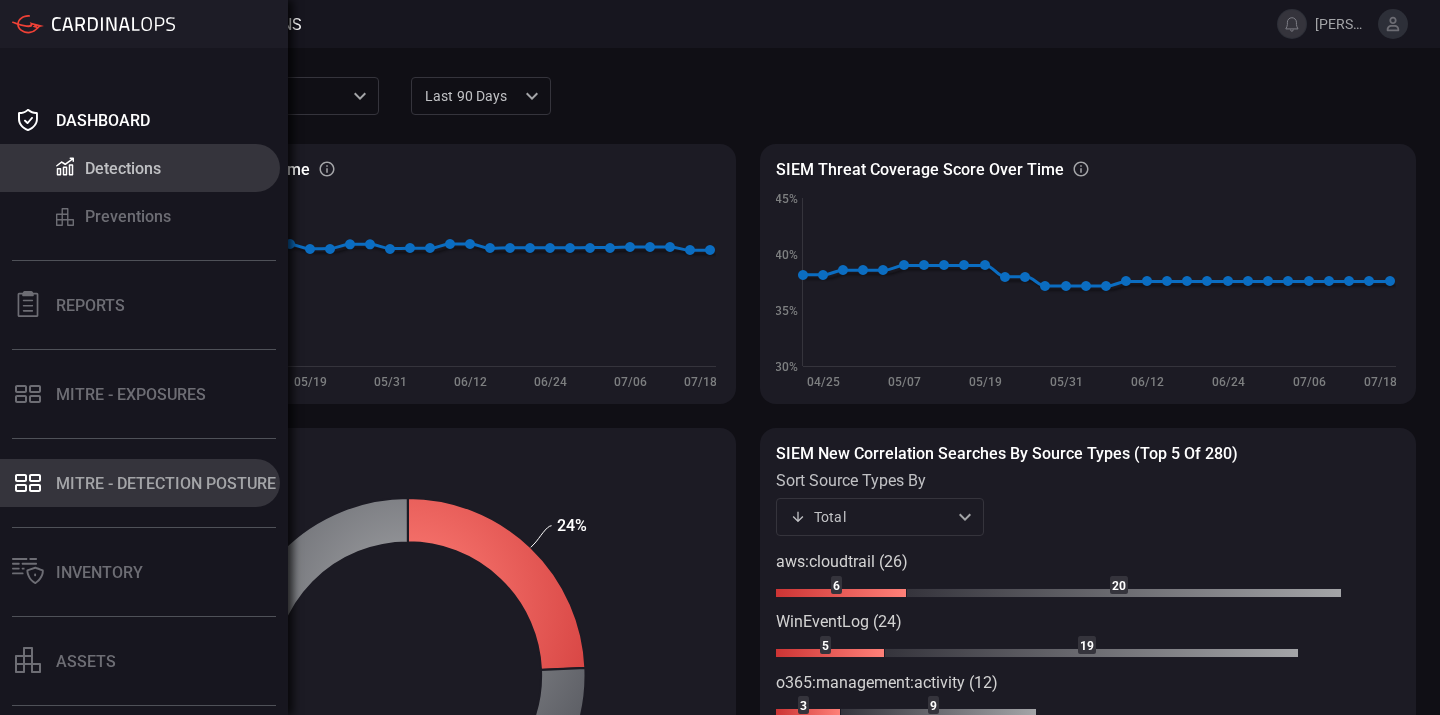 click on "MITRE - Detection Posture" at bounding box center [140, 483] 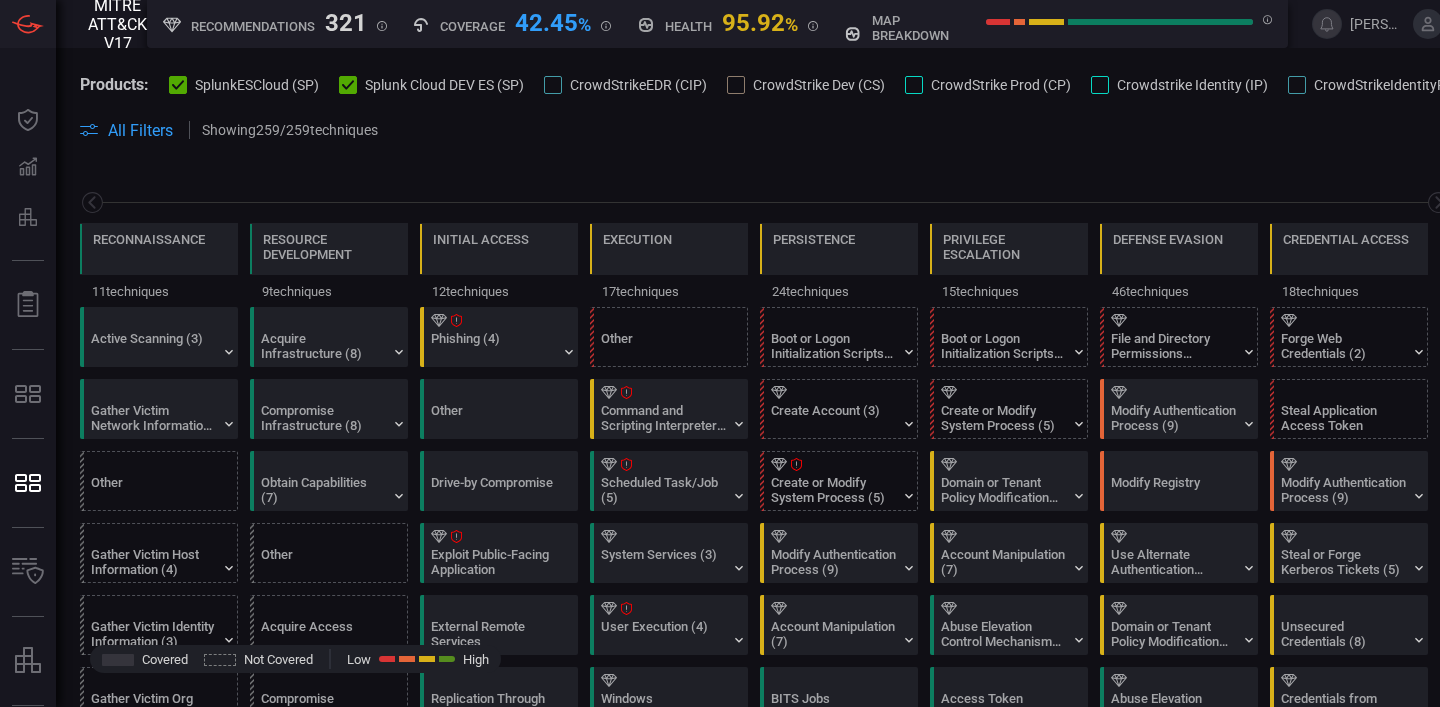 scroll, scrollTop: 0, scrollLeft: 262, axis: horizontal 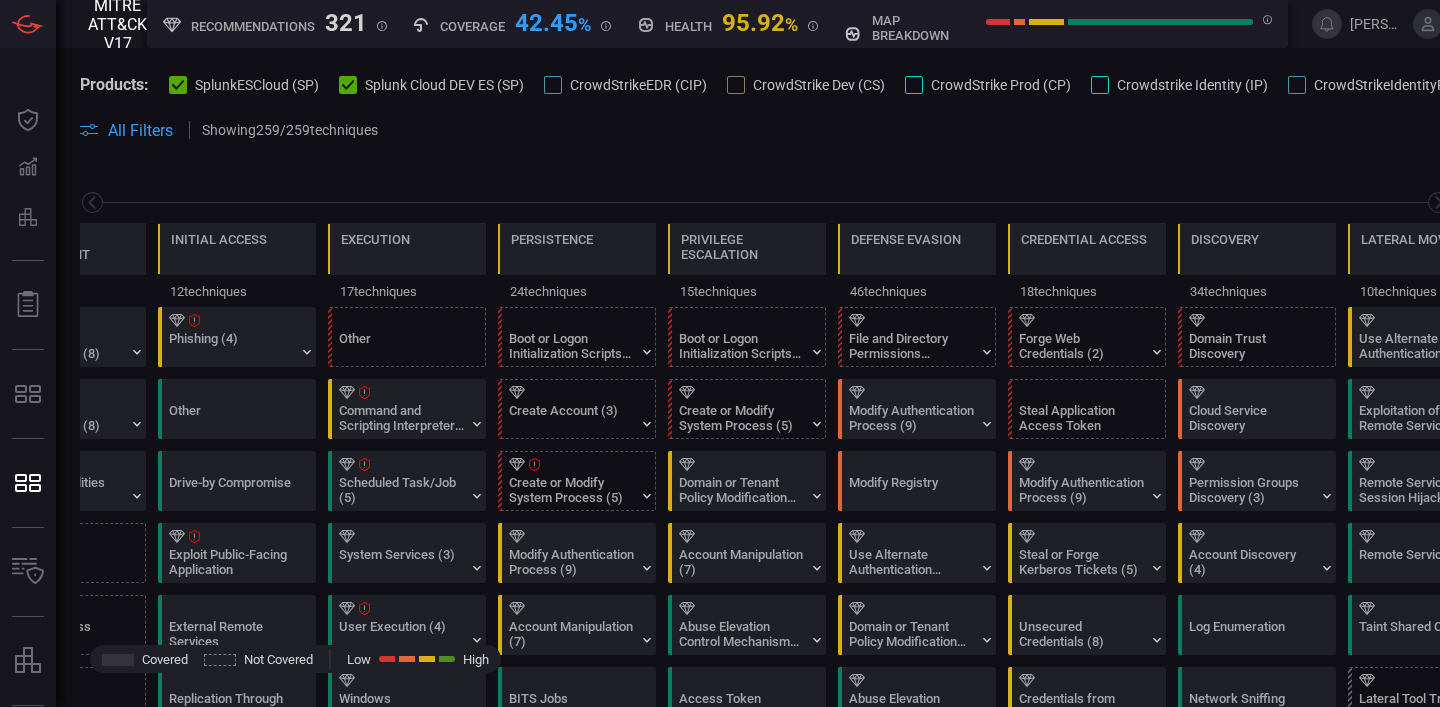 click 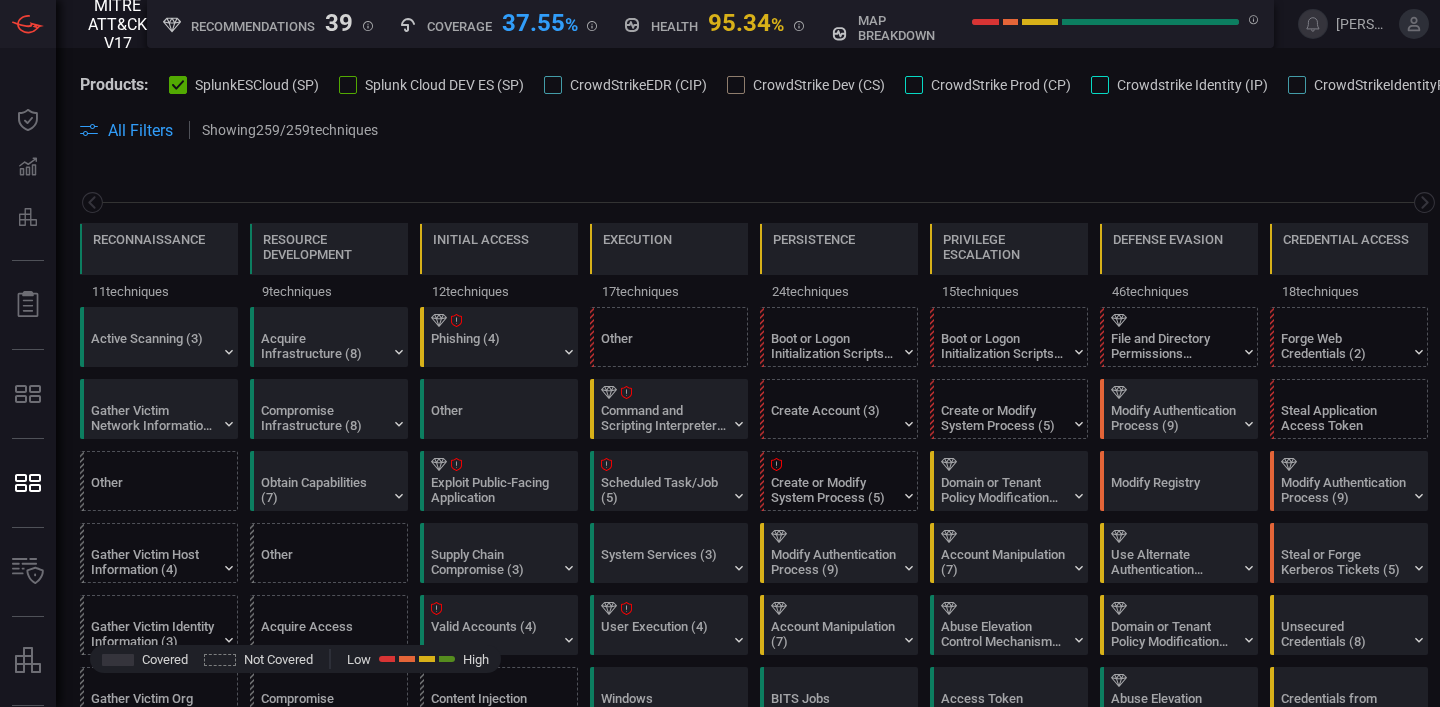scroll, scrollTop: 0, scrollLeft: 262, axis: horizontal 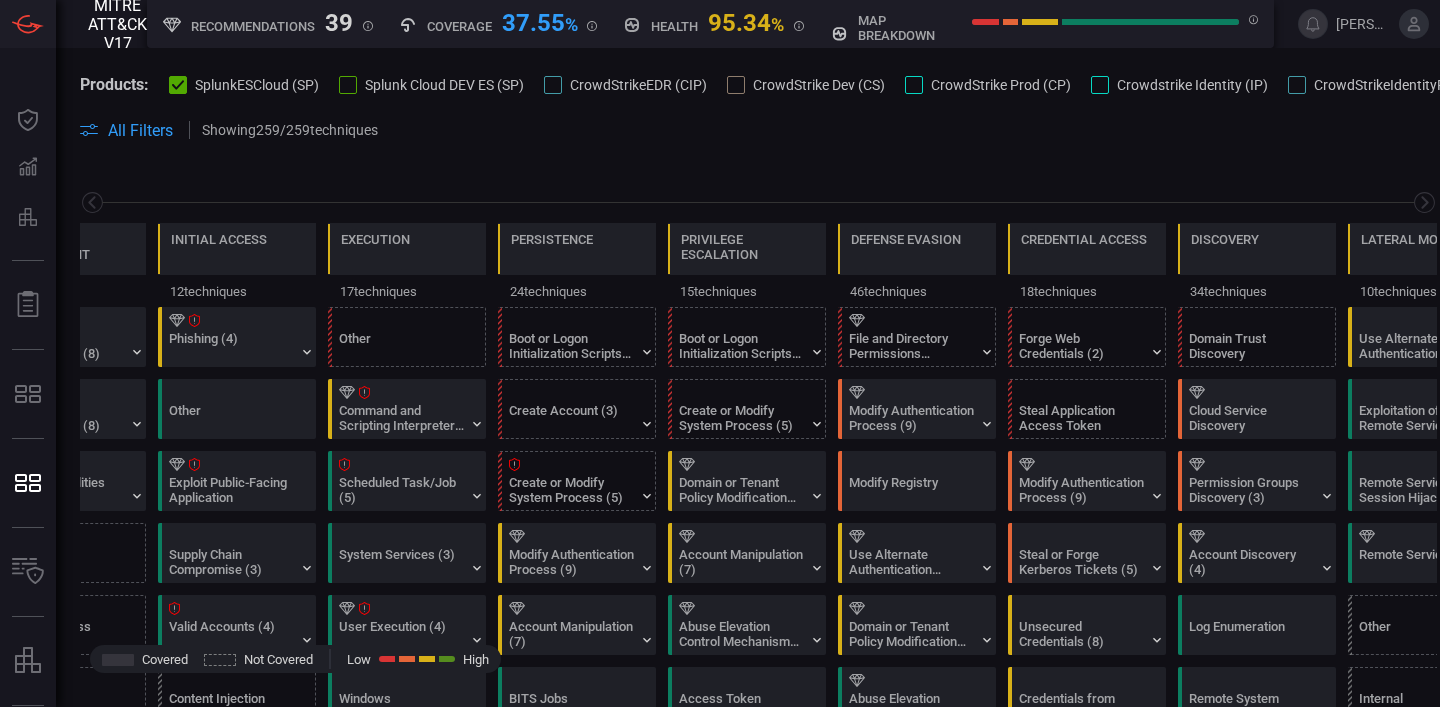 click at bounding box center (914, 85) 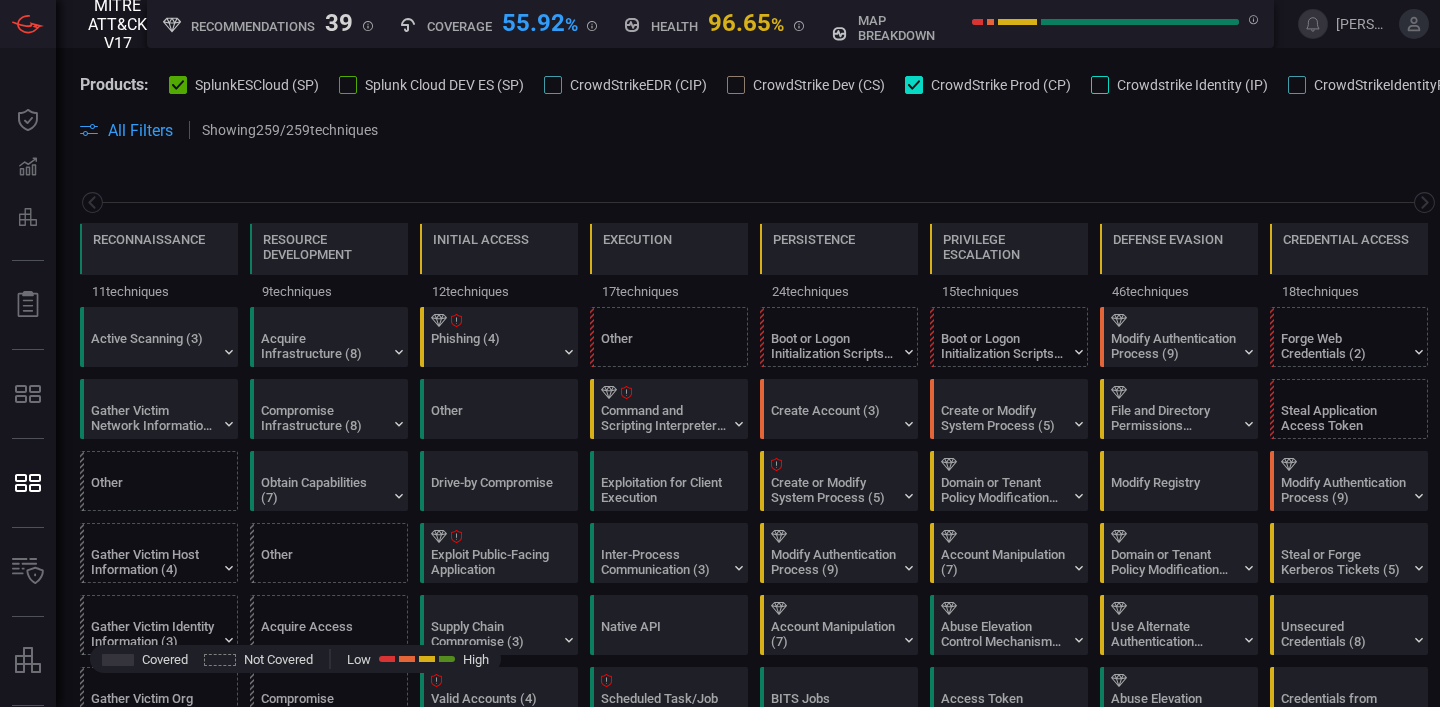 scroll, scrollTop: 0, scrollLeft: 262, axis: horizontal 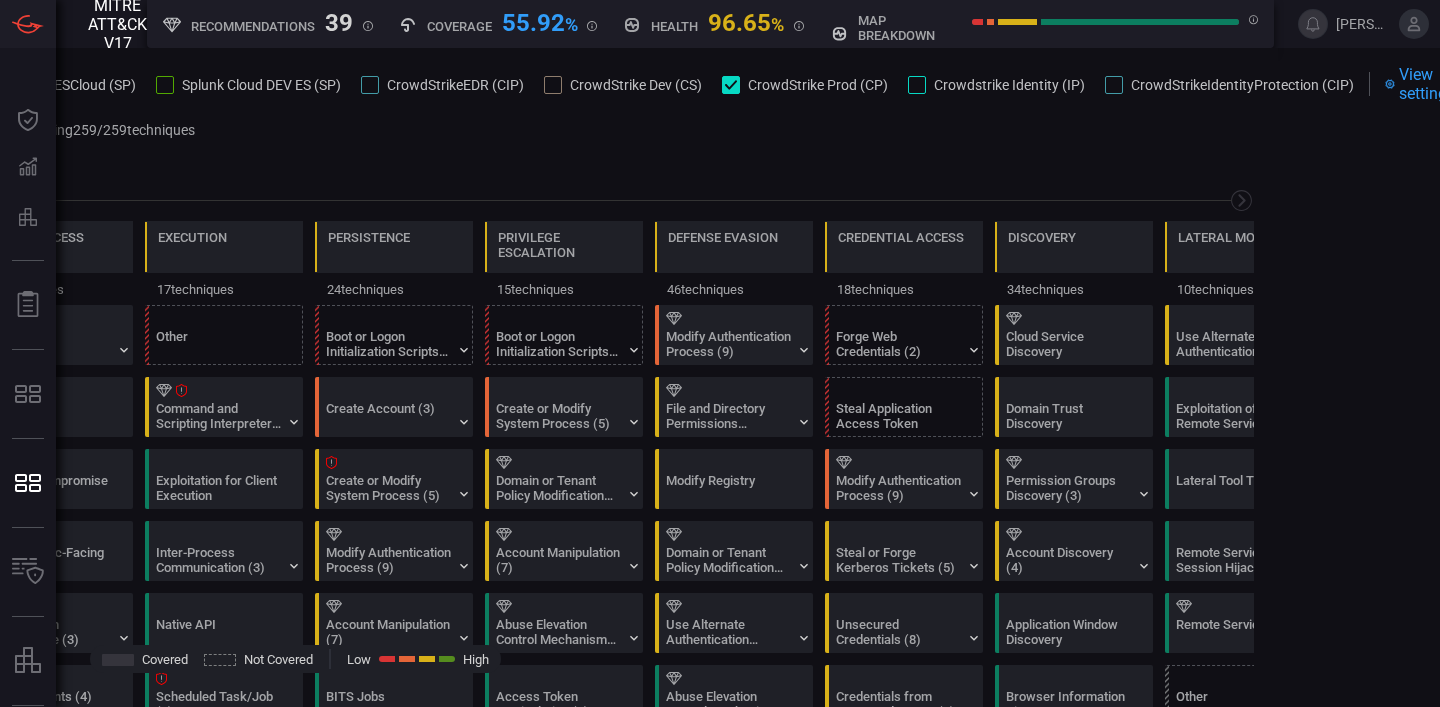 click at bounding box center [917, 85] 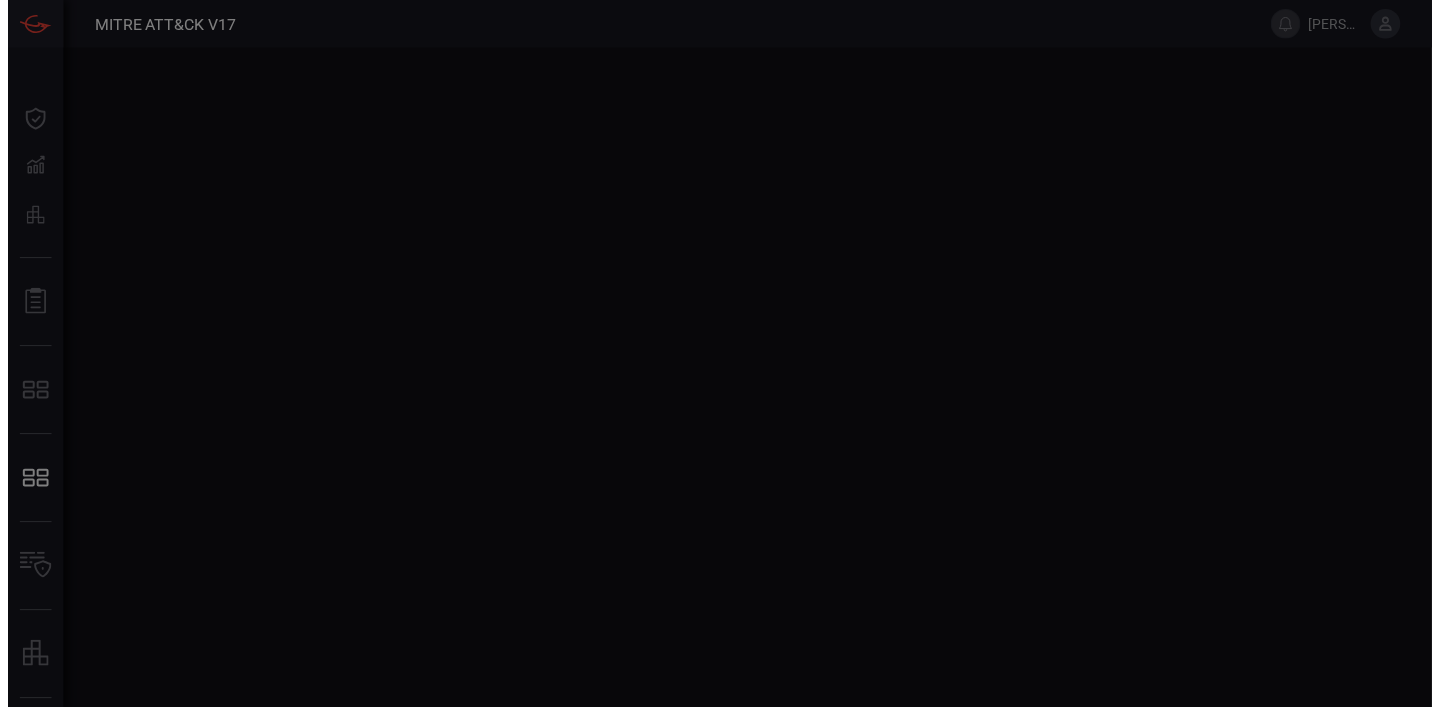 scroll, scrollTop: 0, scrollLeft: 0, axis: both 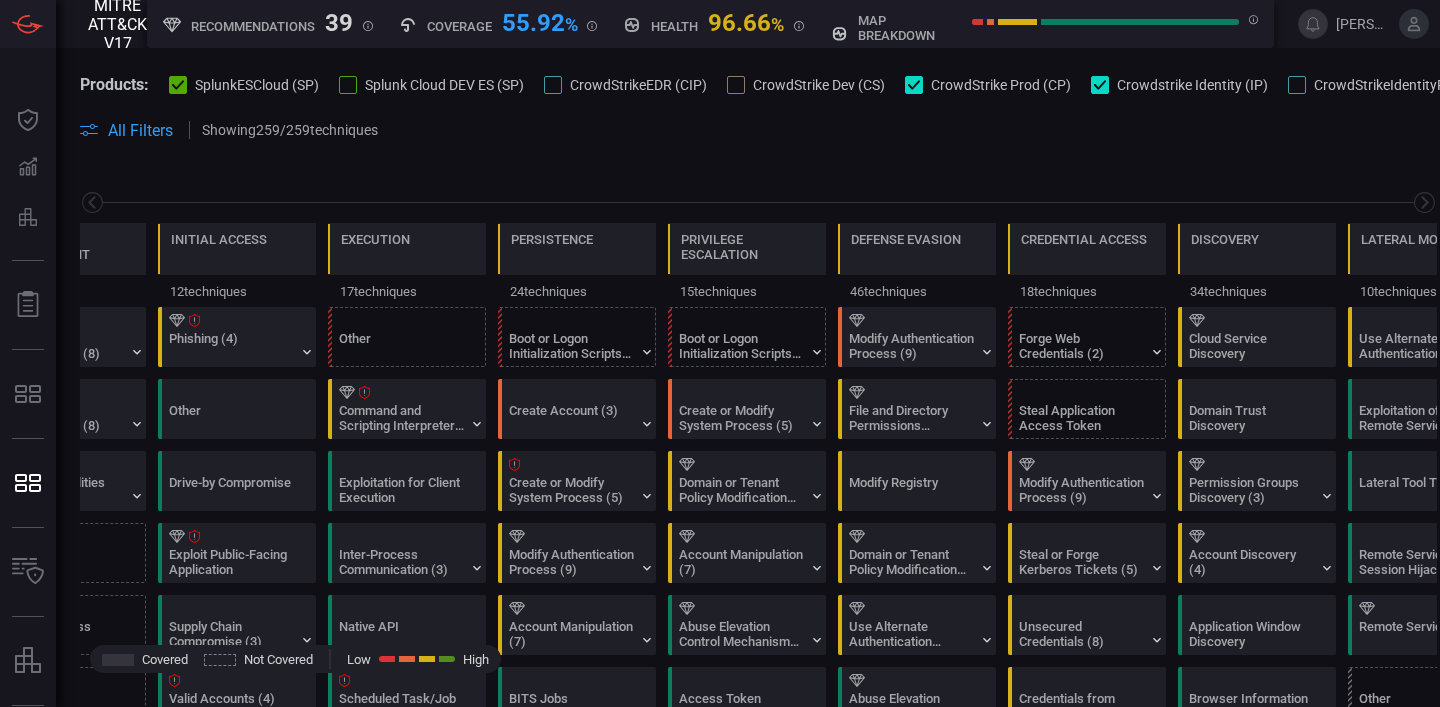 click at bounding box center (1297, 85) 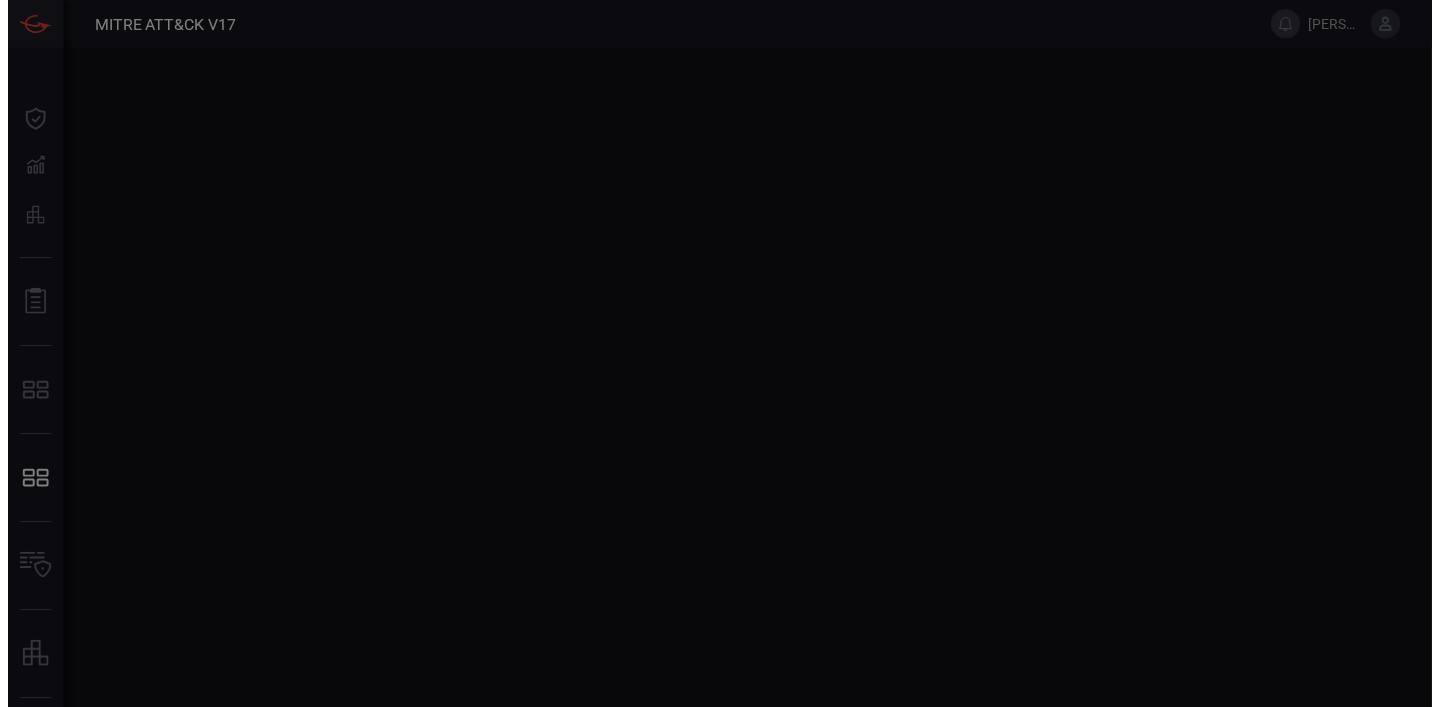 scroll, scrollTop: 0, scrollLeft: 0, axis: both 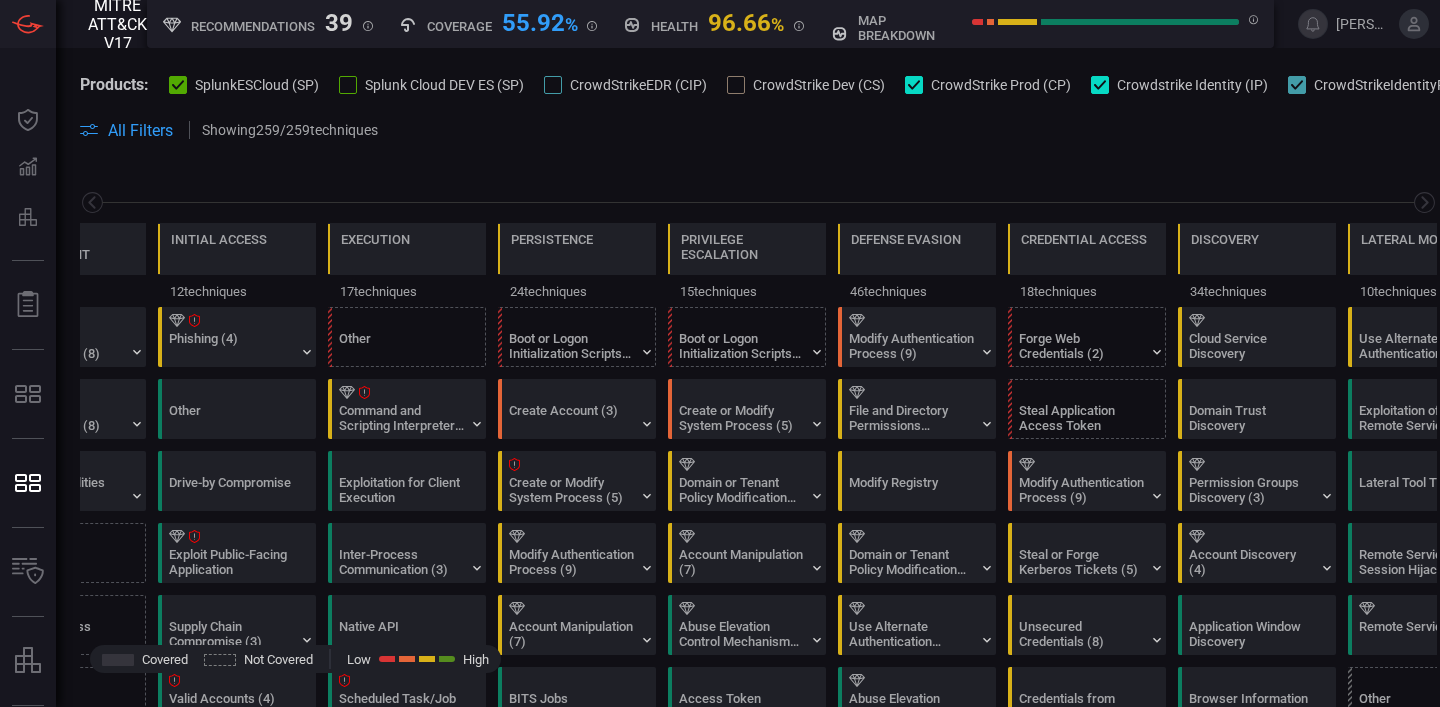 click at bounding box center [553, 85] 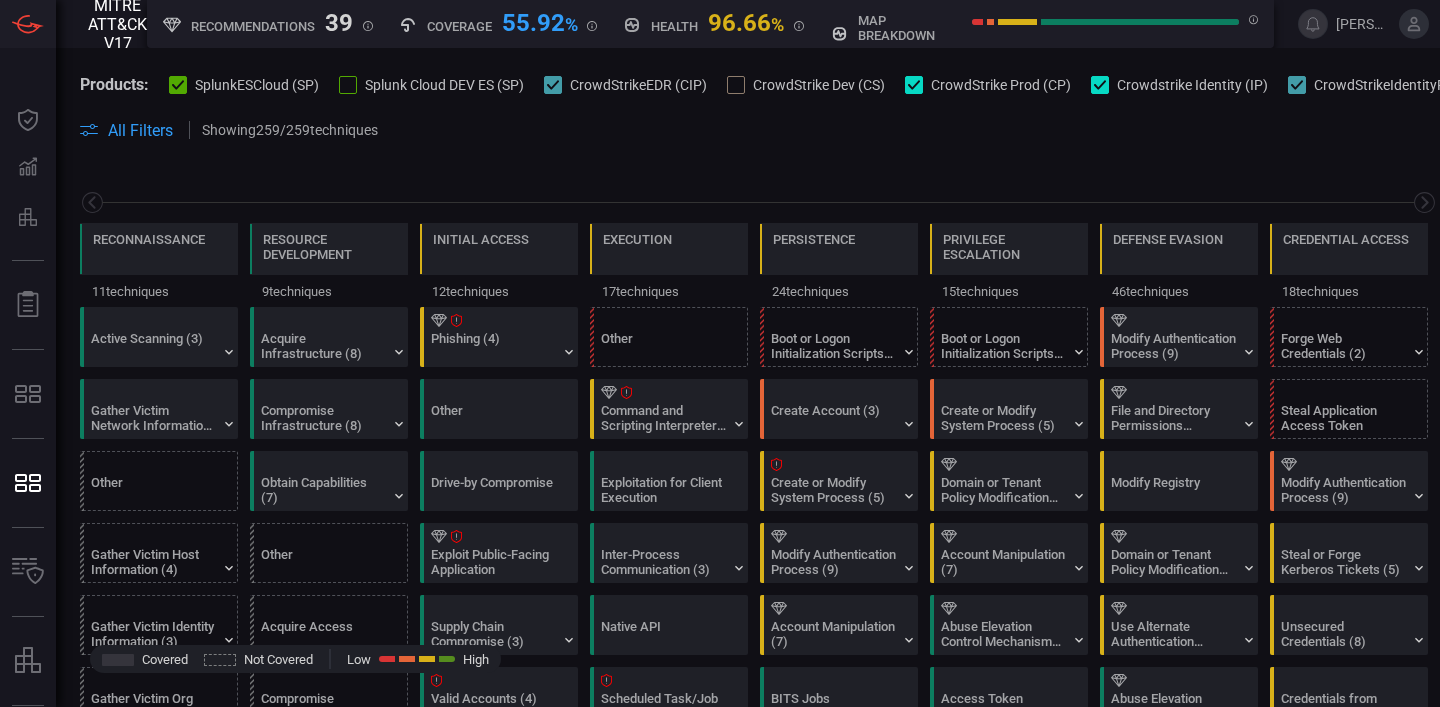 scroll, scrollTop: 0, scrollLeft: 262, axis: horizontal 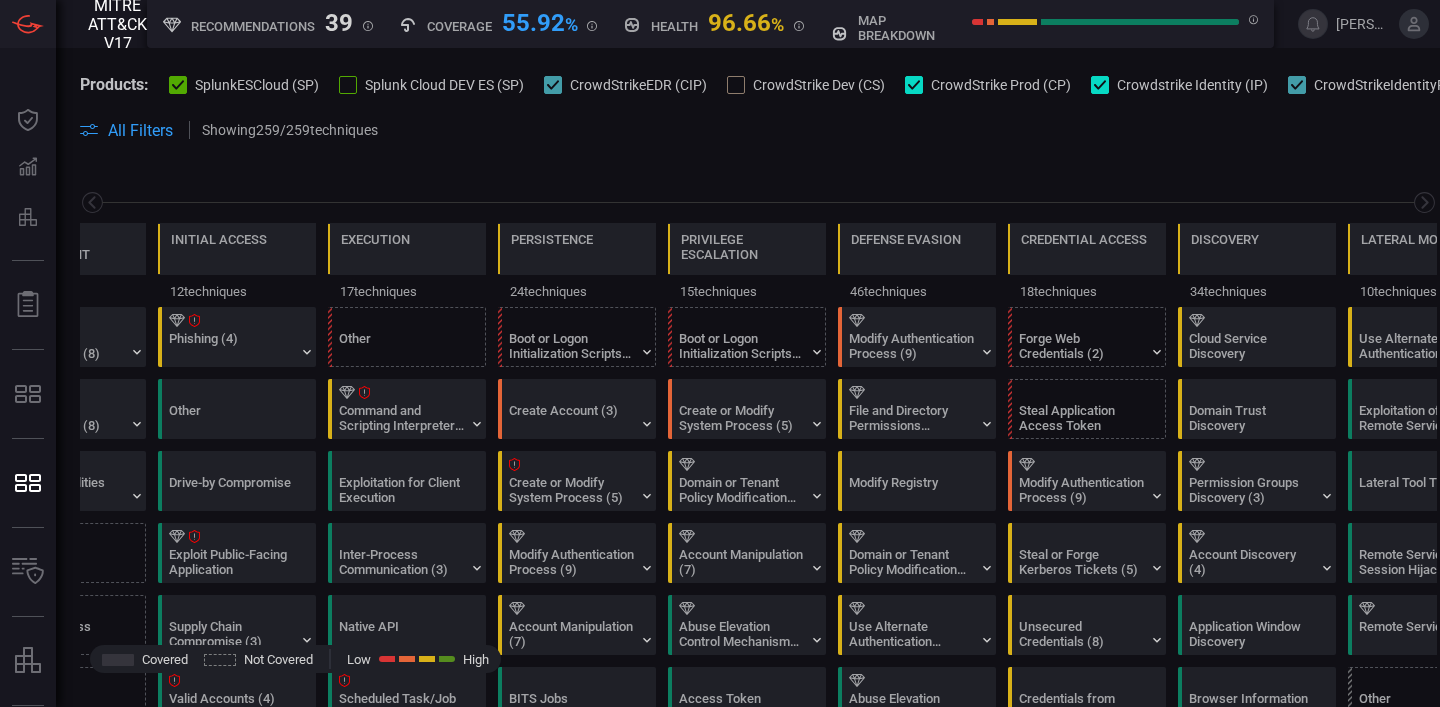 click 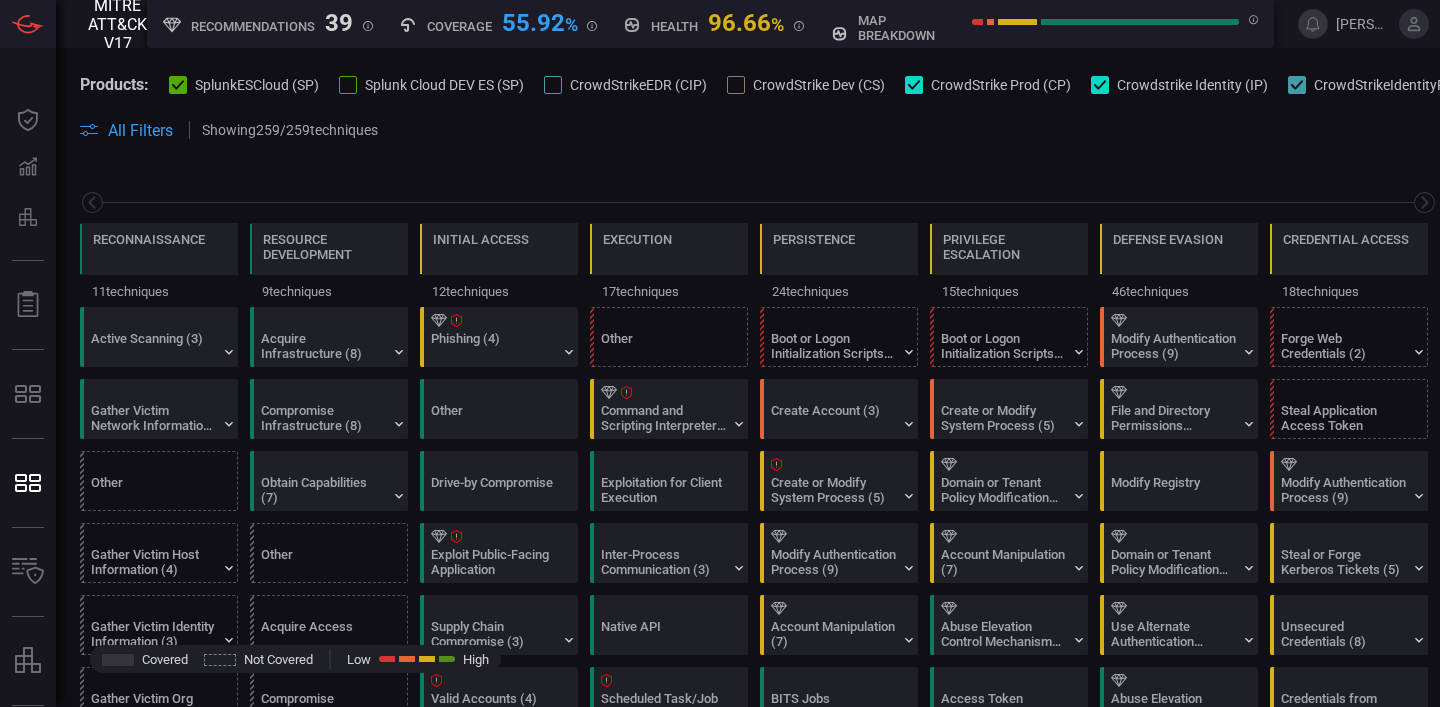 scroll, scrollTop: 0, scrollLeft: 262, axis: horizontal 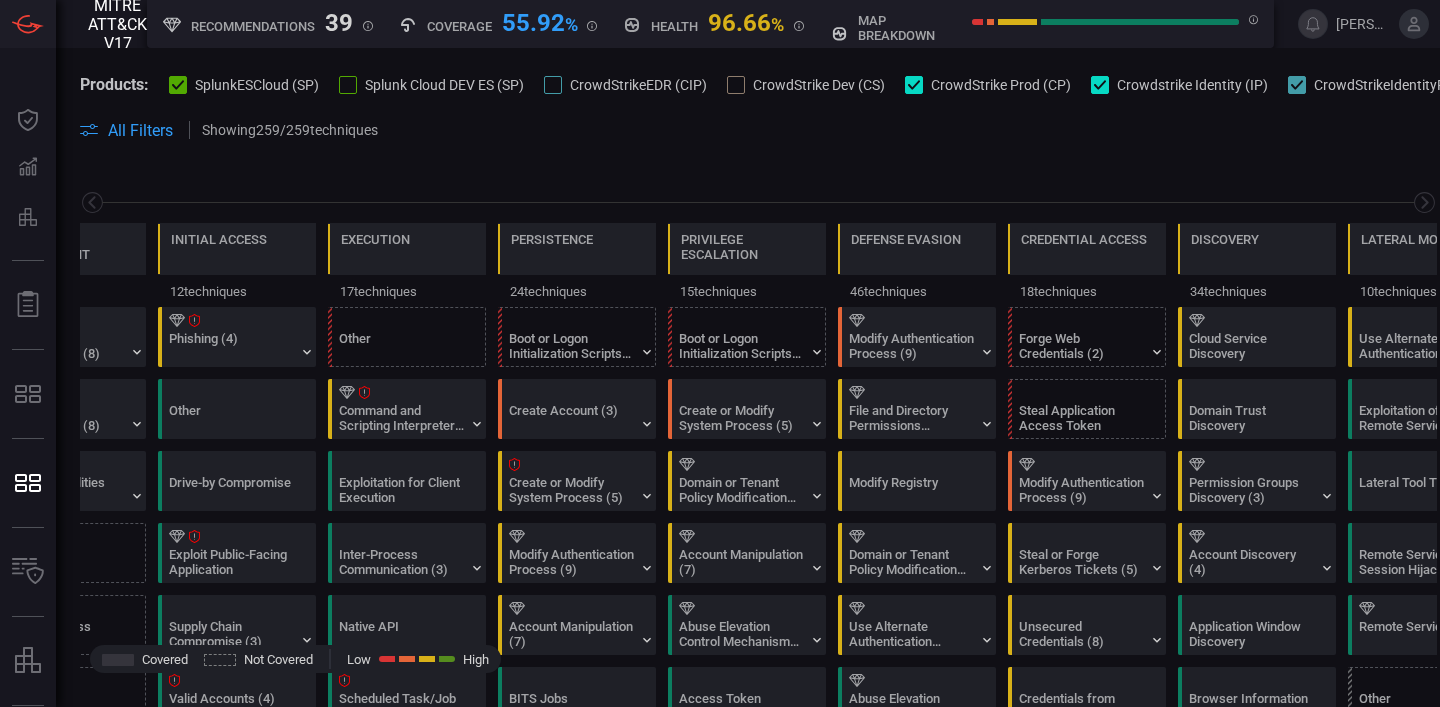 click on "CrowdStrike Prod (CP)" at bounding box center [988, 84] 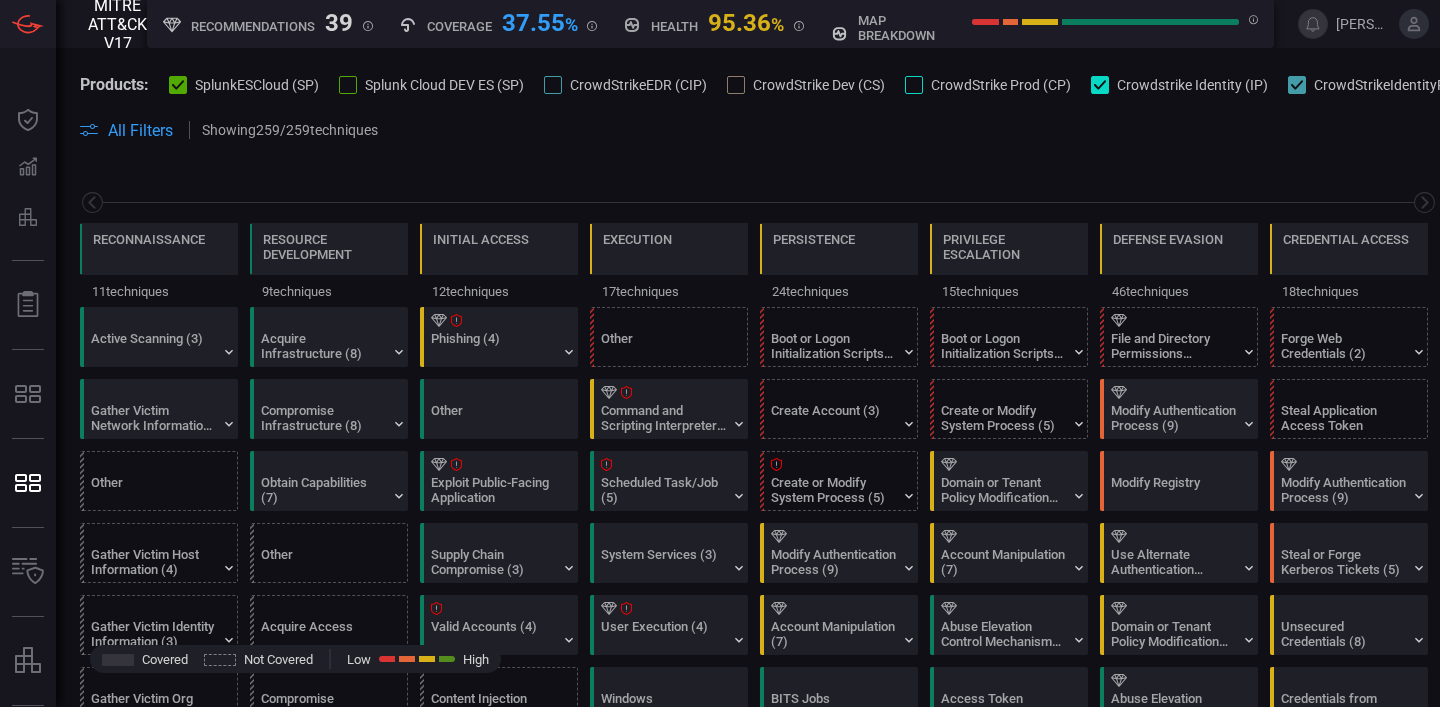 scroll, scrollTop: 0, scrollLeft: 262, axis: horizontal 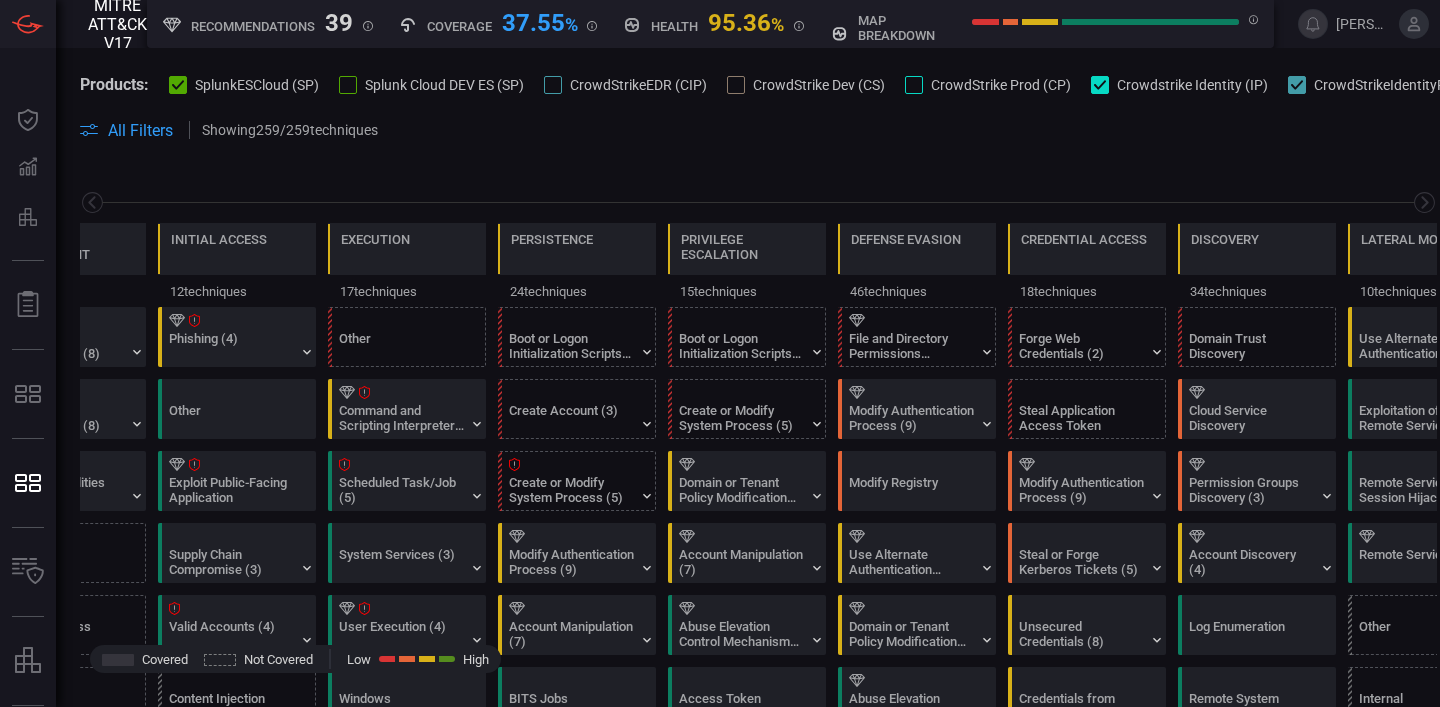 click at bounding box center (914, 85) 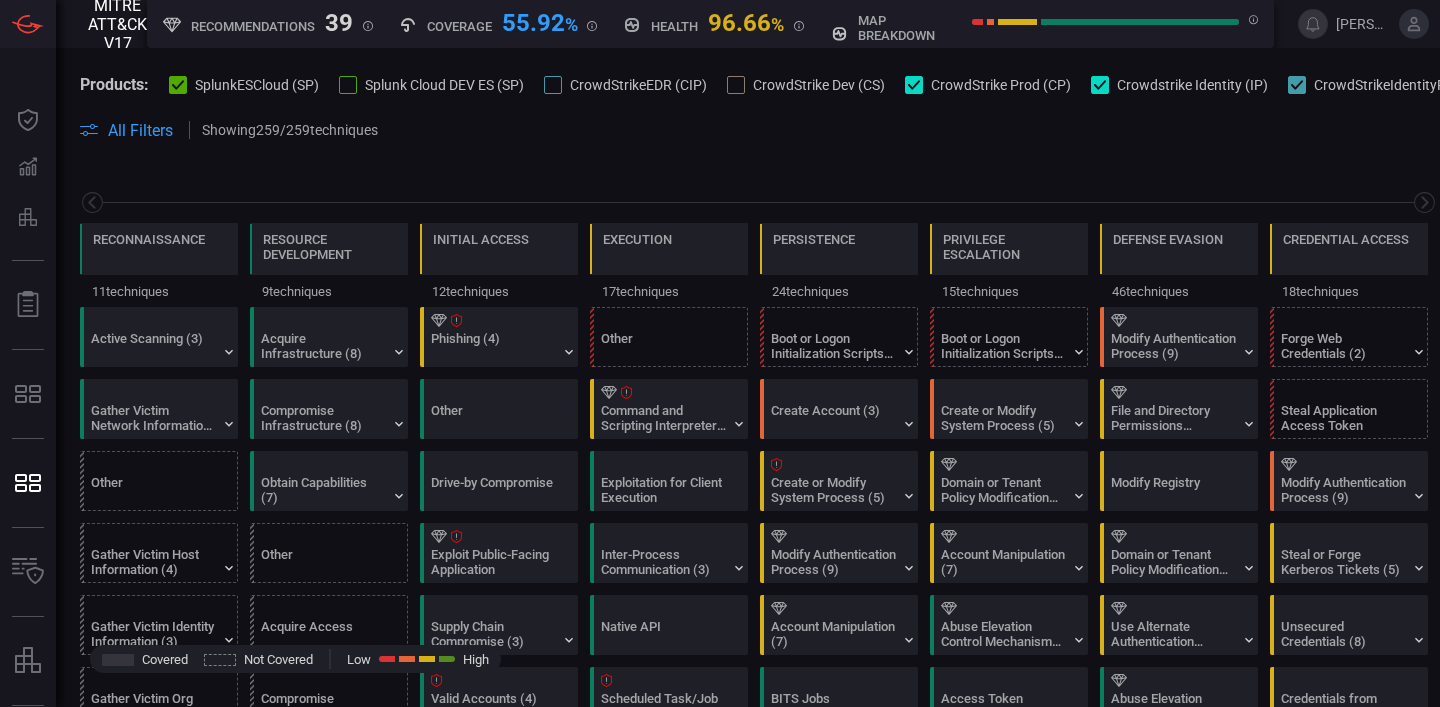 scroll, scrollTop: 0, scrollLeft: 262, axis: horizontal 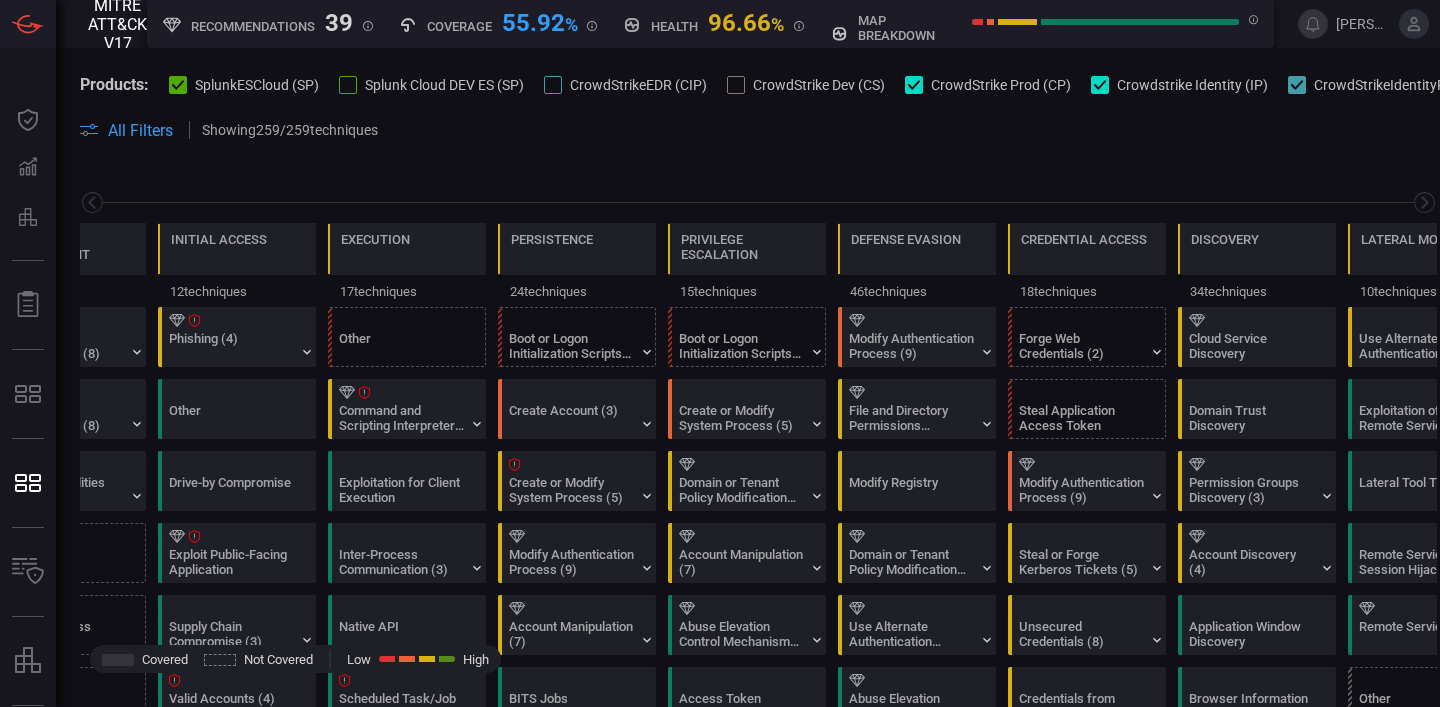click 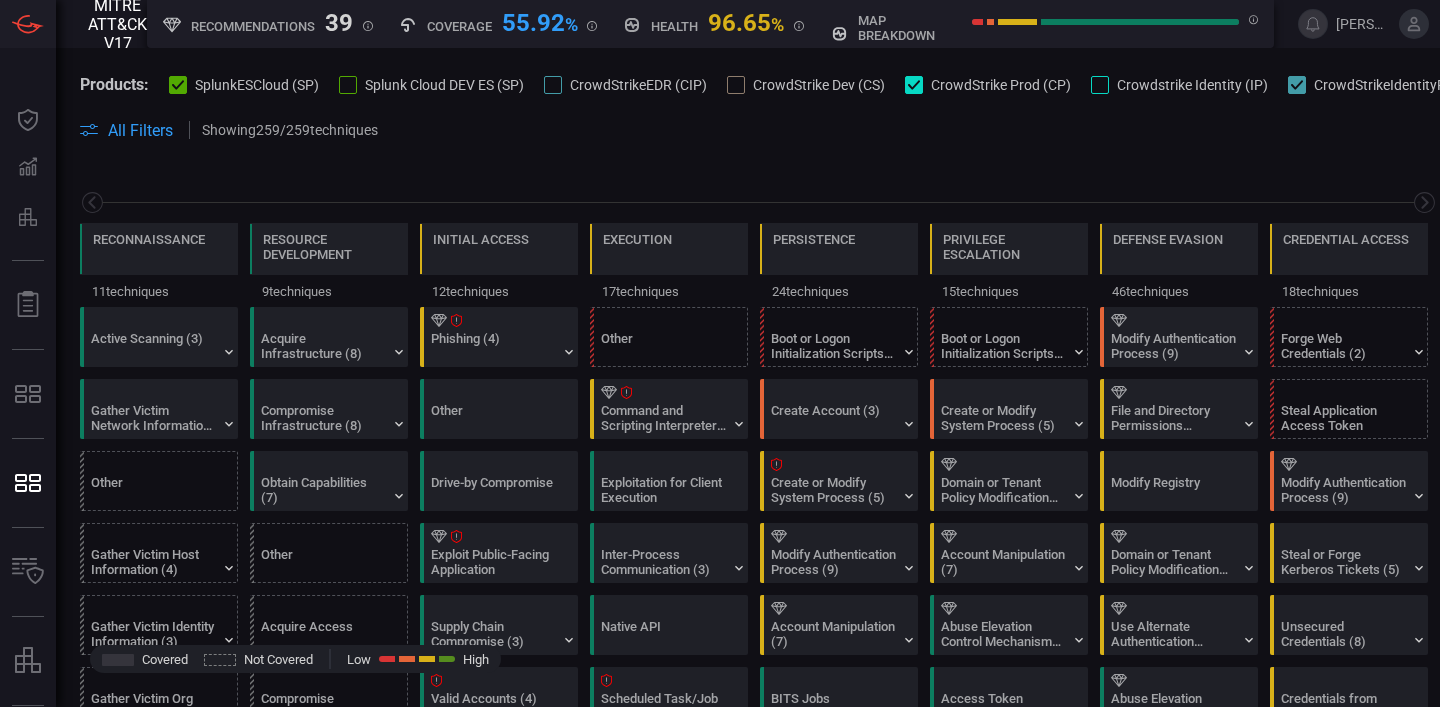 scroll 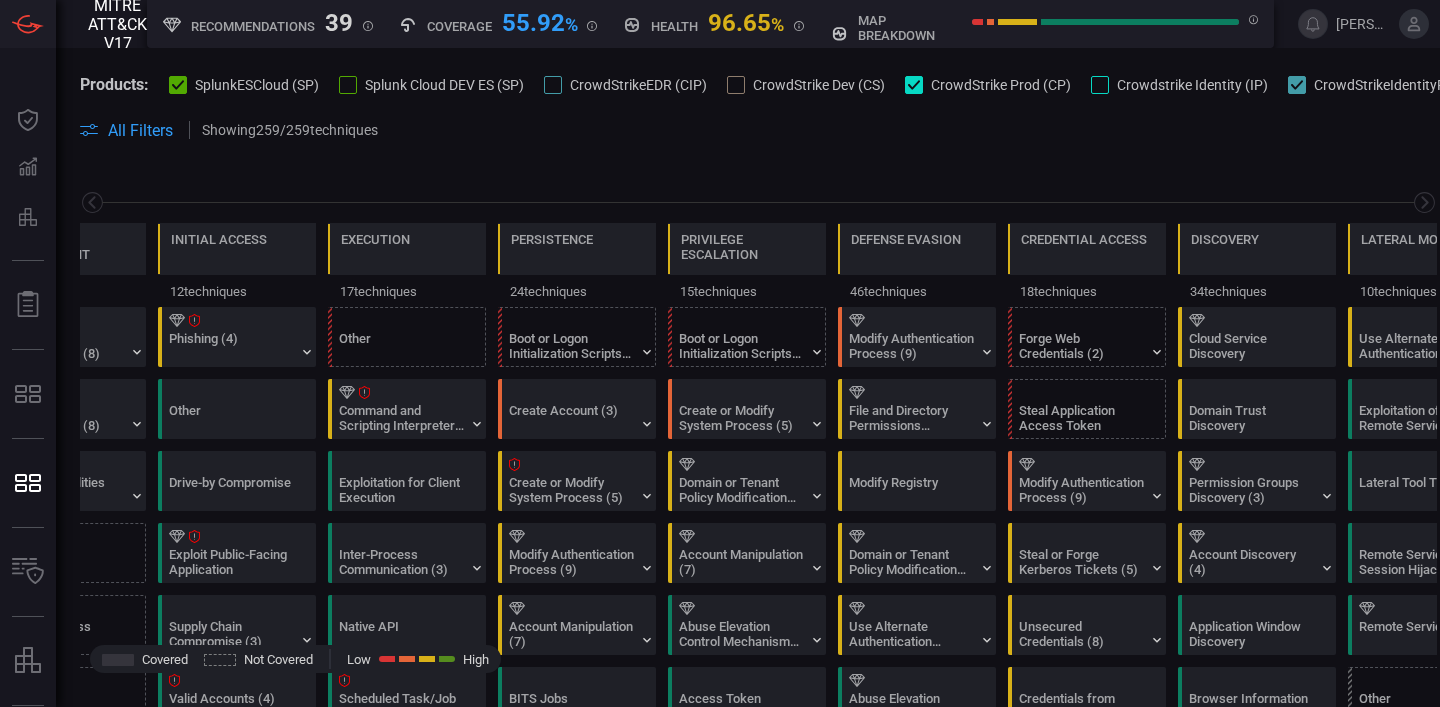 click at bounding box center [1100, 85] 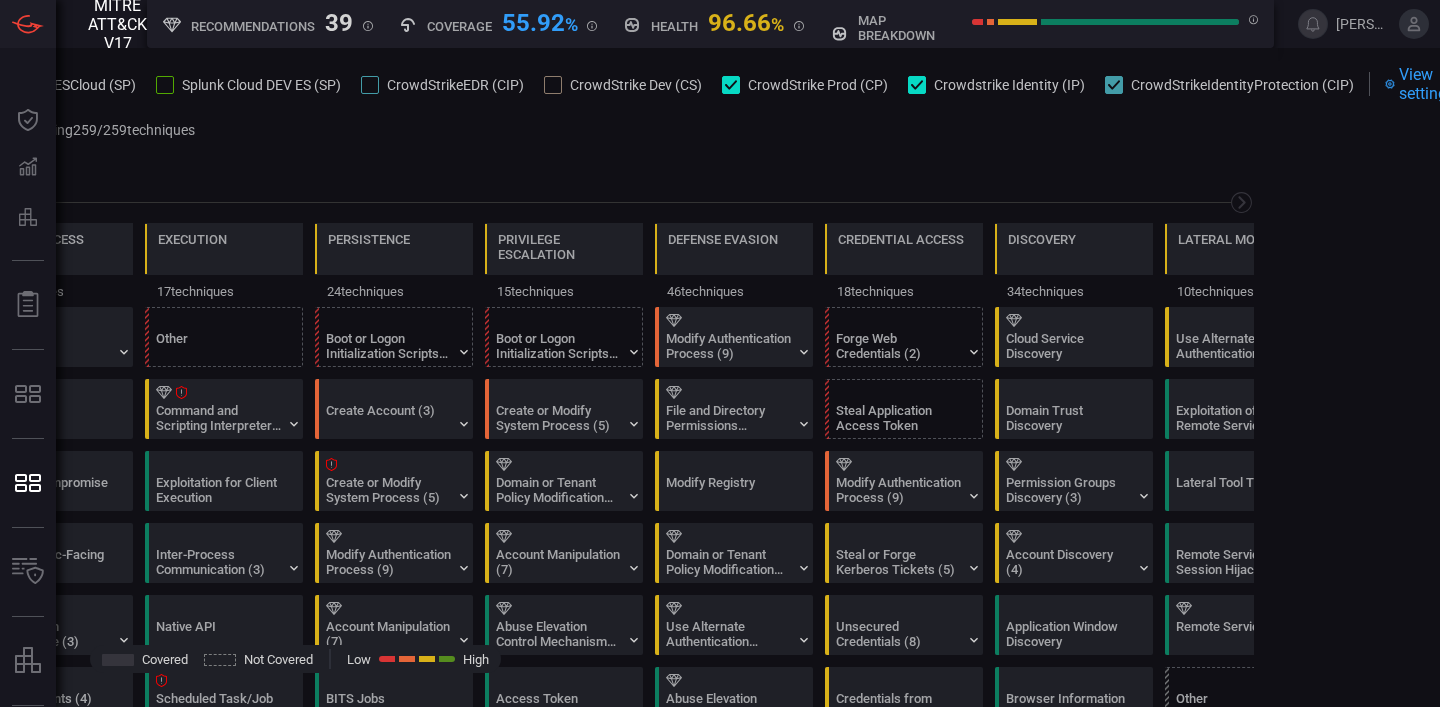 click 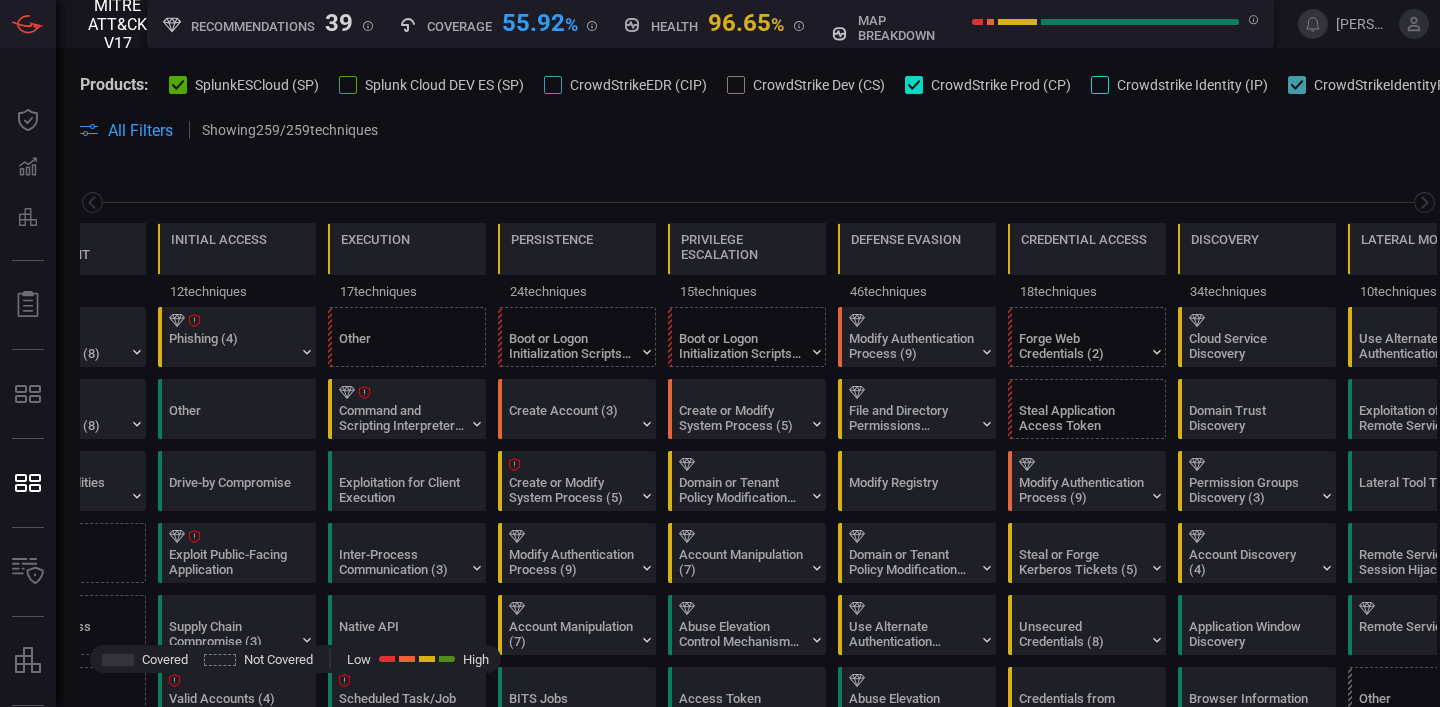 click on "Crowdstrike Identity (IP)" at bounding box center (1179, 84) 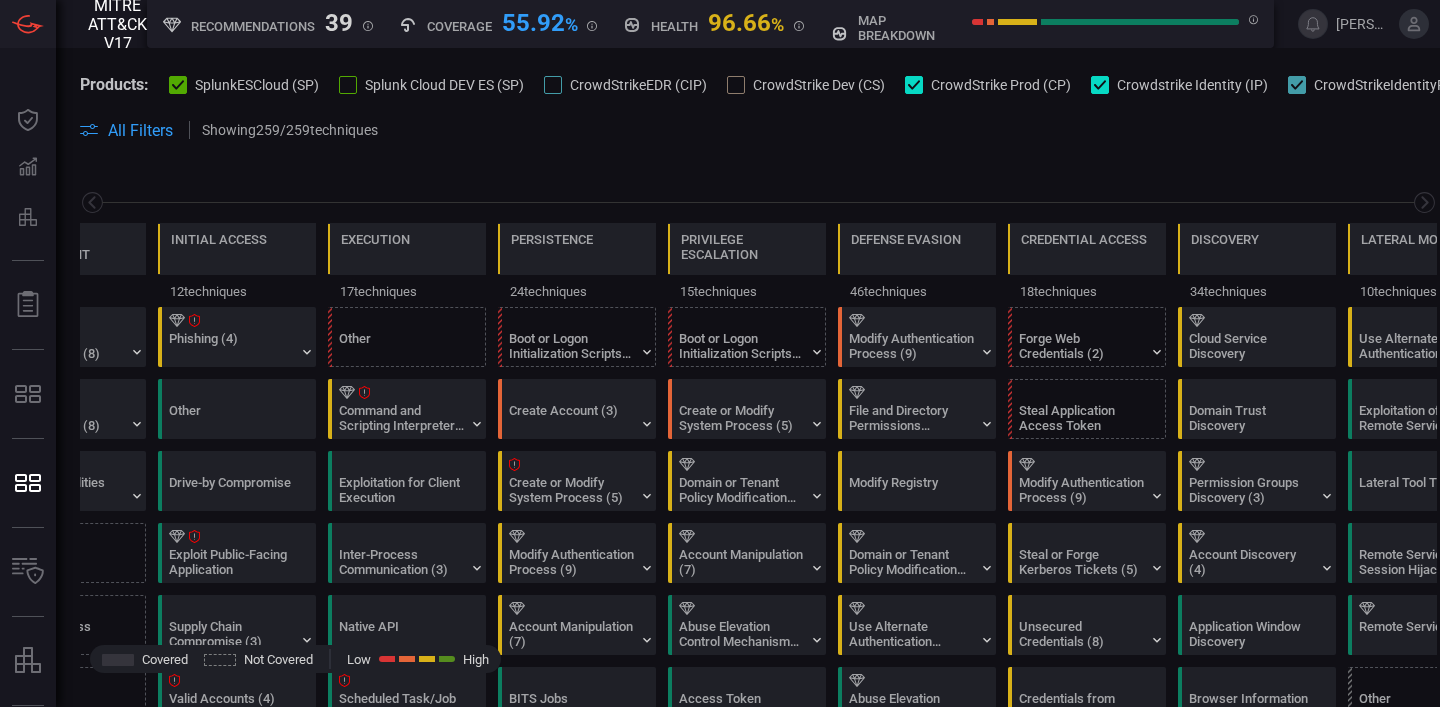 click at bounding box center (1297, 85) 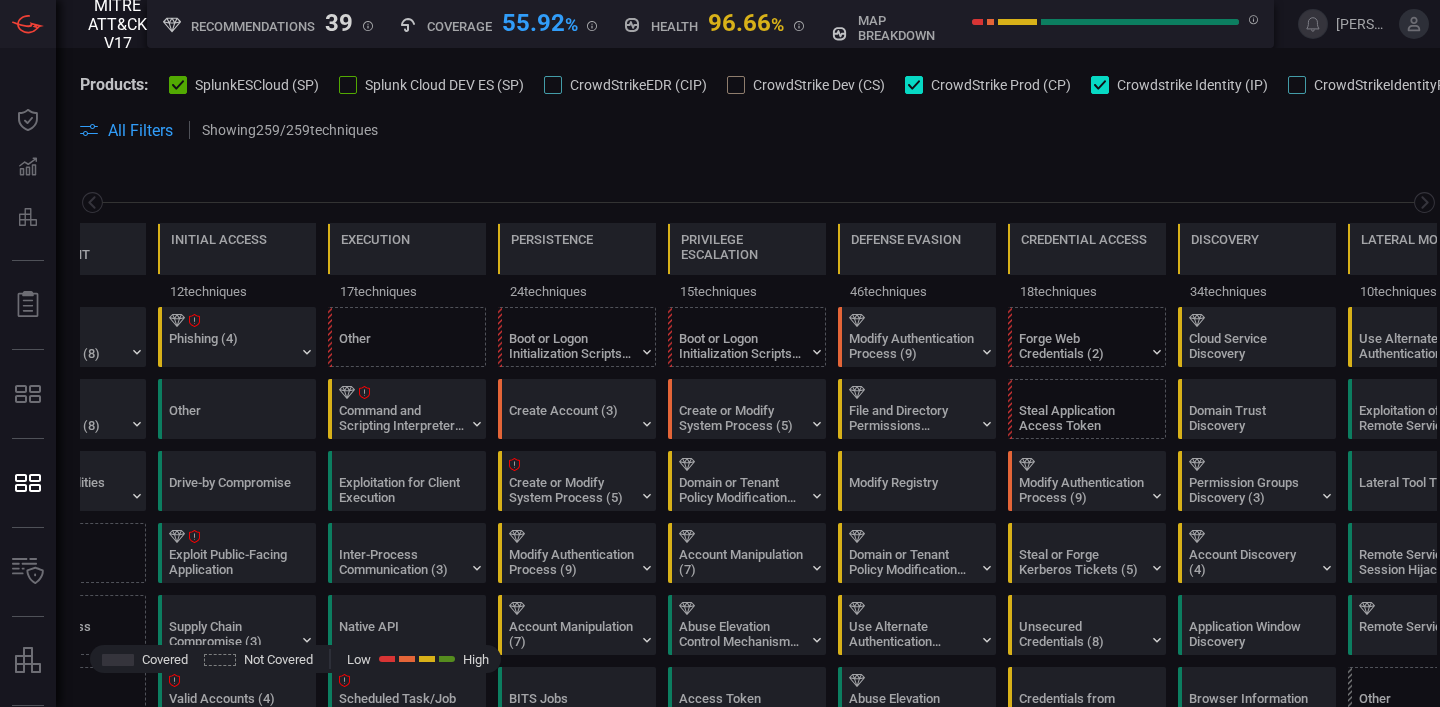 click at bounding box center [1297, 85] 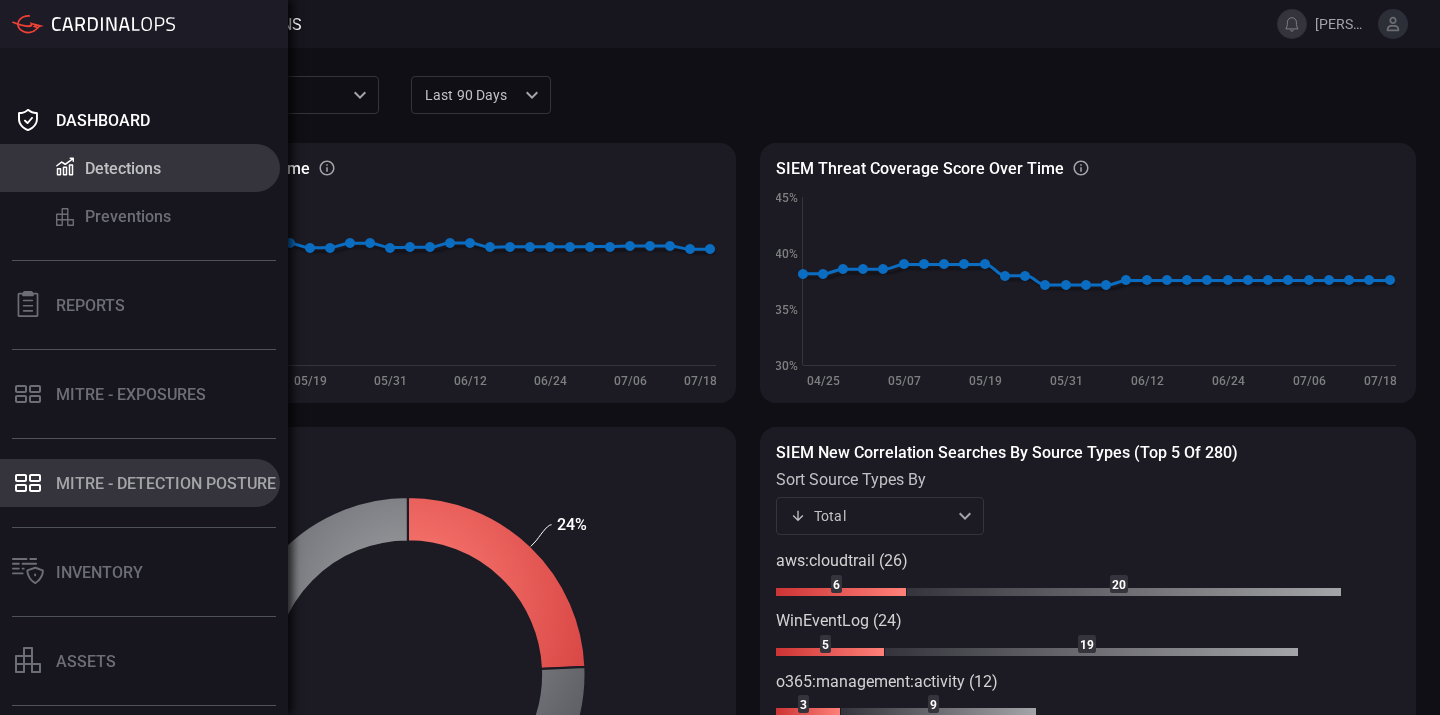click on "MITRE - Detection Posture" at bounding box center (166, 483) 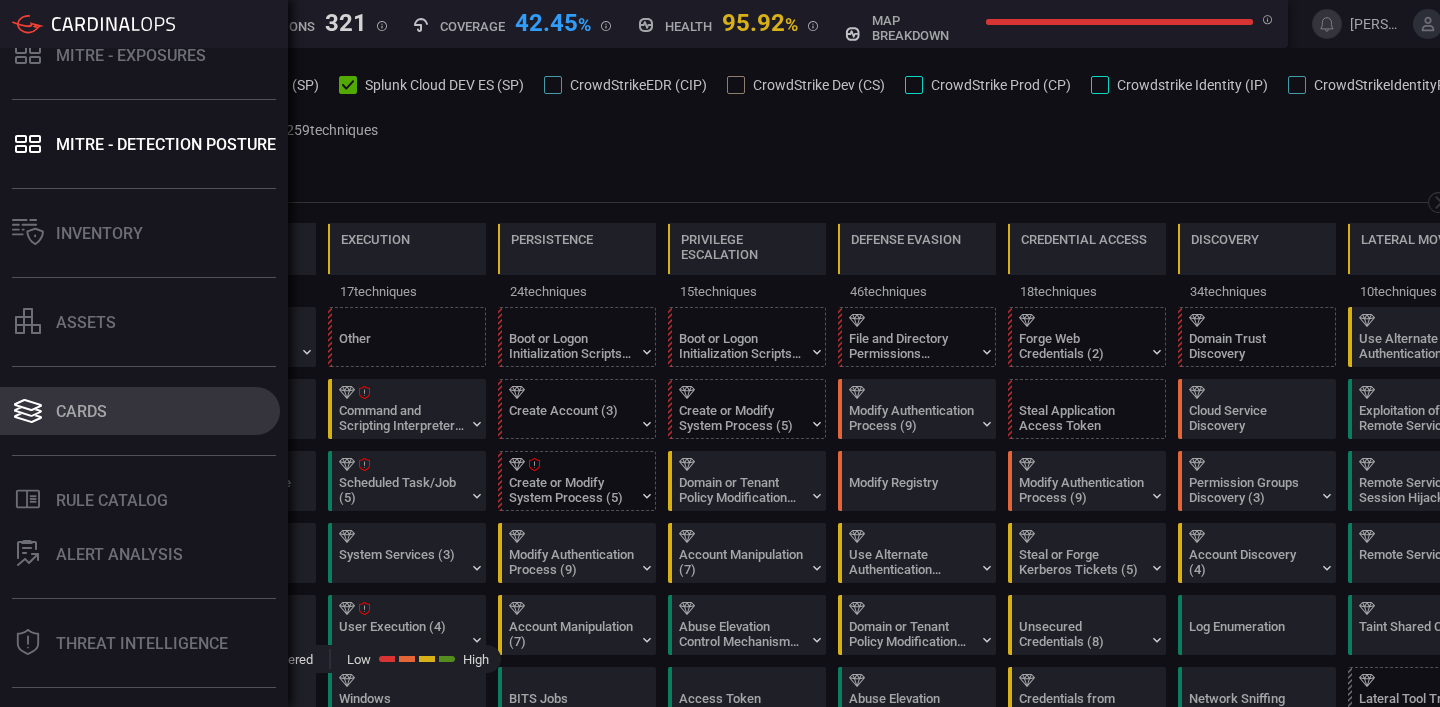 click on "Cards" at bounding box center (81, 411) 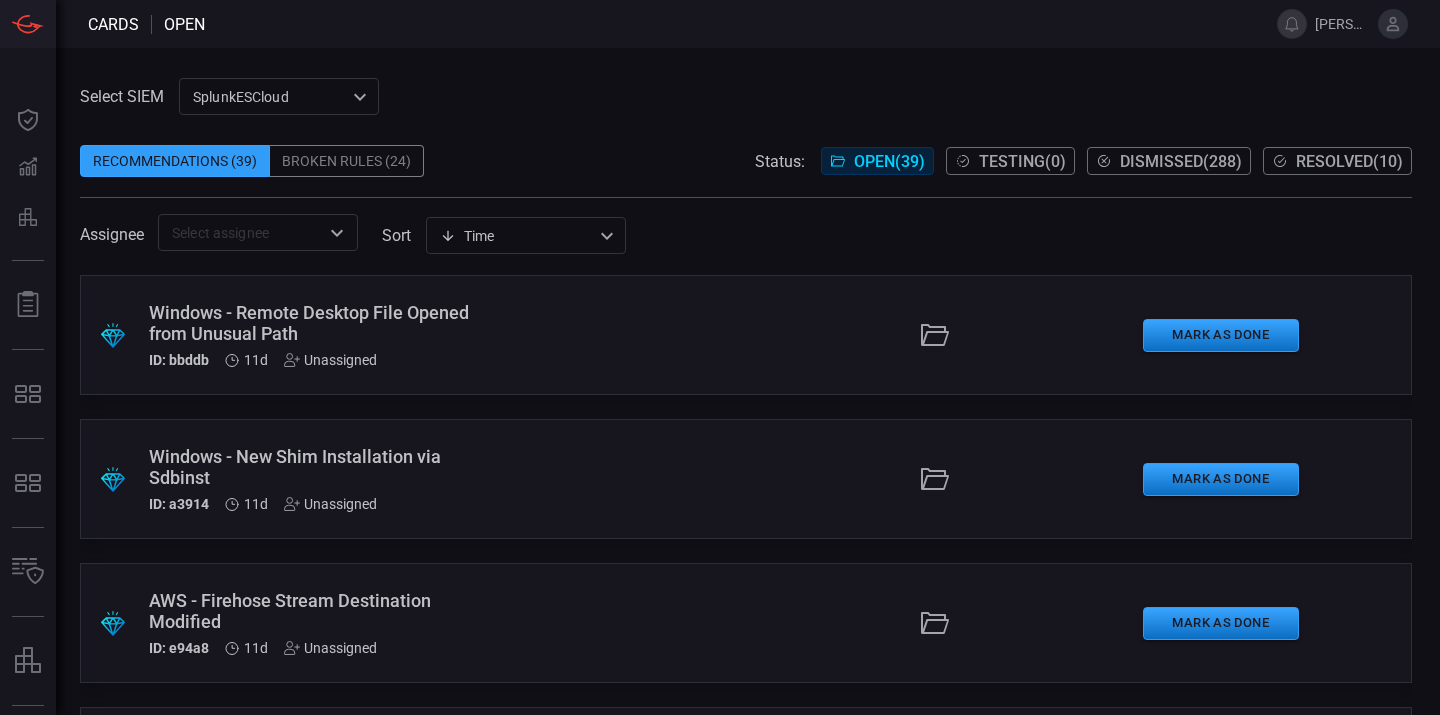 click on "Broken Rules (24)" at bounding box center (347, 161) 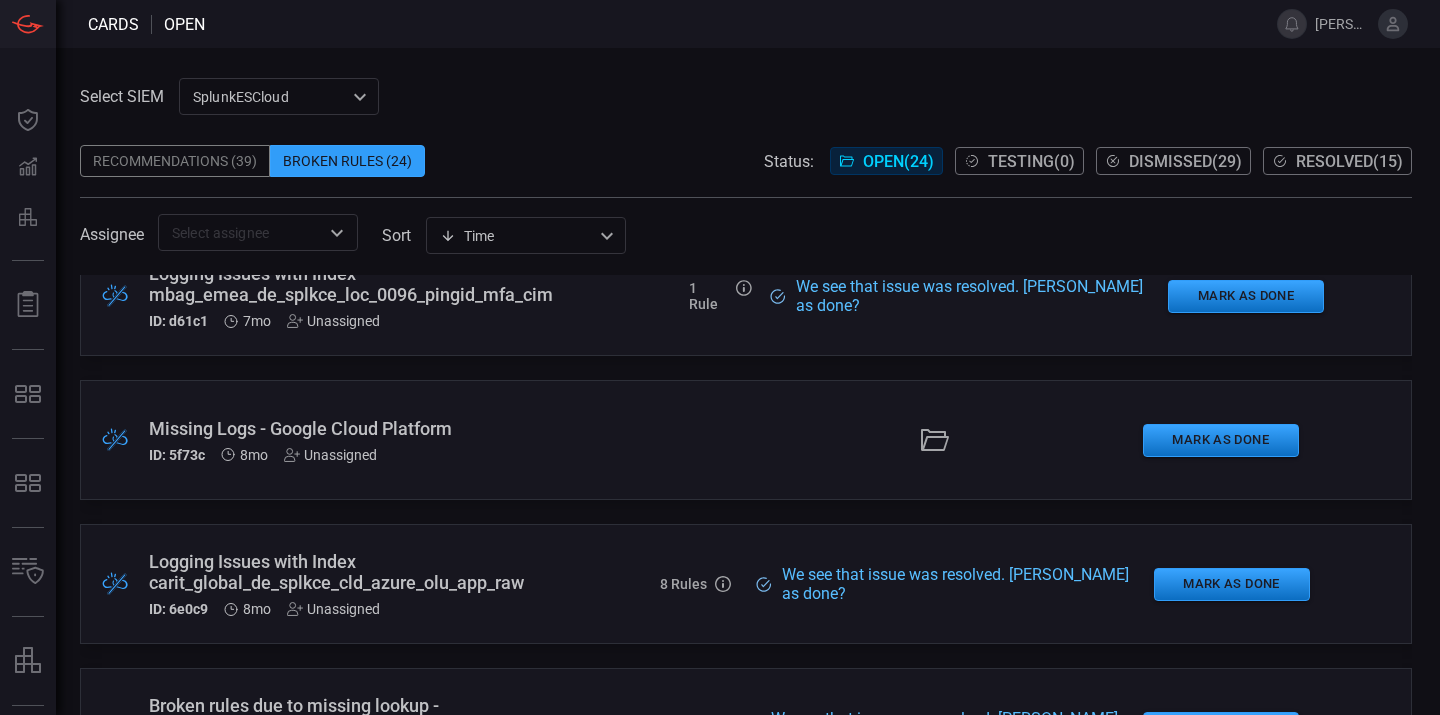 scroll, scrollTop: 902, scrollLeft: 0, axis: vertical 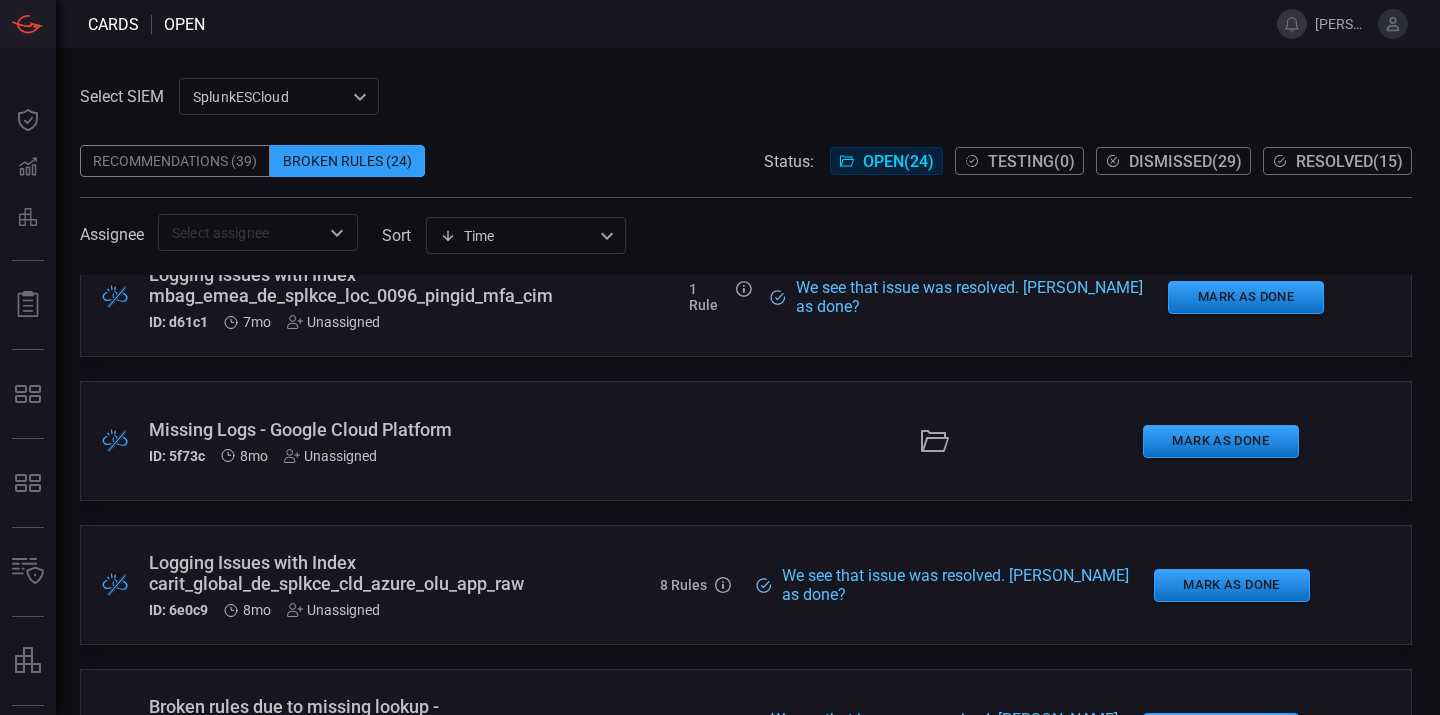 click on "Missing Logs - Google Cloud Platform" at bounding box center (325, 429) 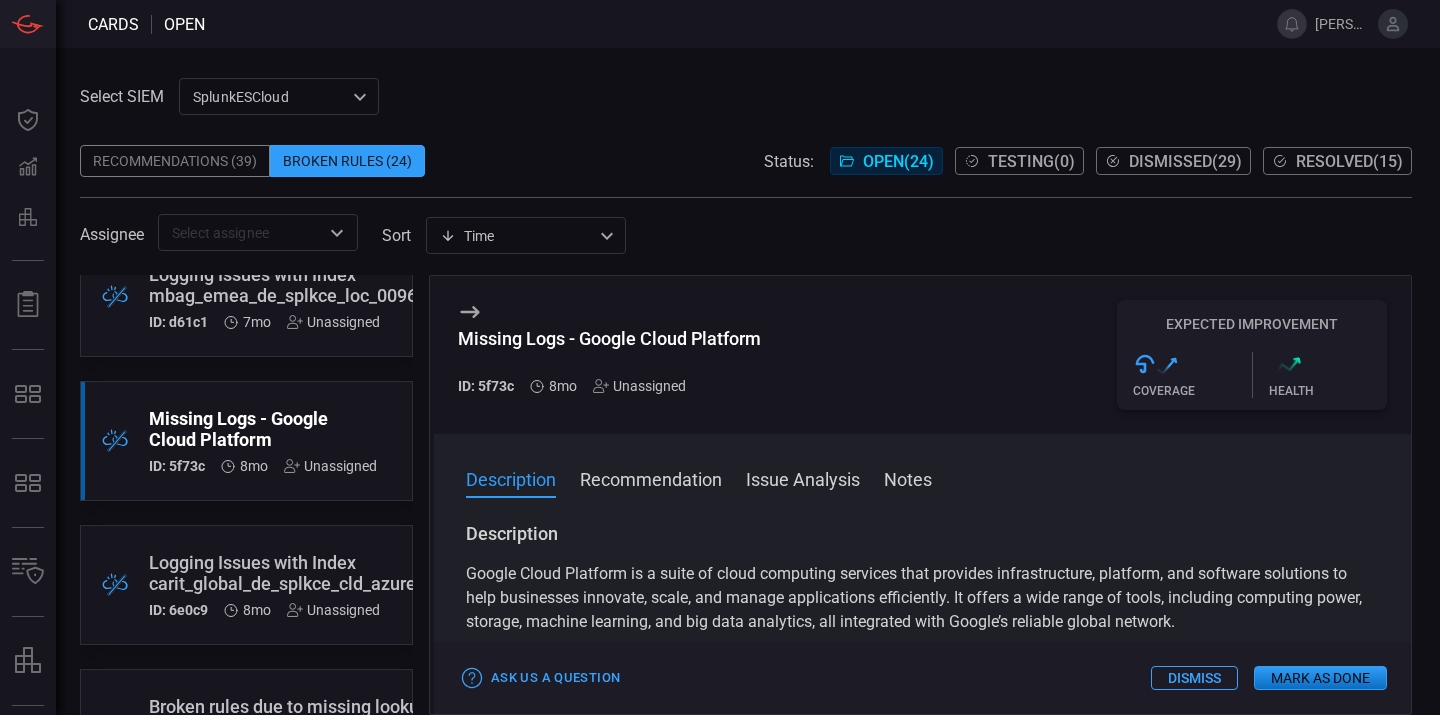 scroll, scrollTop: 0, scrollLeft: 0, axis: both 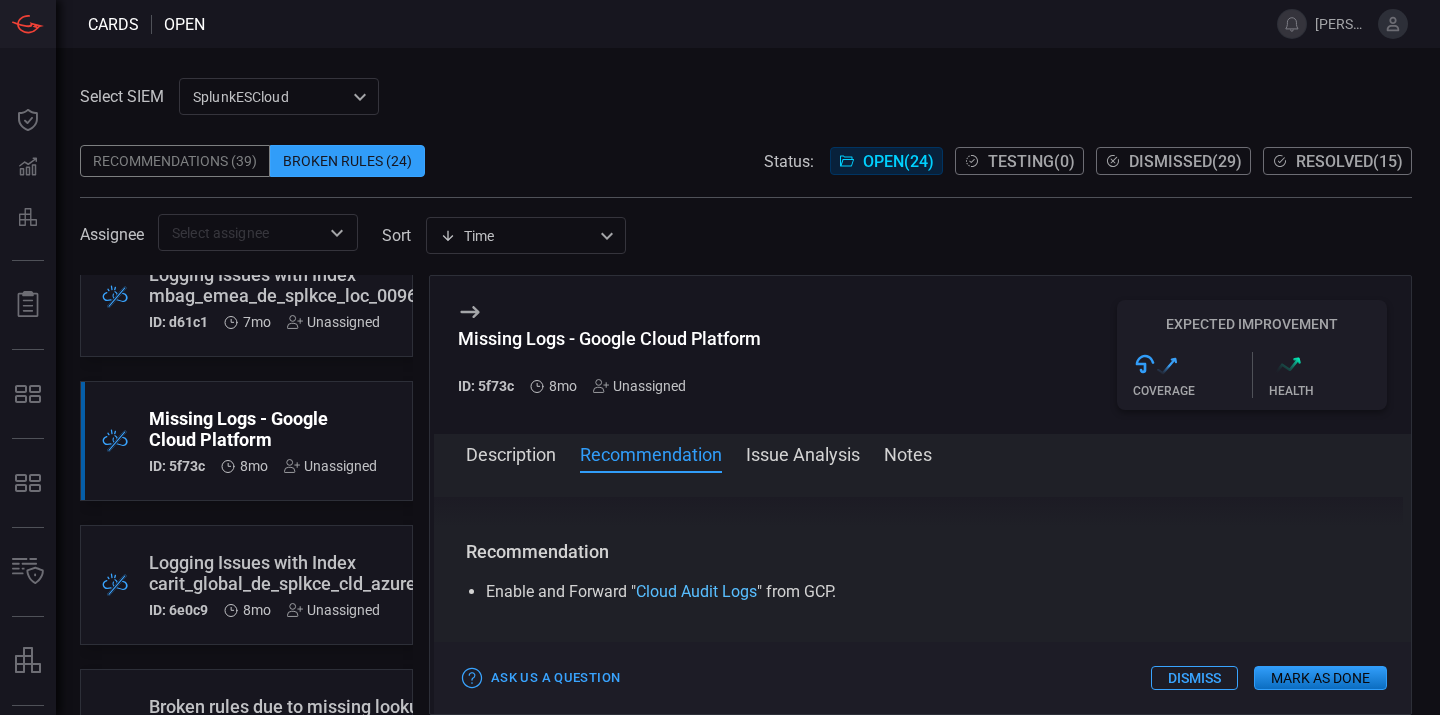click on "Cloud Audit Logs" at bounding box center [696, 591] 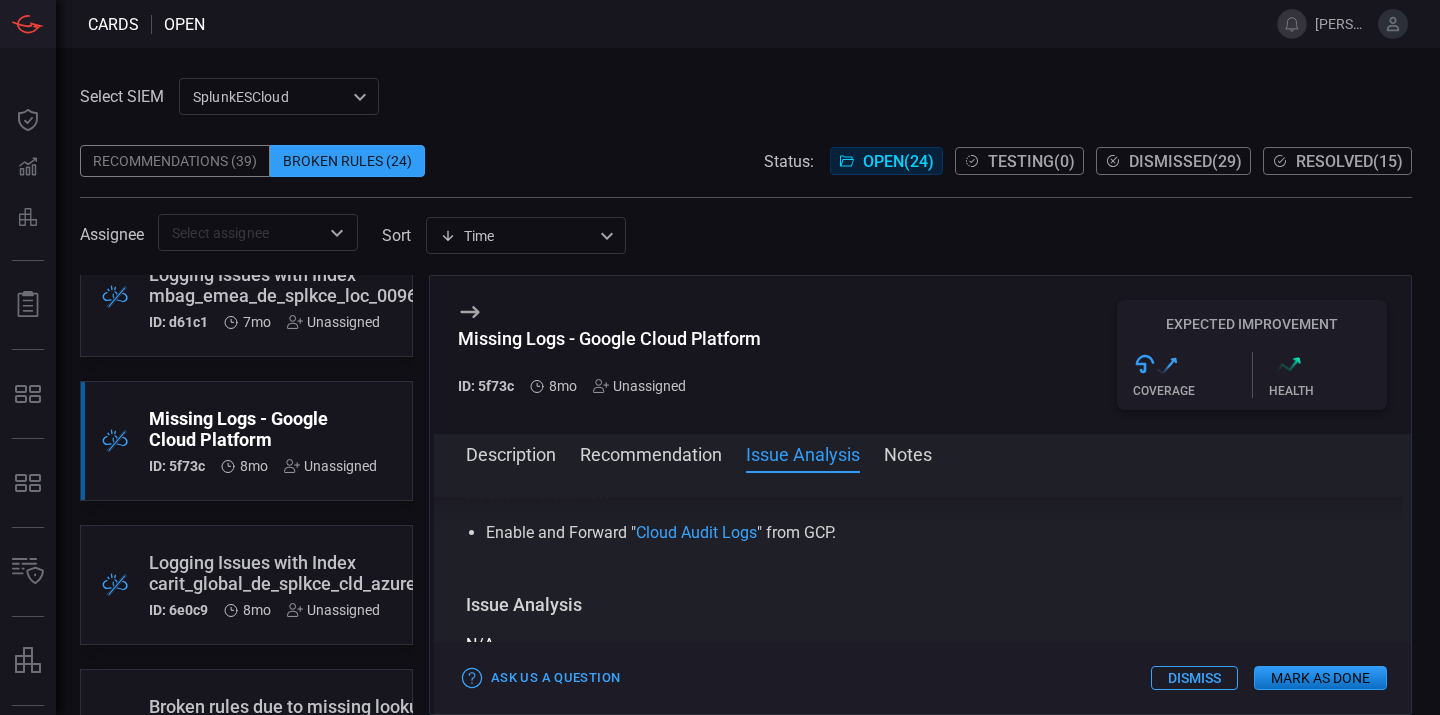 scroll, scrollTop: 251, scrollLeft: 0, axis: vertical 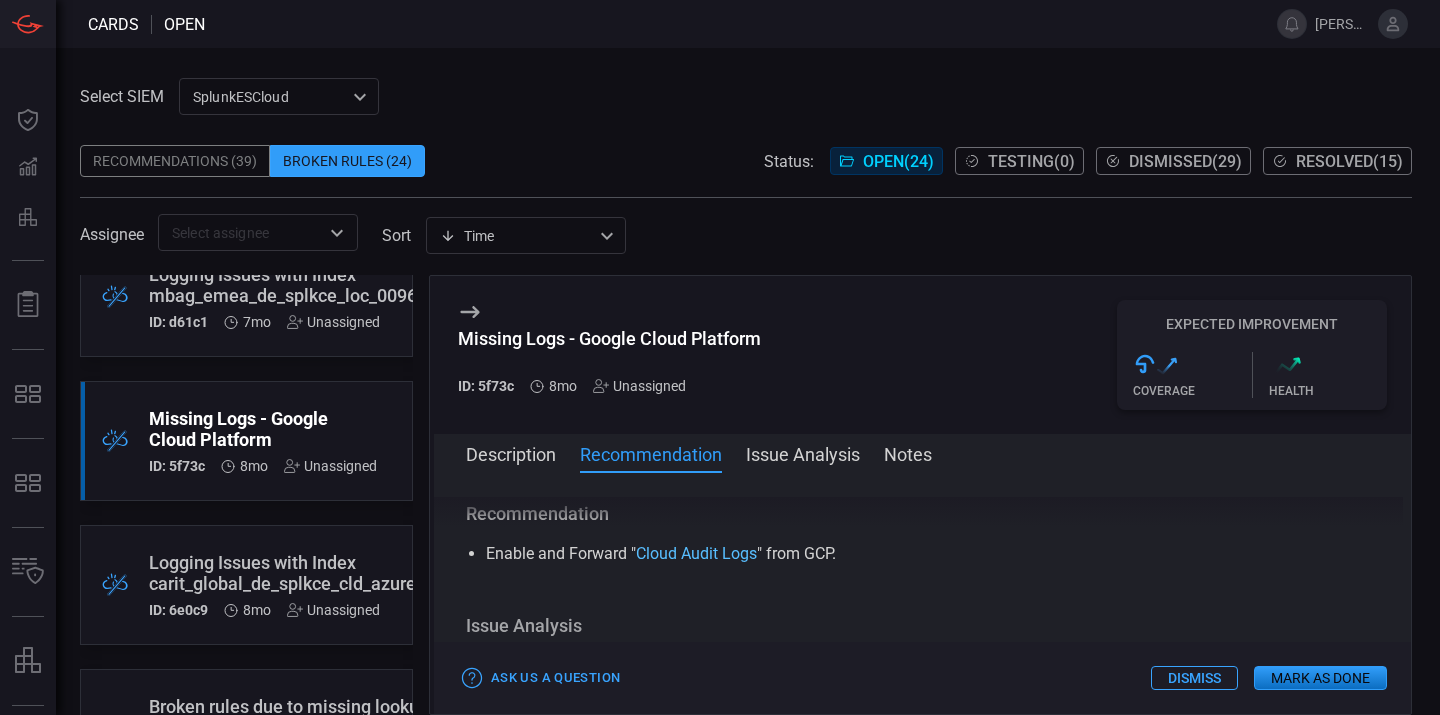 click on "Cloud Audit Logs" at bounding box center [696, 553] 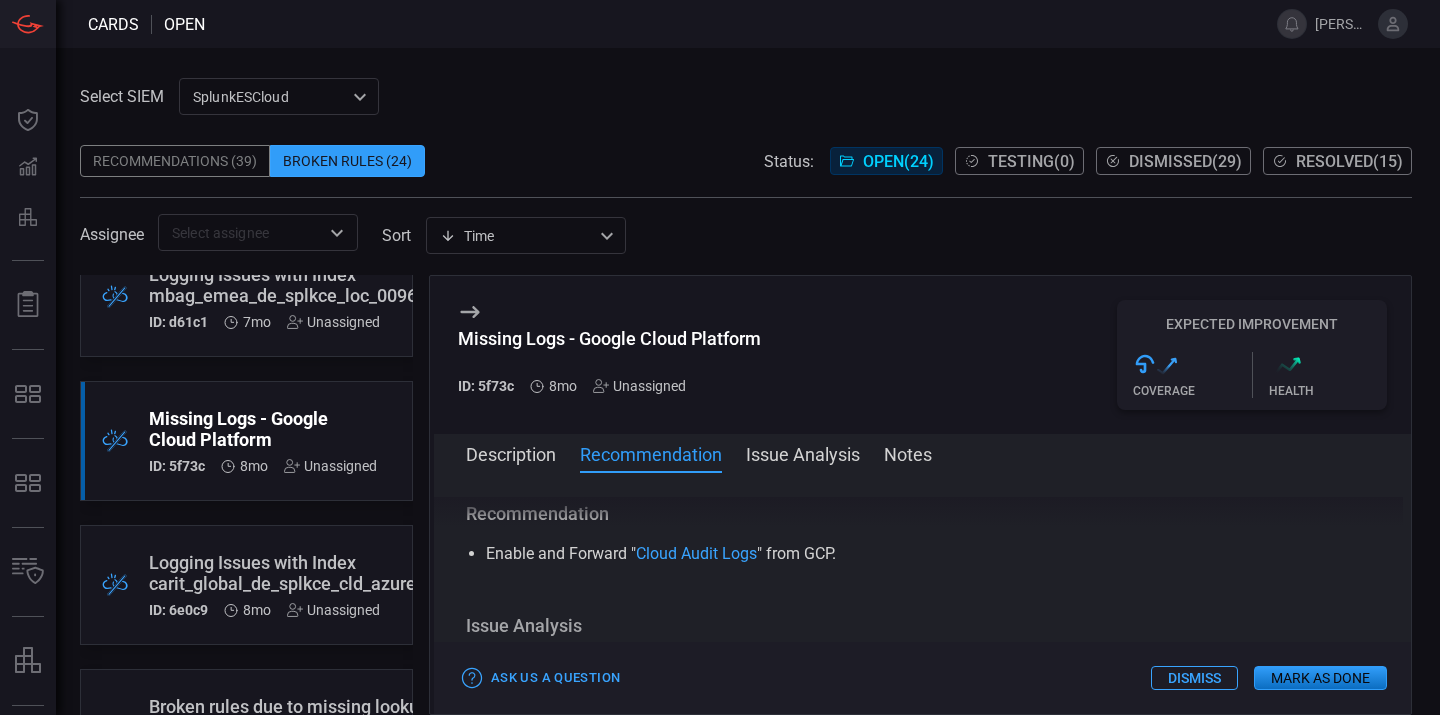scroll, scrollTop: 0, scrollLeft: 0, axis: both 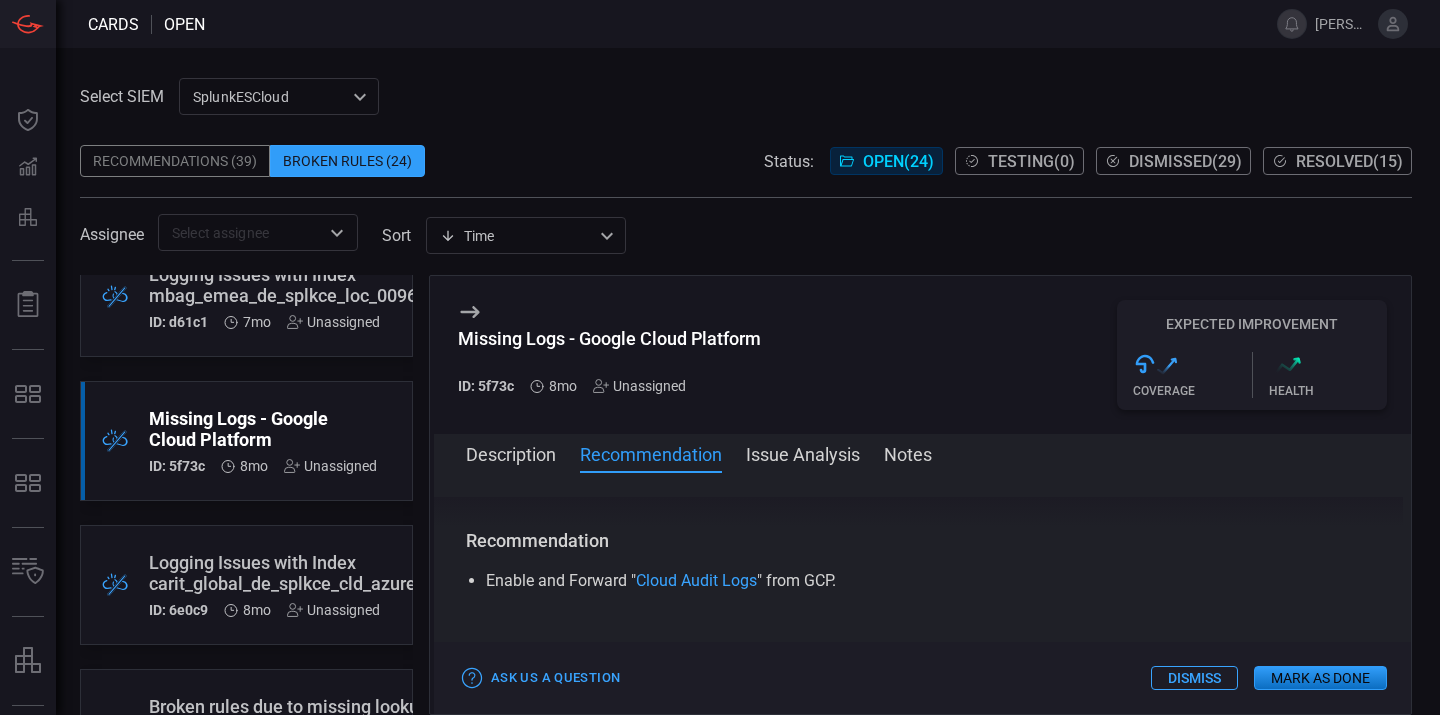 click on "Description" at bounding box center (511, 453) 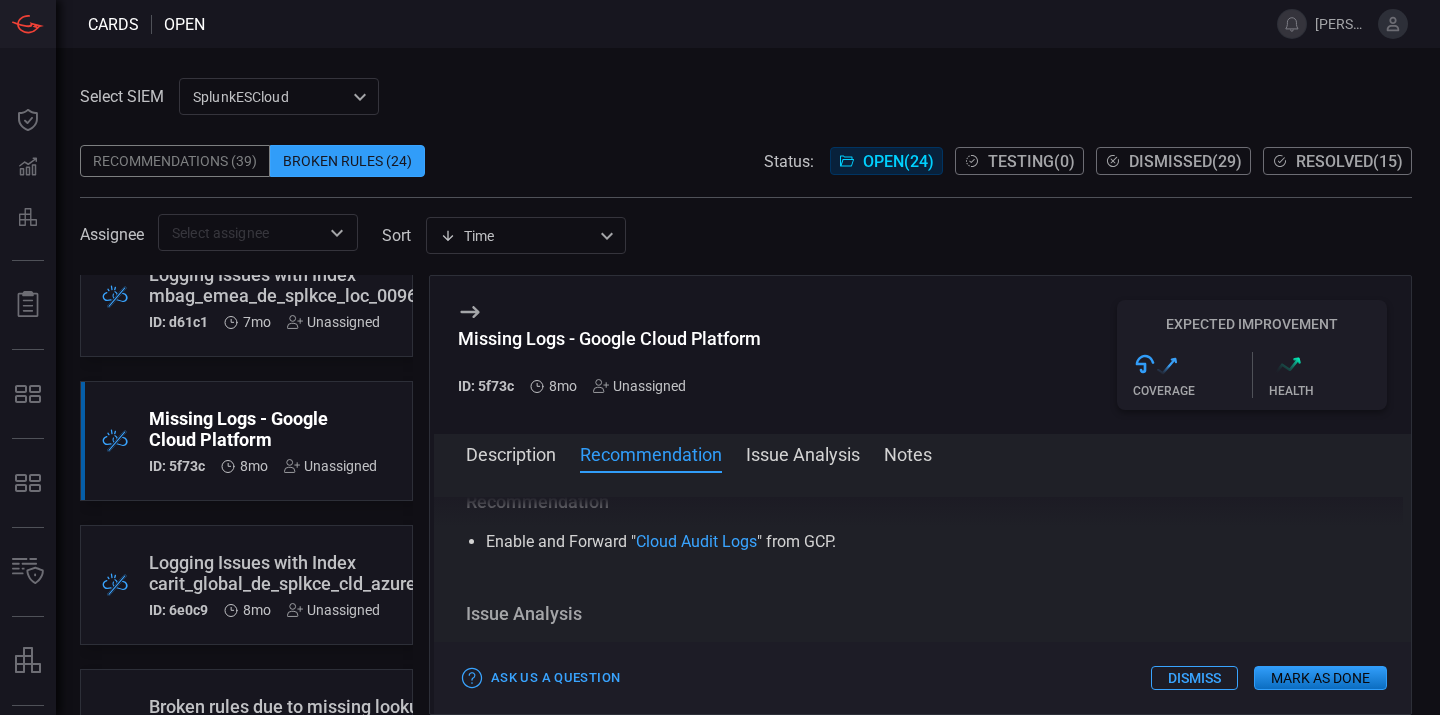 scroll, scrollTop: 270, scrollLeft: 0, axis: vertical 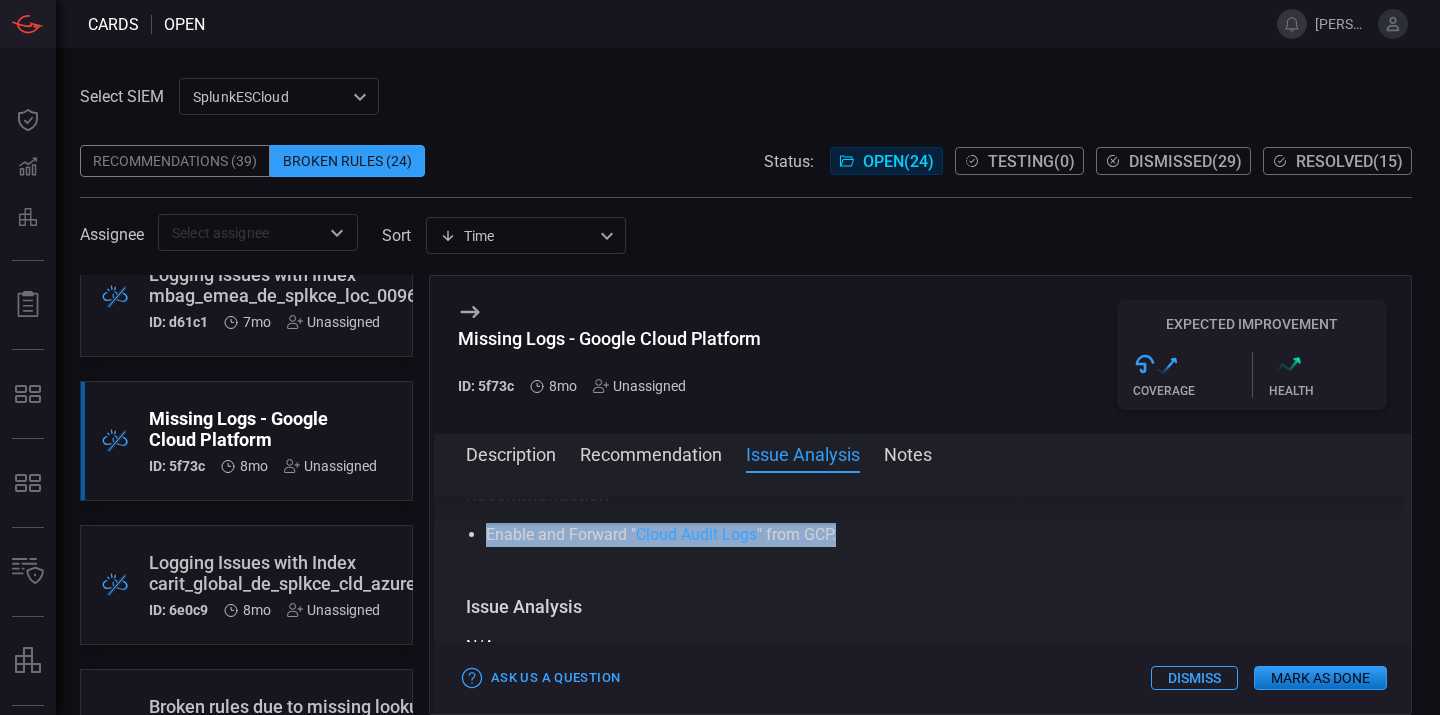 drag, startPoint x: 857, startPoint y: 536, endPoint x: 474, endPoint y: 530, distance: 383.047 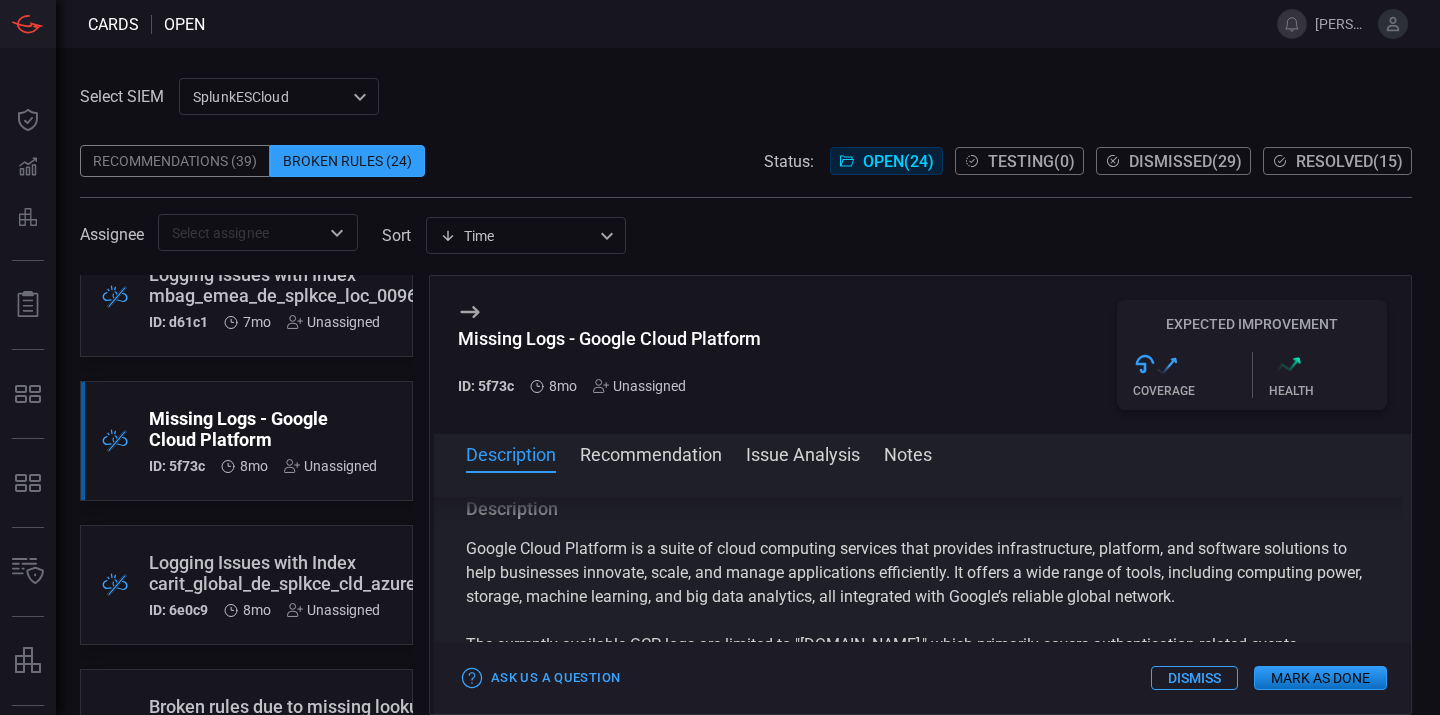 scroll, scrollTop: -3, scrollLeft: 0, axis: vertical 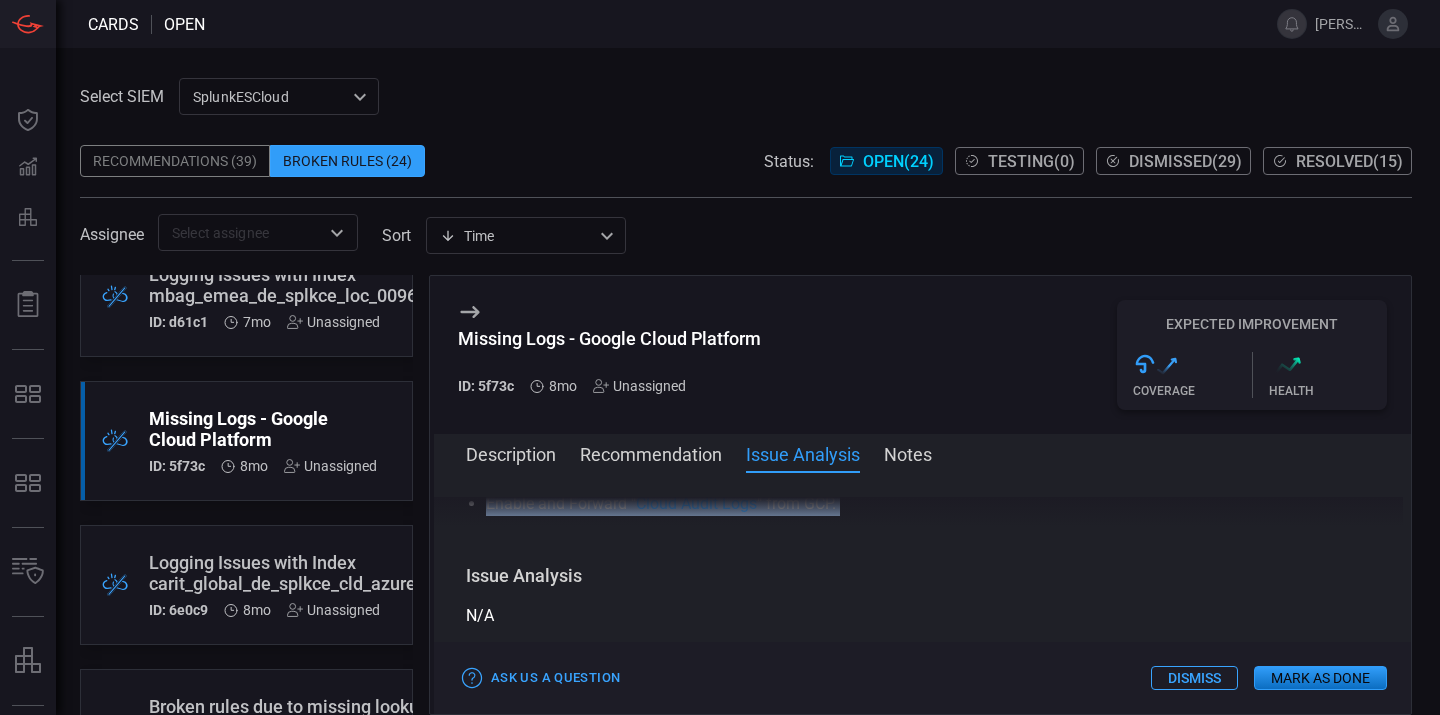 drag, startPoint x: 468, startPoint y: 538, endPoint x: 860, endPoint y: 527, distance: 392.1543 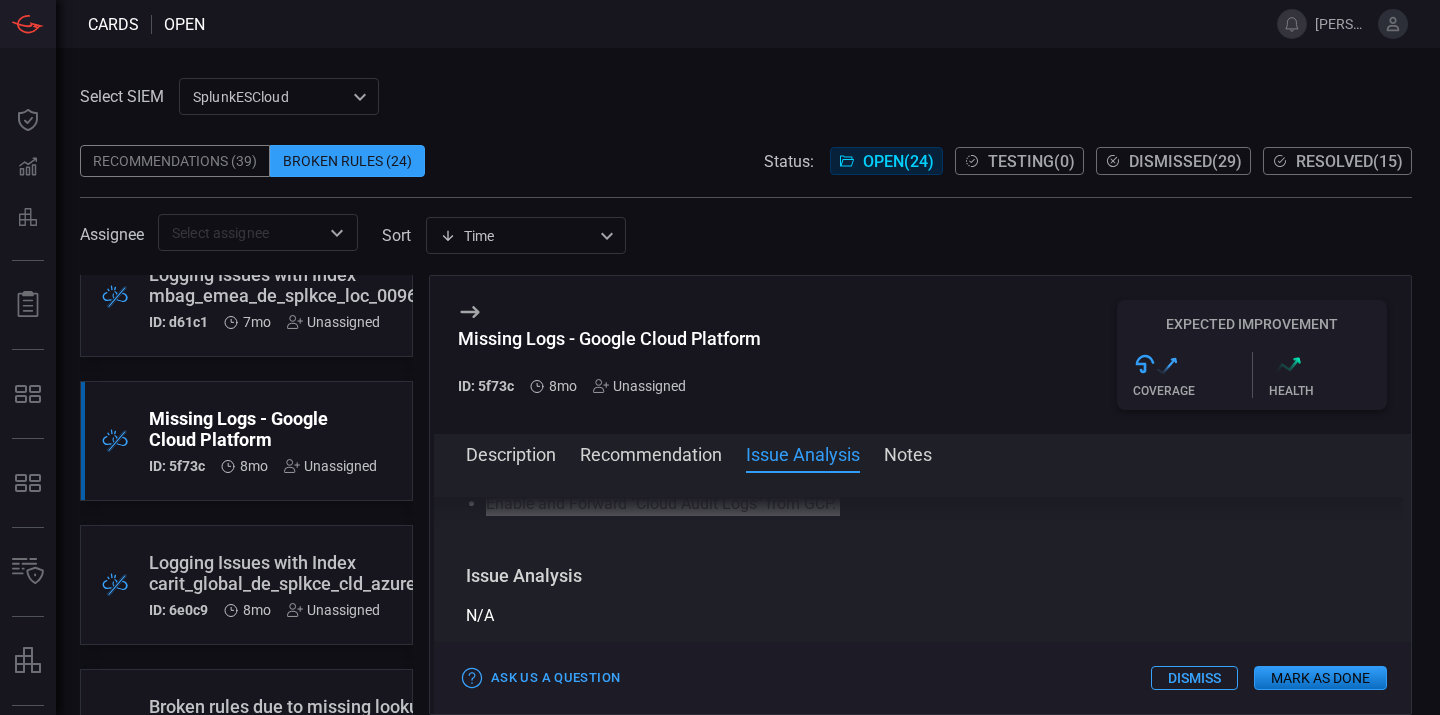 scroll, scrollTop: 0, scrollLeft: 0, axis: both 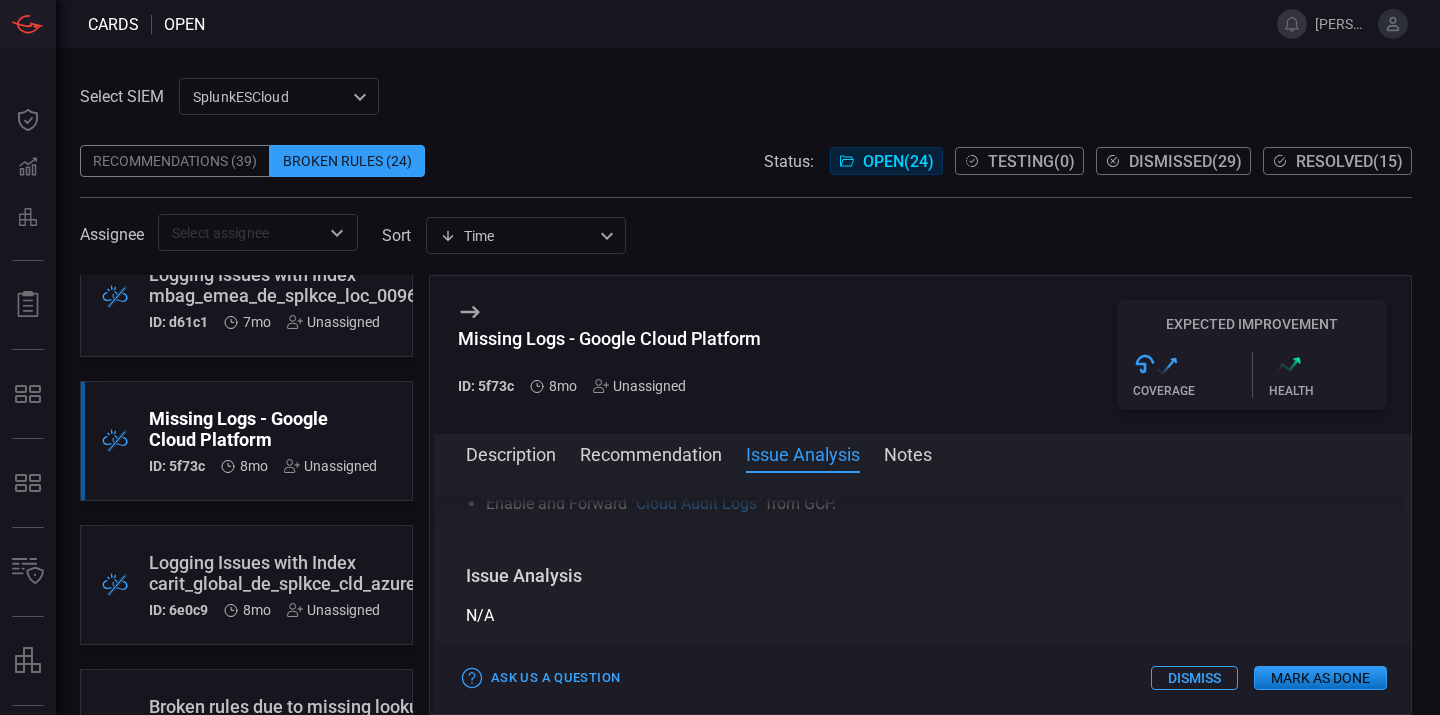click on "Description Recommendation Issue Analysis Notes Description Google Cloud Platform is a suite of cloud computing services that provides infrastructure, platform, and software solutions to help businesses innovate, scale, and manage applications efficiently. It offers a wide range of tools, including computing power, storage, machine learning, and big data analytics, all integrated with Google’s reliable global network. The currently available GCP logs are limited to "[DOMAIN_NAME]," which primarily covers authentication-related events. This issue prevents Cardinalops from creating other relevant GCP rules. Recommendation Enable and Forward " Cloud Audit Logs " from GCP. Issue Analysis N/A Notes Issue Note Add a note to track card changes. This is for your internal use only and will not be seen by CardinalOps personnel. Add note Mark as done note: When the rule will be marked as done, you can add a note." at bounding box center (922, 574) 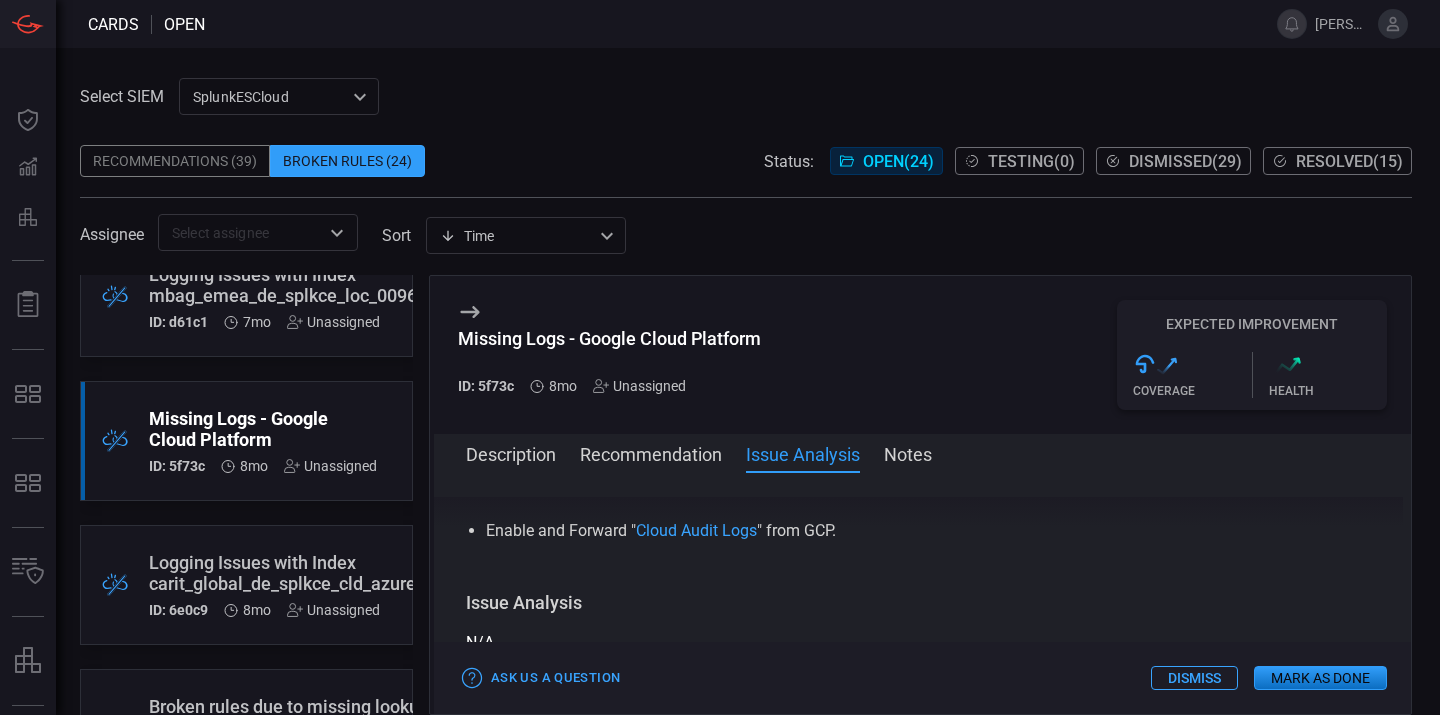 scroll, scrollTop: 341, scrollLeft: 0, axis: vertical 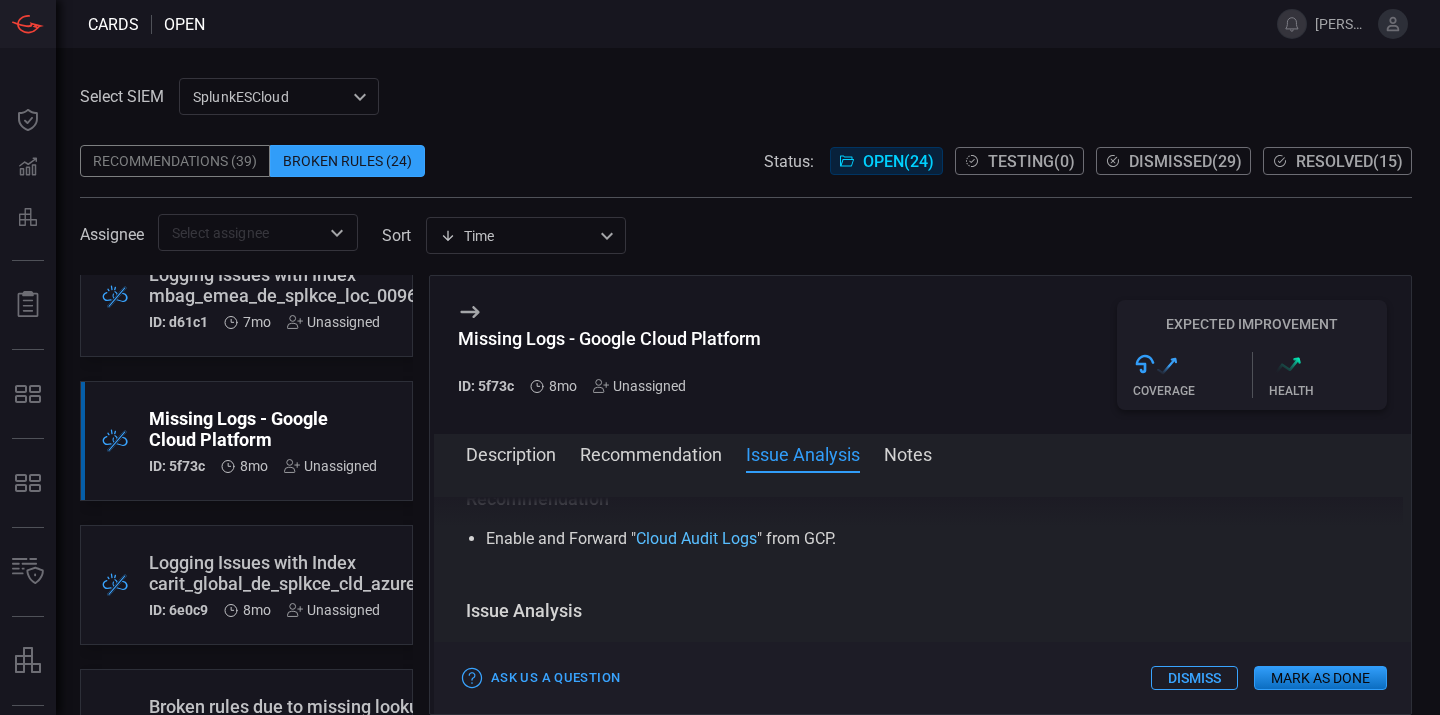 click on "Cloud Audit Logs" at bounding box center [696, 538] 